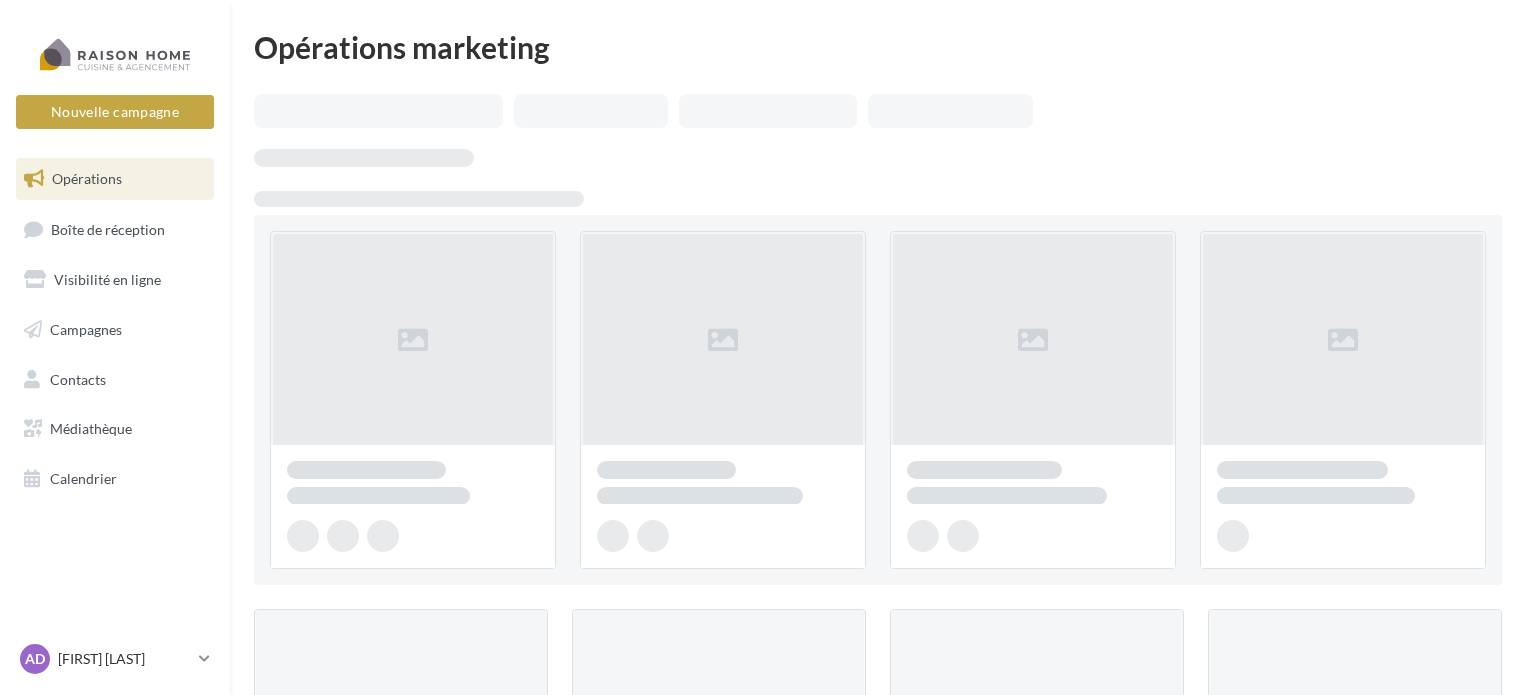 scroll, scrollTop: 0, scrollLeft: 0, axis: both 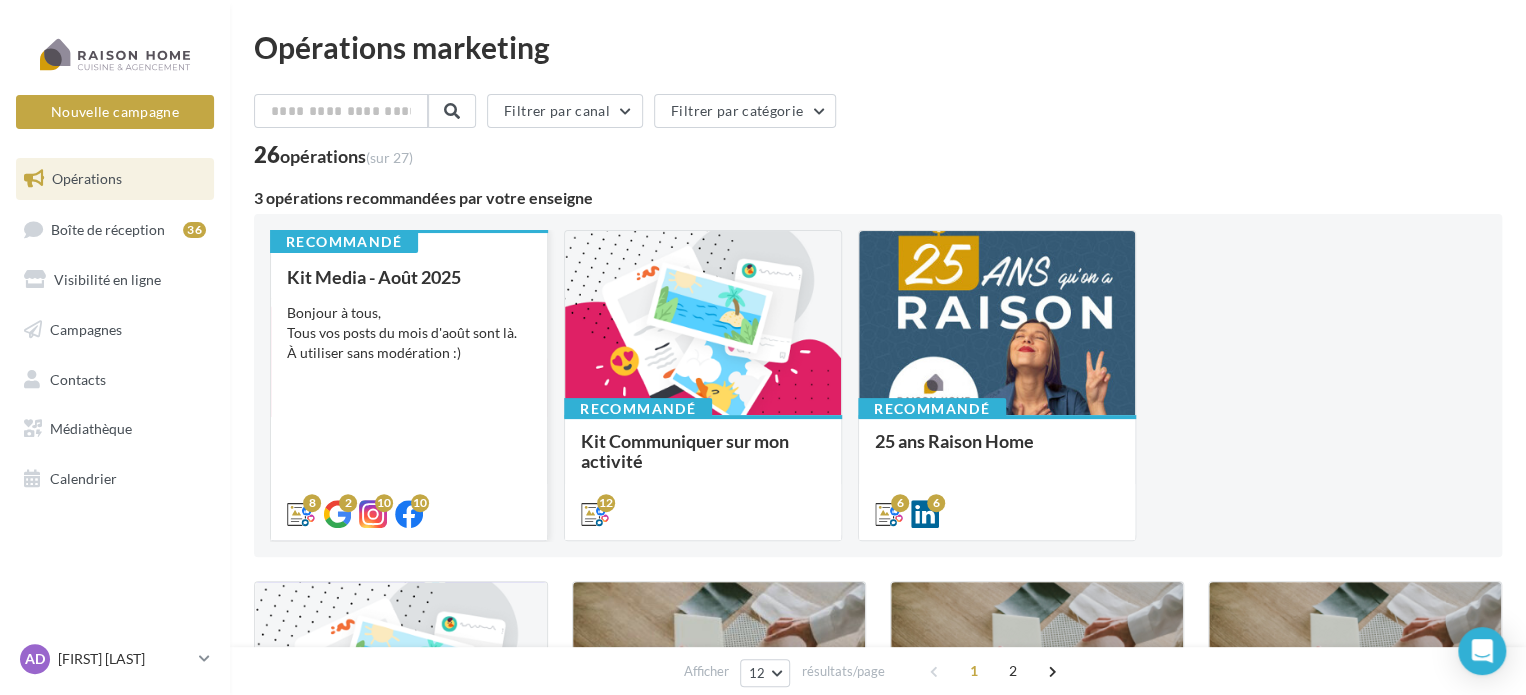 drag, startPoint x: 409, startPoint y: 435, endPoint x: 333, endPoint y: 369, distance: 100.65784 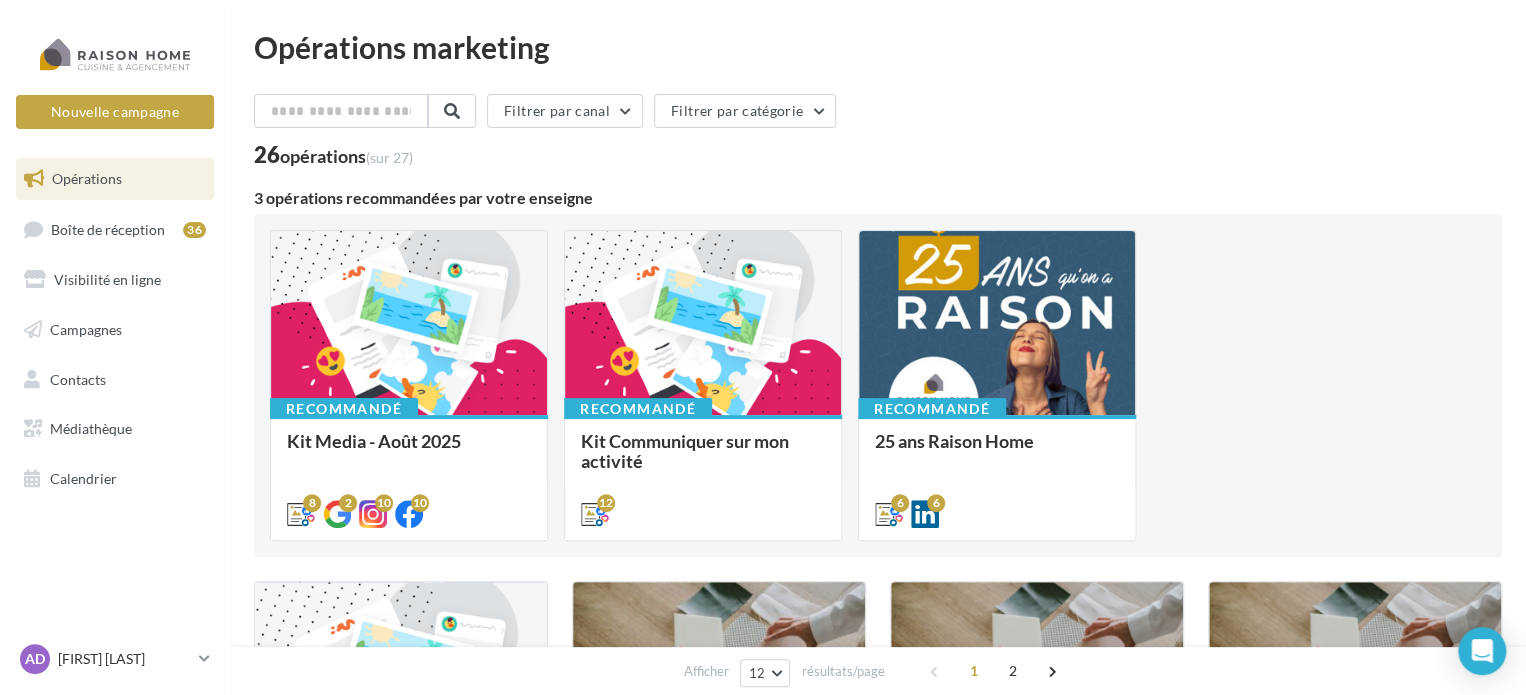 drag, startPoint x: 333, startPoint y: 369, endPoint x: 1326, endPoint y: 443, distance: 995.7535 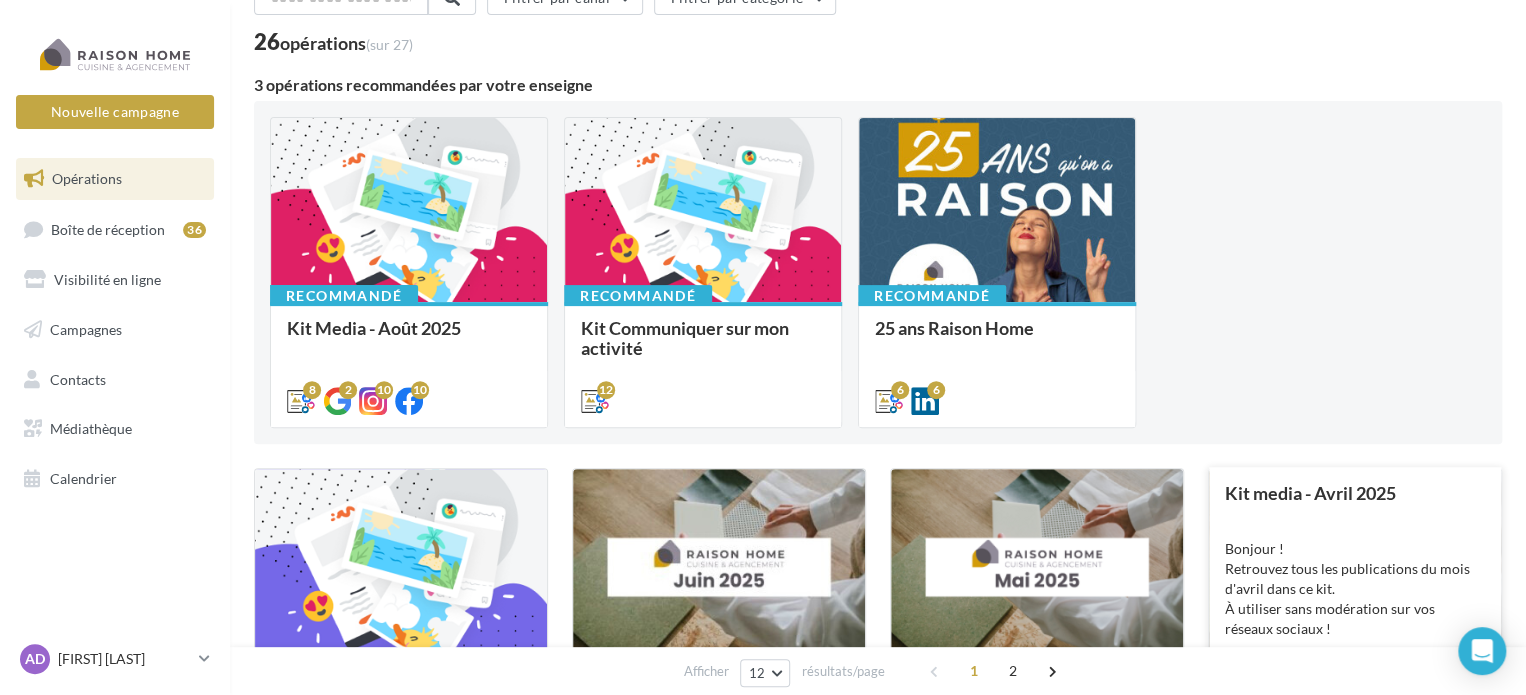scroll, scrollTop: 200, scrollLeft: 0, axis: vertical 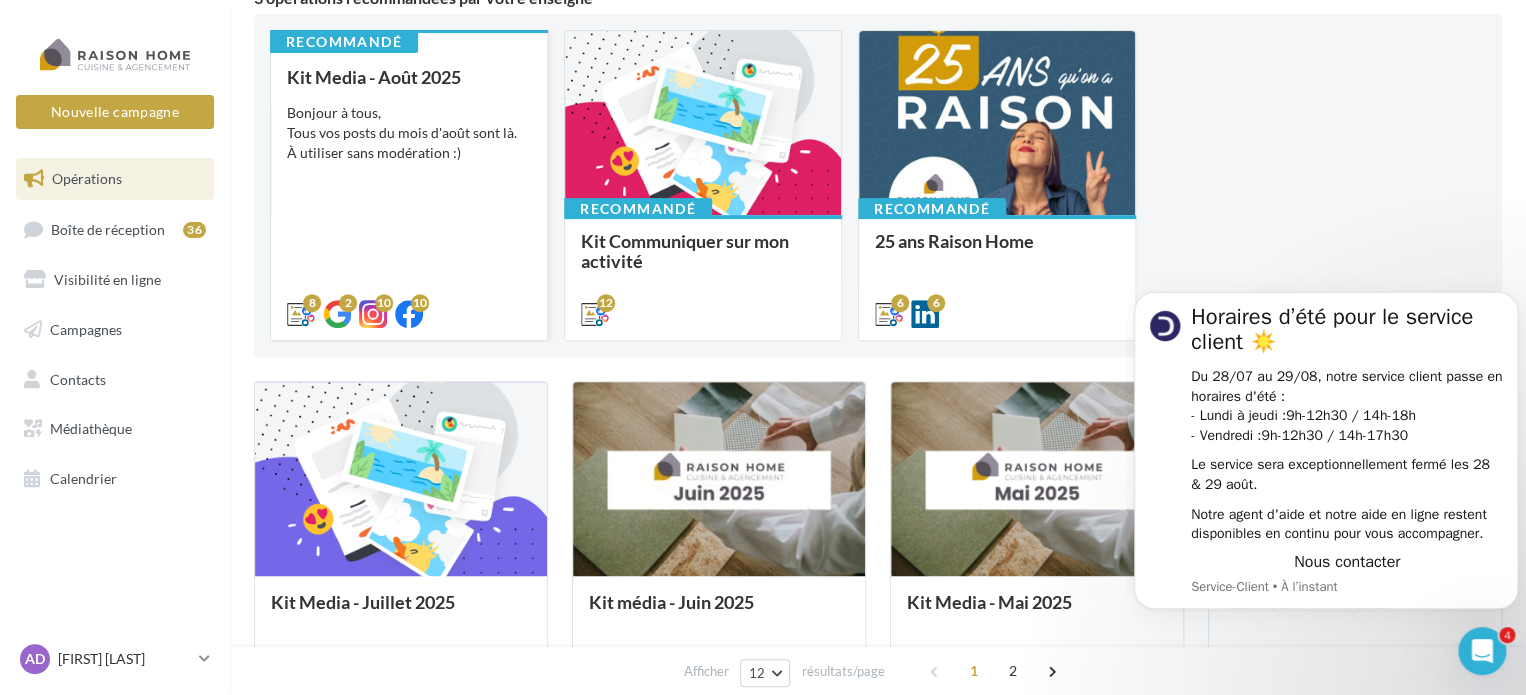 click on "Kit Media - Août 2025        Bonjour à tous,
Tous vos posts du mois d'août sont là.
À utiliser sans modération :)" at bounding box center [409, 194] 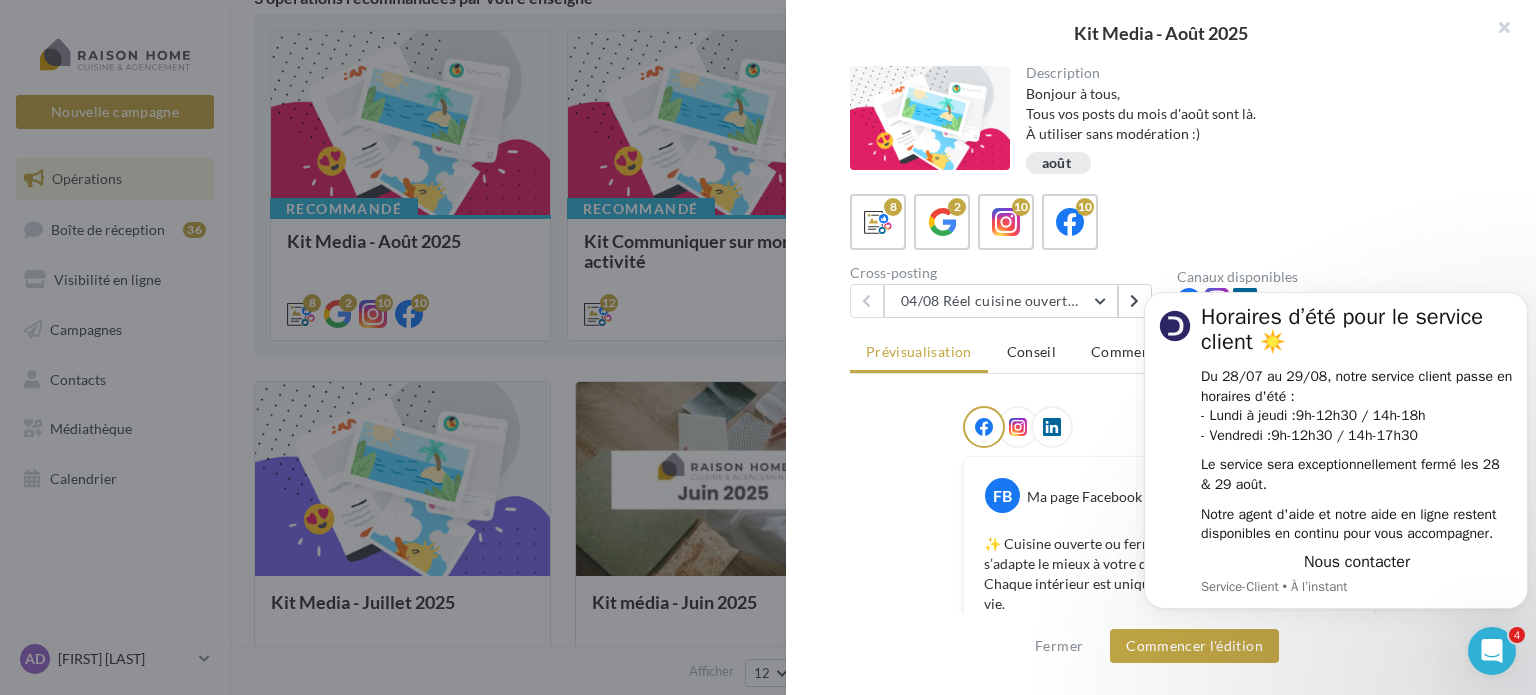 click on "8         2         10         10" at bounding box center [1169, 222] 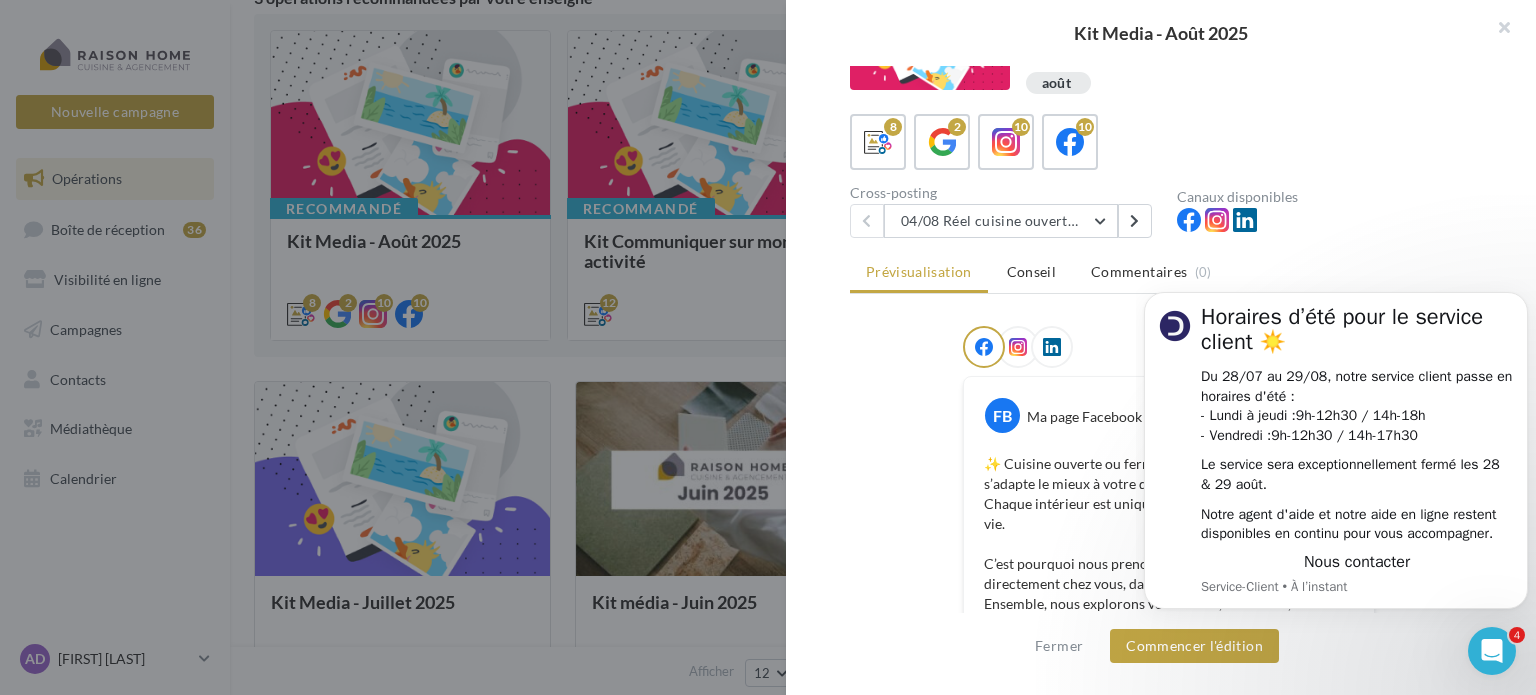 scroll, scrollTop: 52, scrollLeft: 0, axis: vertical 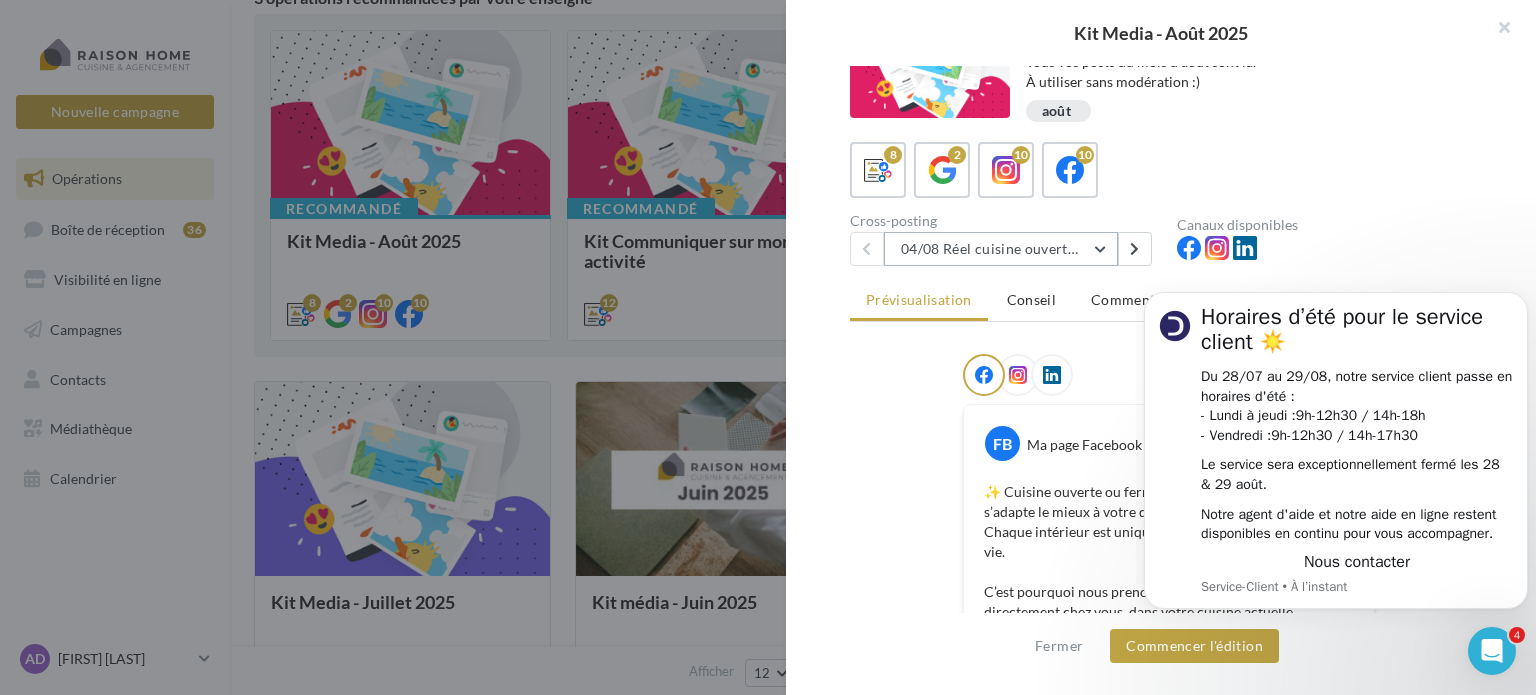 click on "04/08 Réel cuisine ouverte ou fermée" at bounding box center [1001, 249] 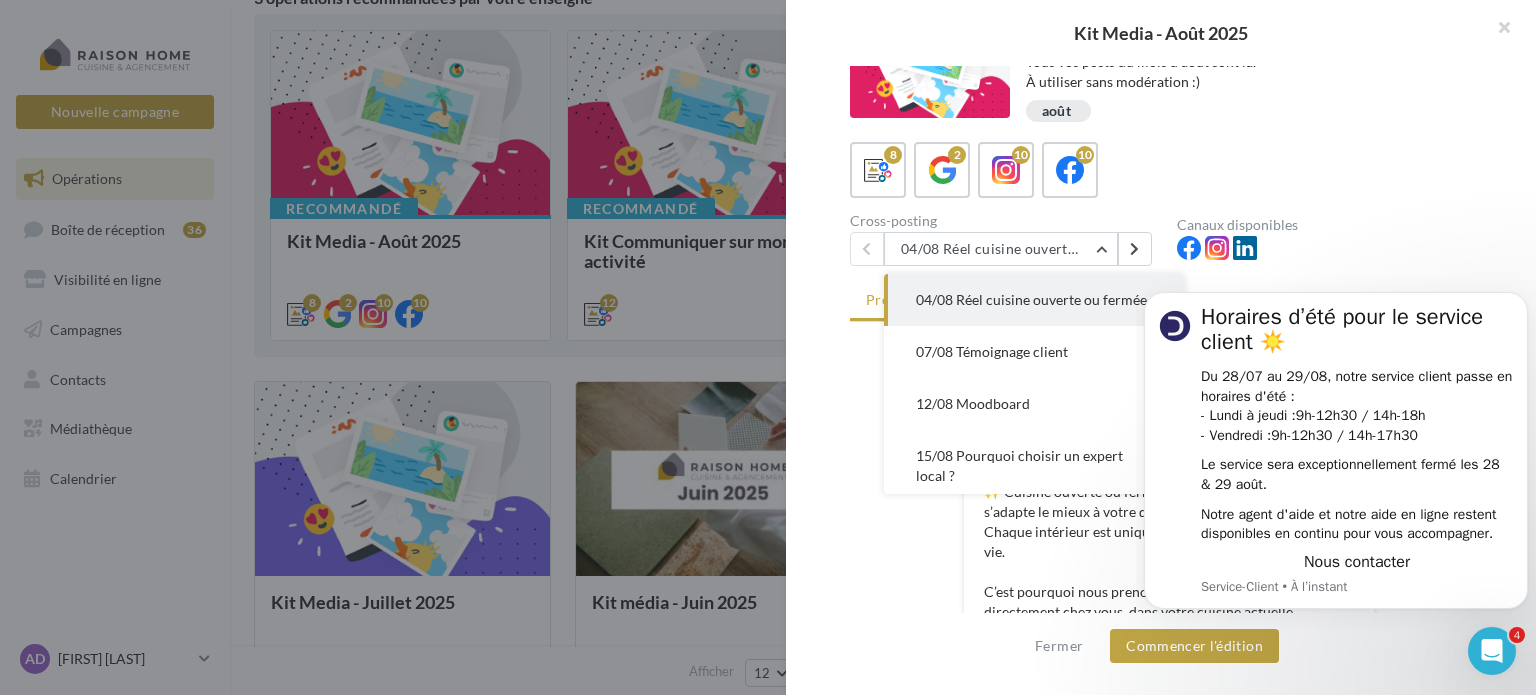 click on "07/08 Témoignage client" at bounding box center [992, 351] 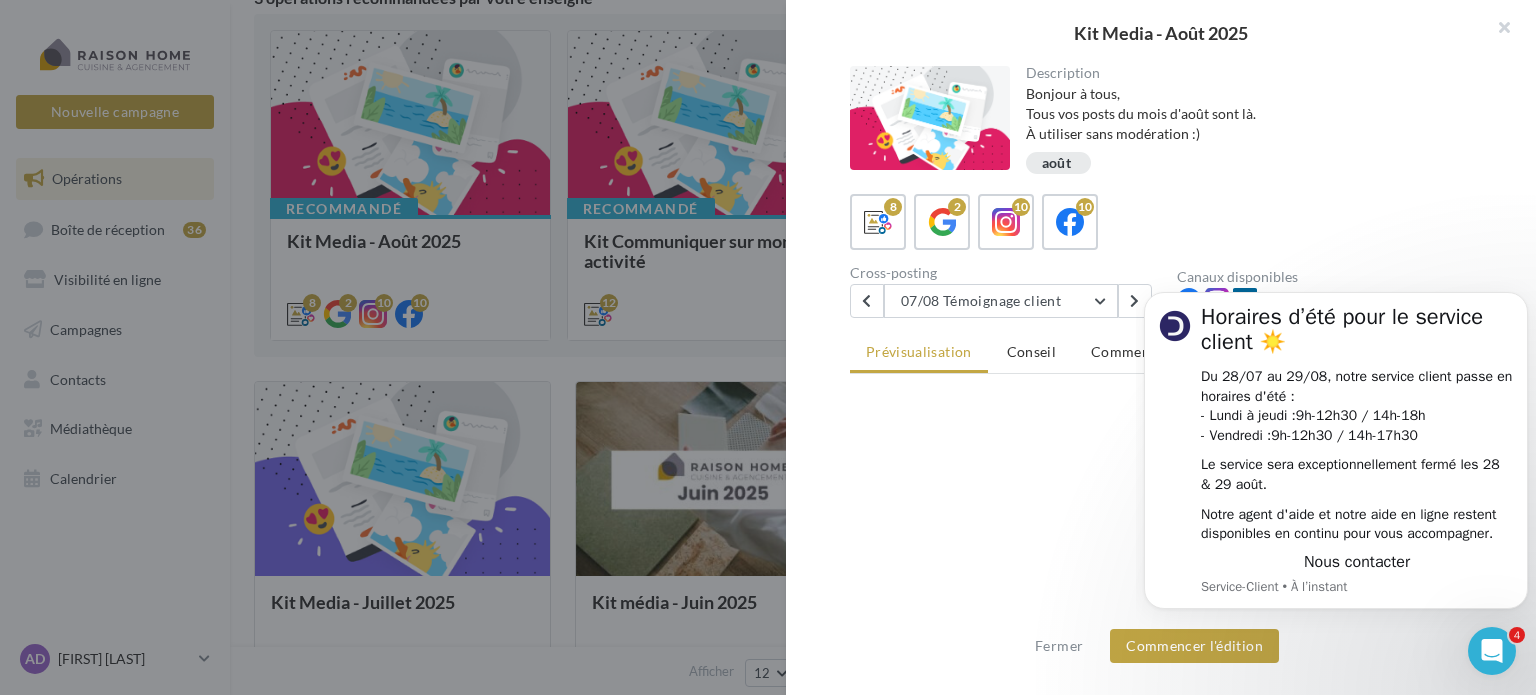 scroll, scrollTop: 0, scrollLeft: 0, axis: both 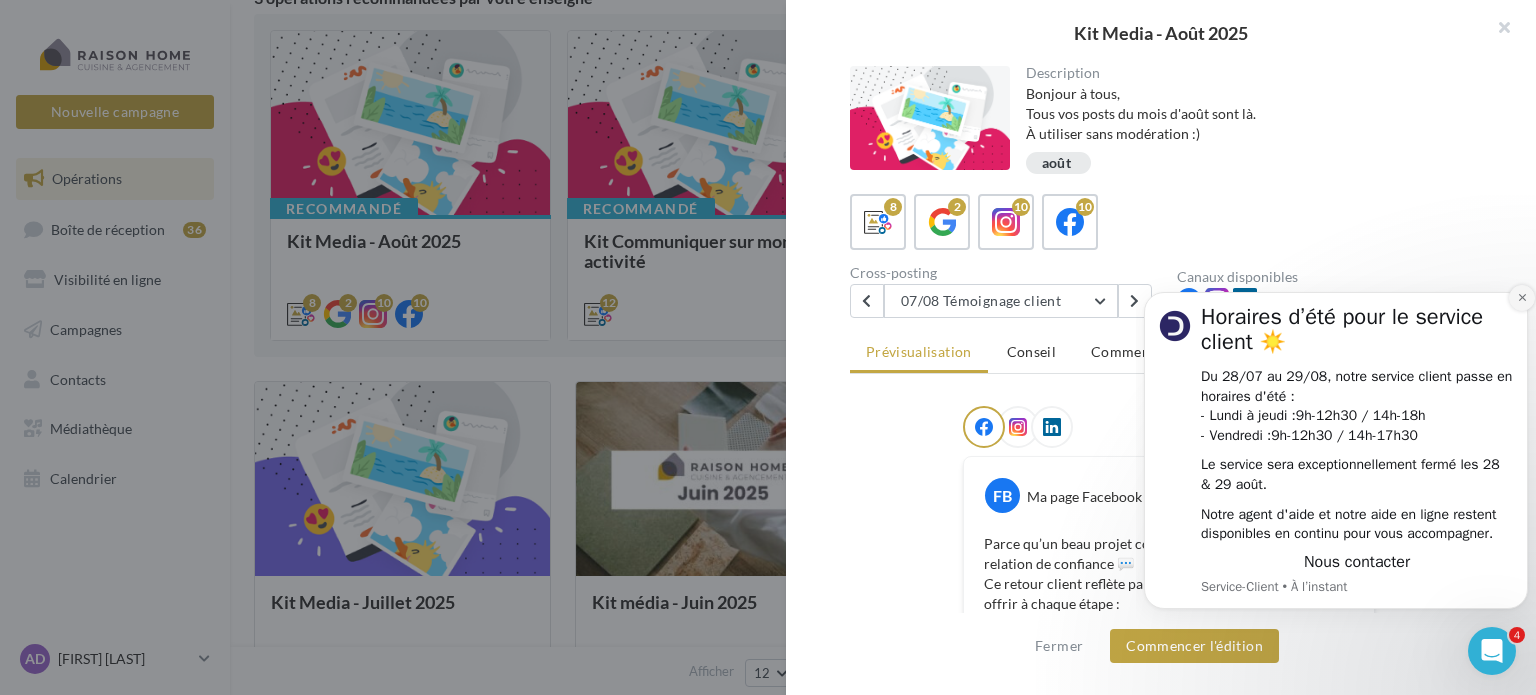 click 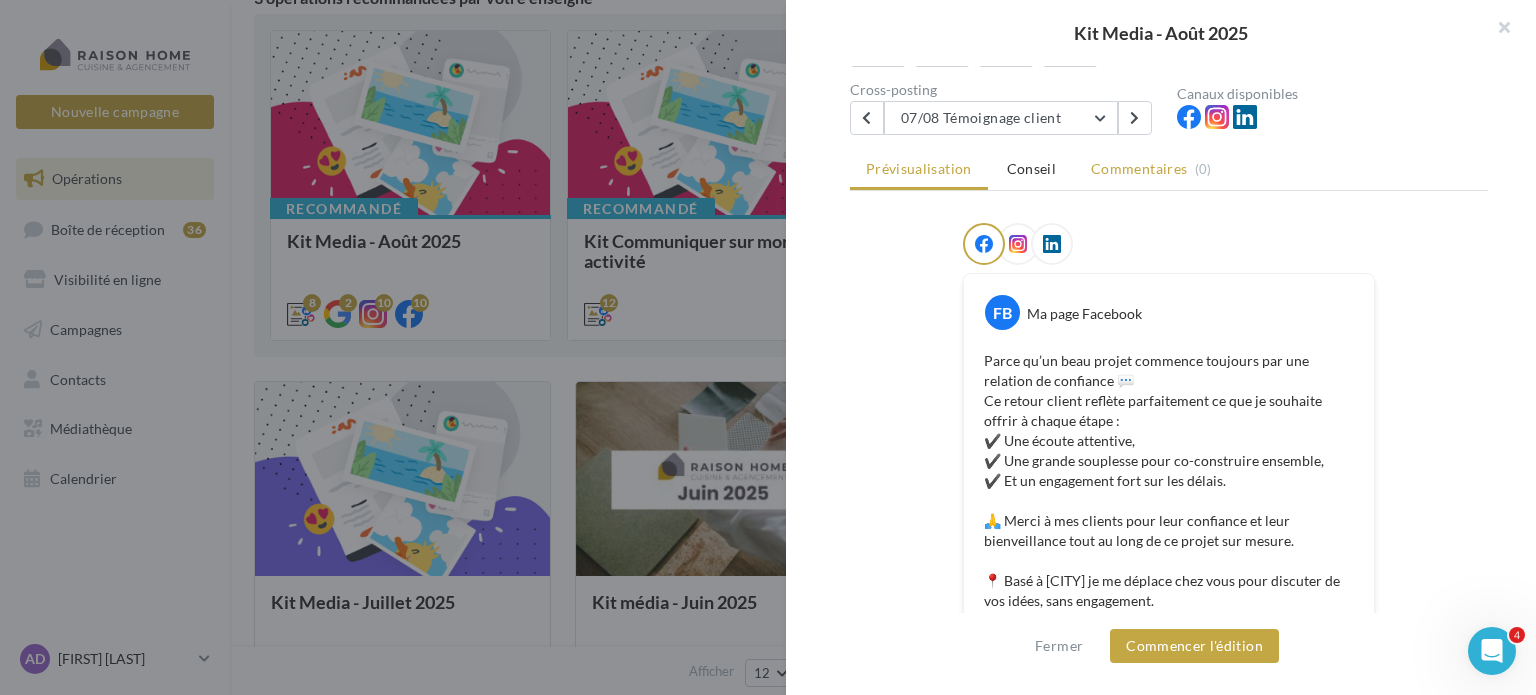 scroll, scrollTop: 0, scrollLeft: 0, axis: both 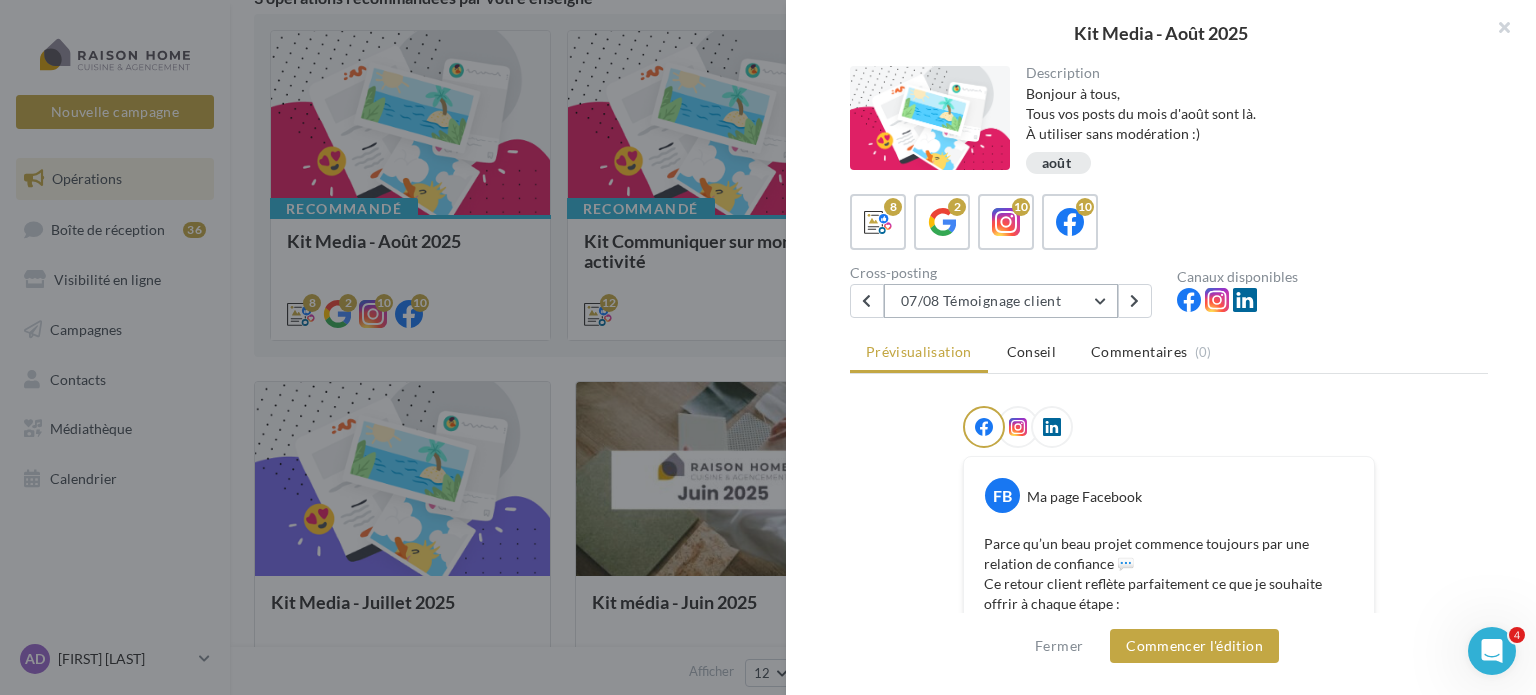click on "07/08 Témoignage client" at bounding box center (1001, 301) 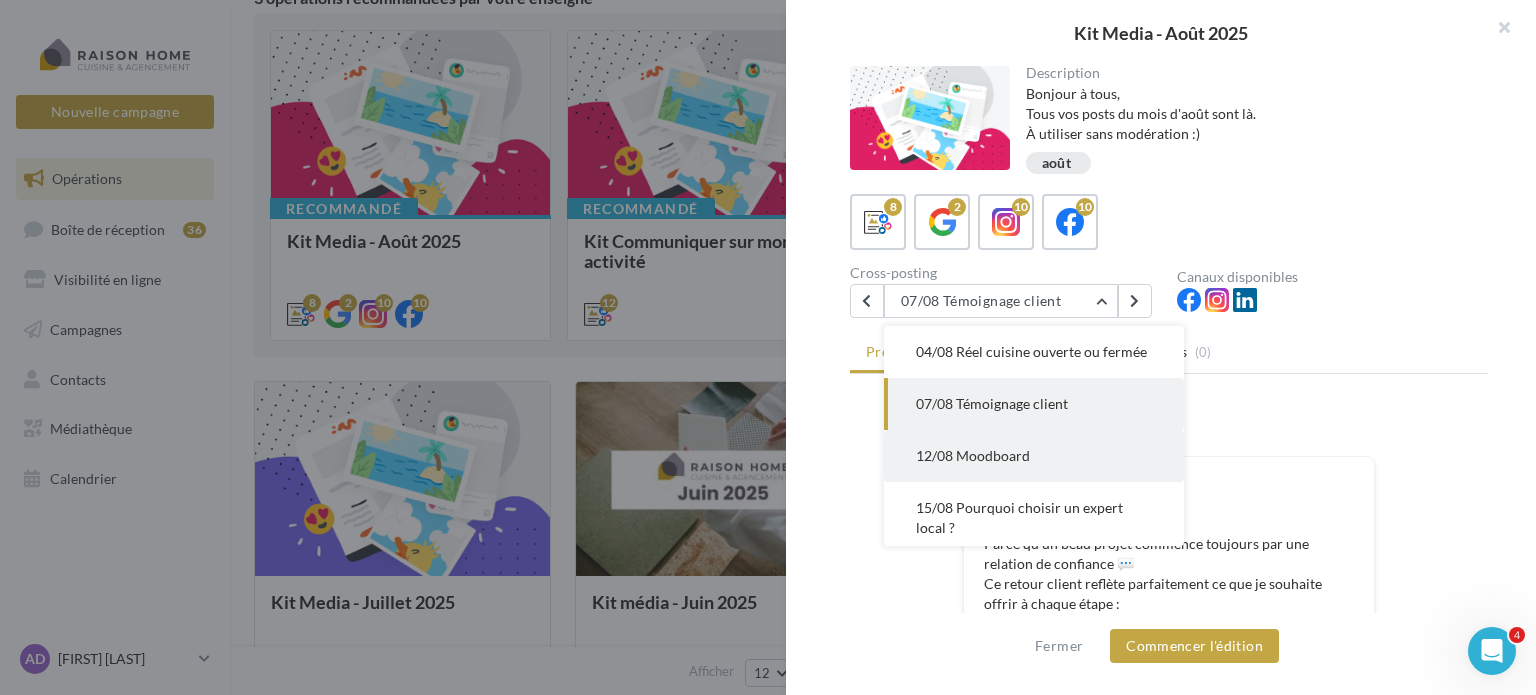 click on "12/08 Moodboard" at bounding box center [1034, 456] 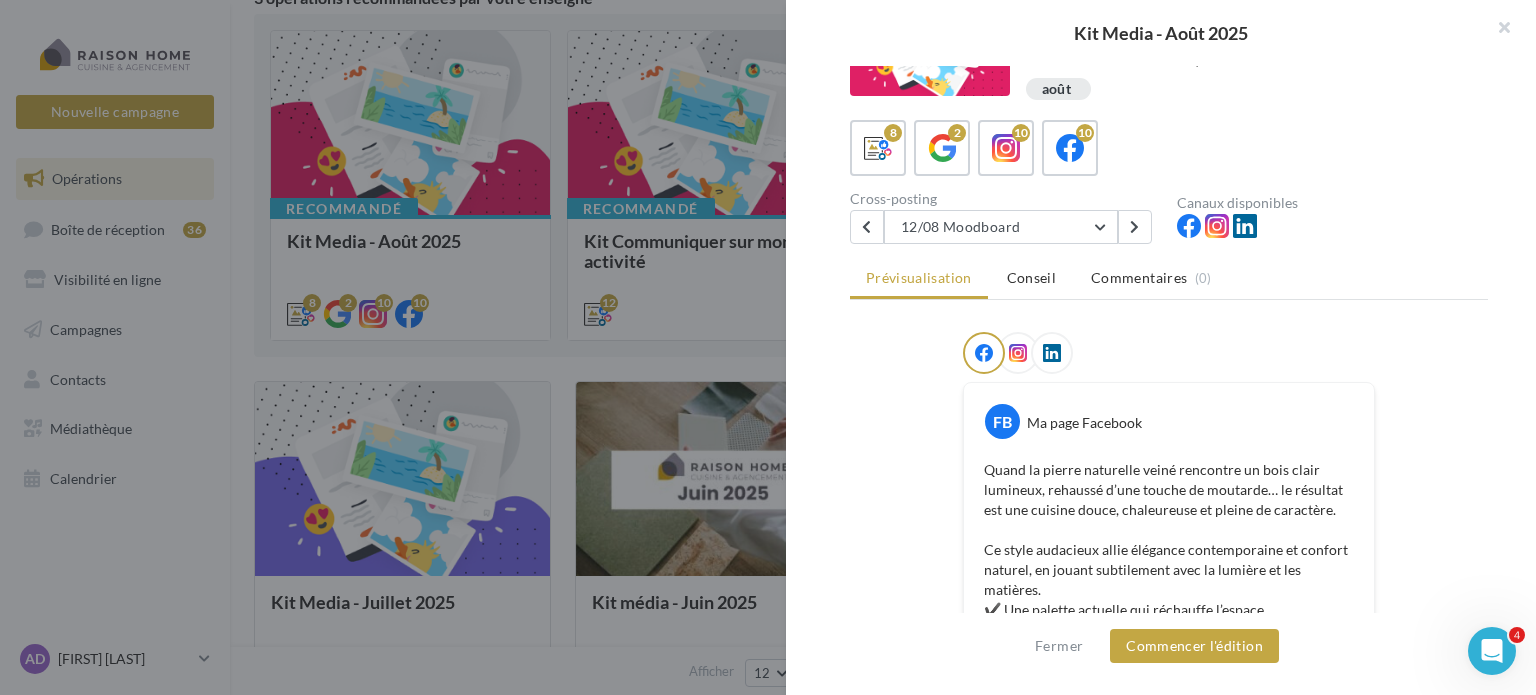 scroll, scrollTop: 100, scrollLeft: 0, axis: vertical 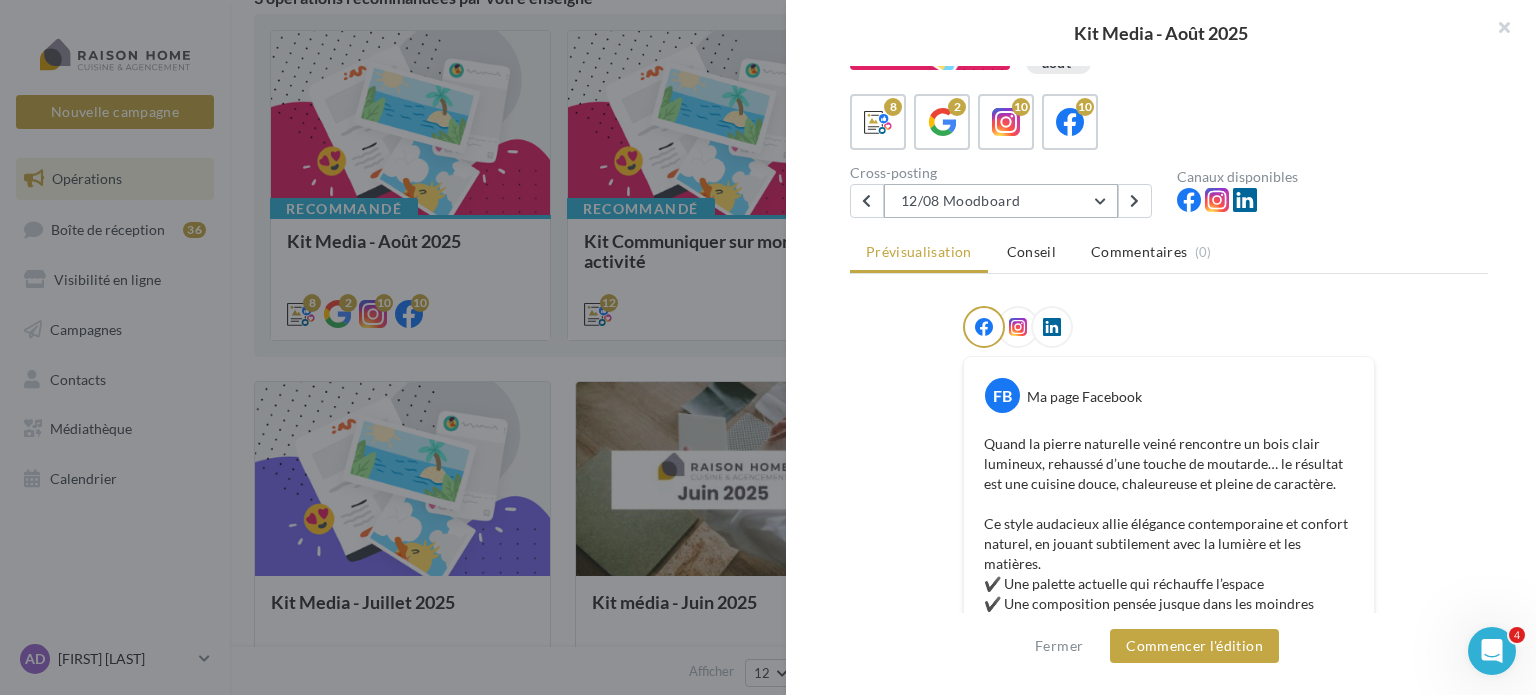 click on "12/08 Moodboard" at bounding box center [1001, 201] 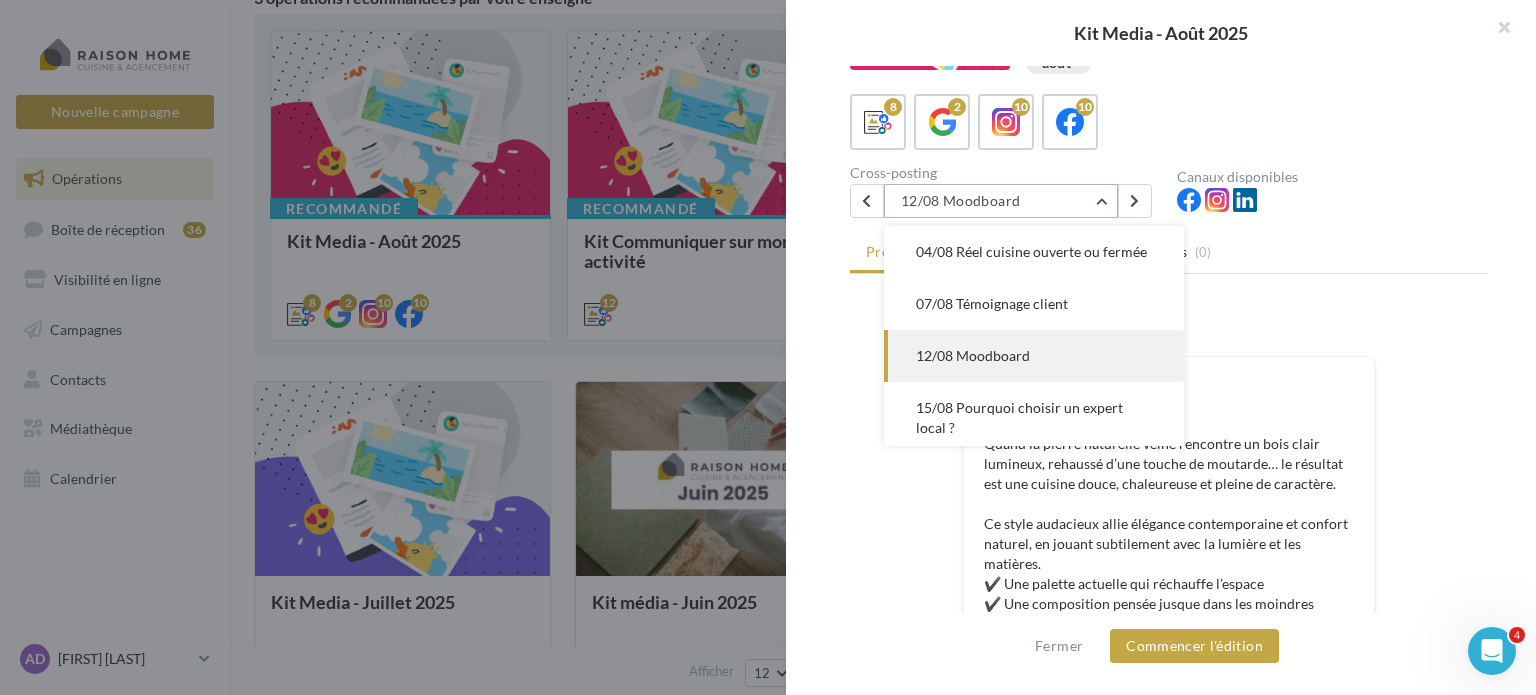 scroll, scrollTop: 52, scrollLeft: 0, axis: vertical 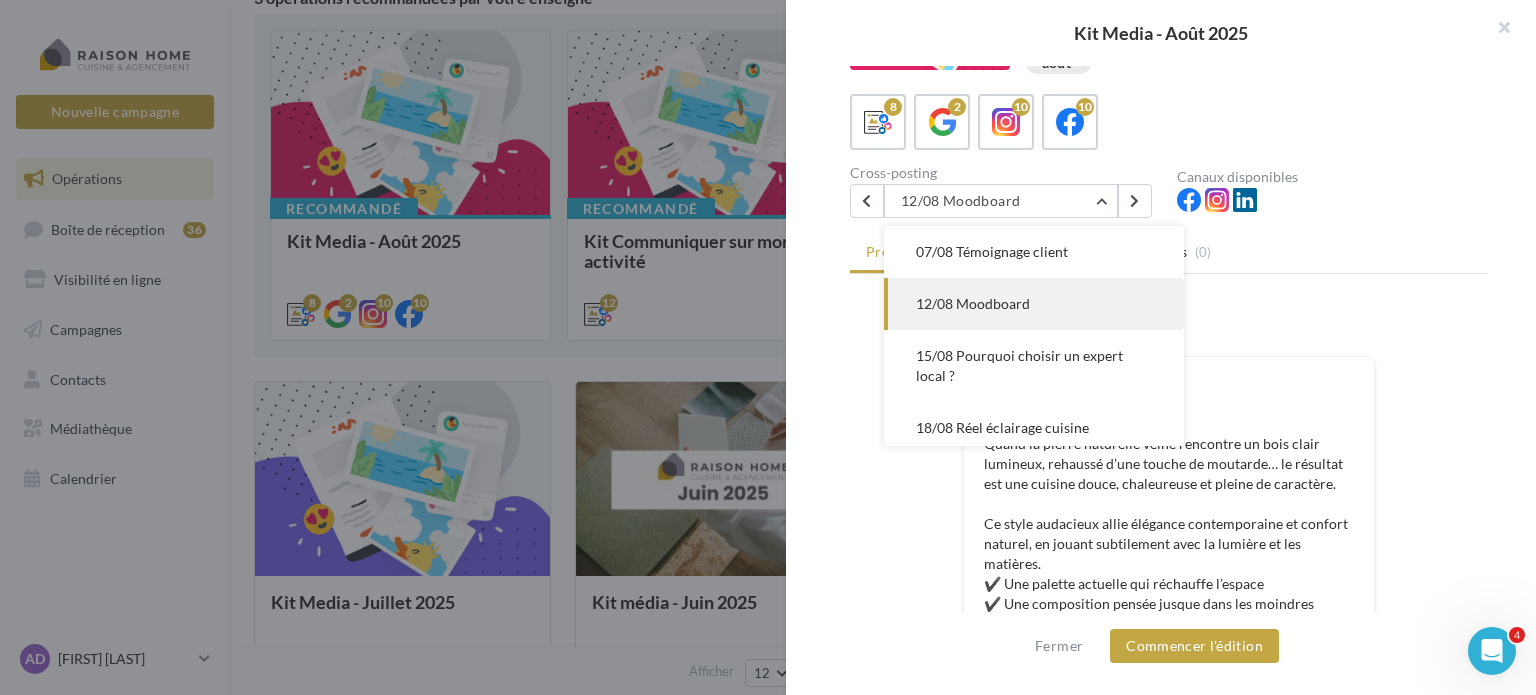 click on "15/08 Pourquoi choisir un expert local ?" at bounding box center (1034, 366) 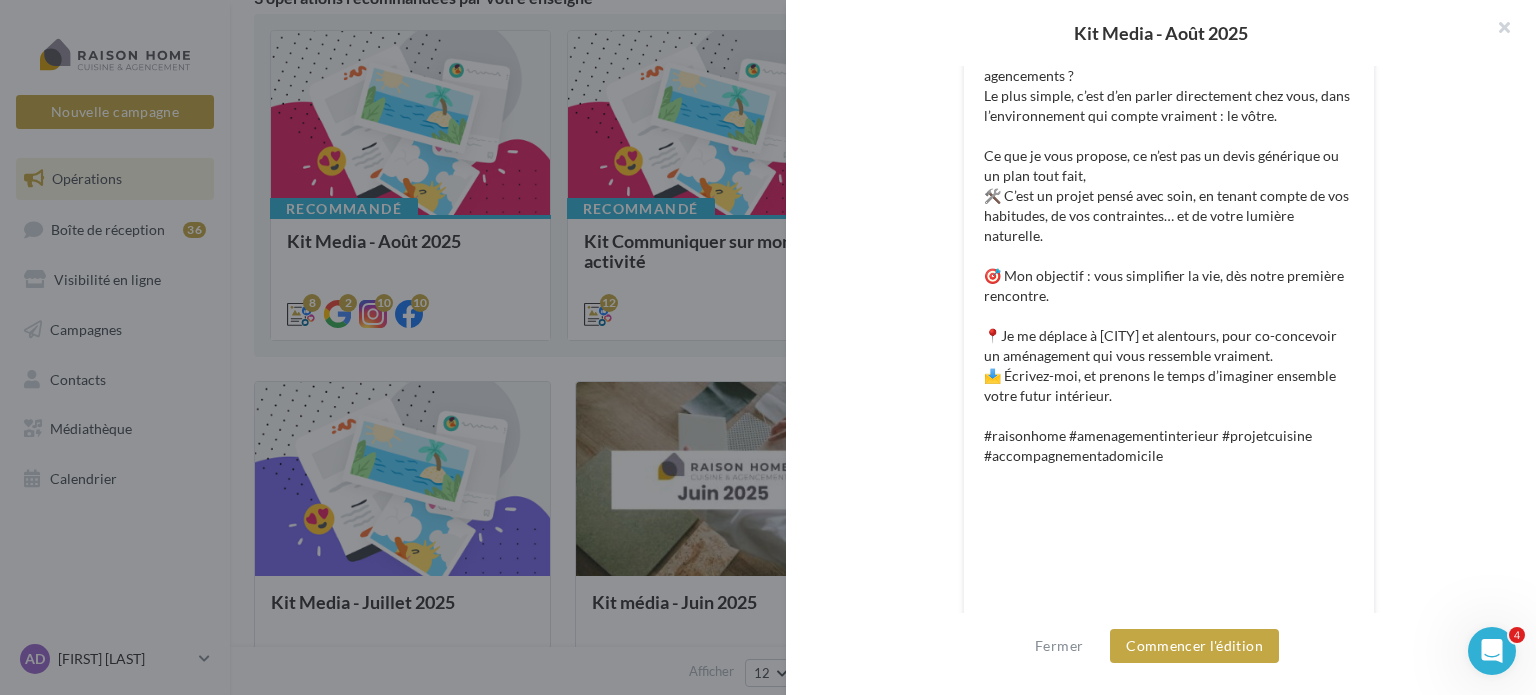 scroll, scrollTop: 88, scrollLeft: 0, axis: vertical 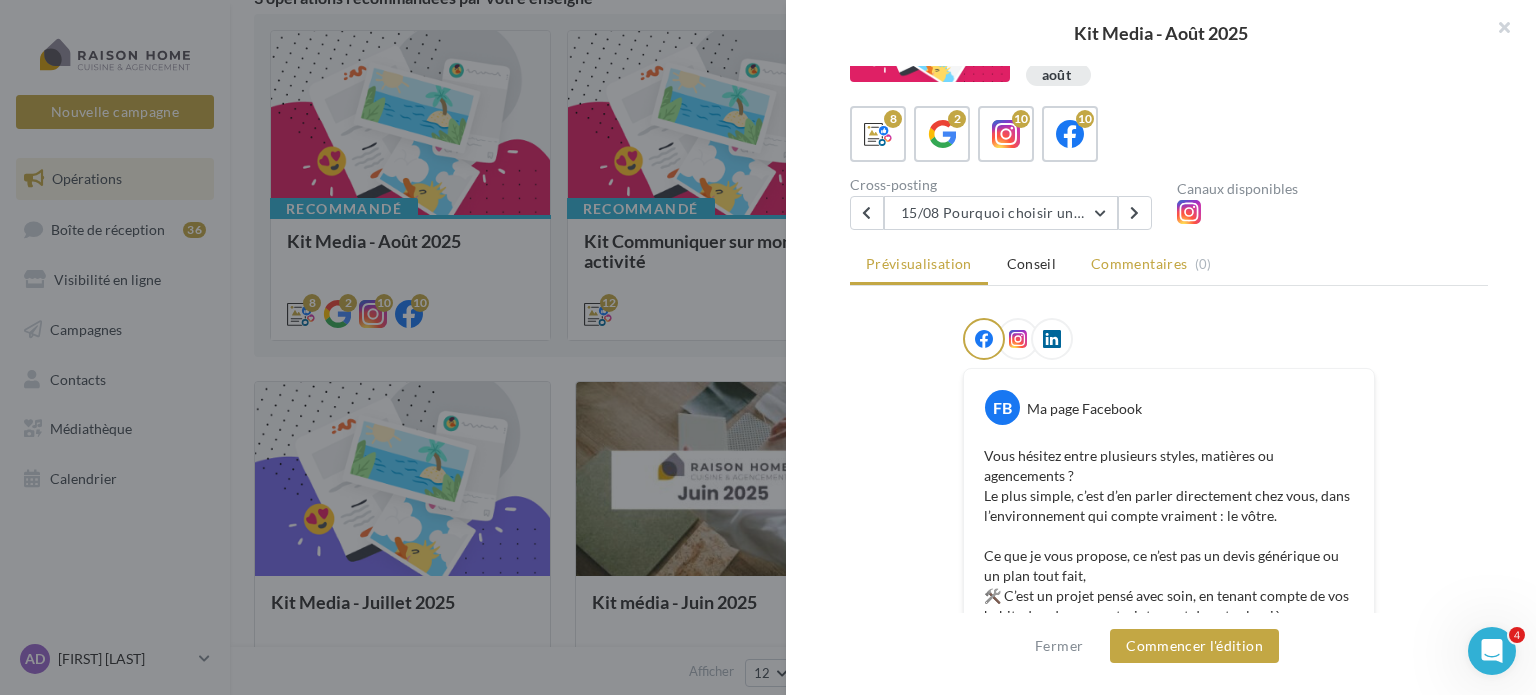 click on "Commentaires" at bounding box center [1139, 264] 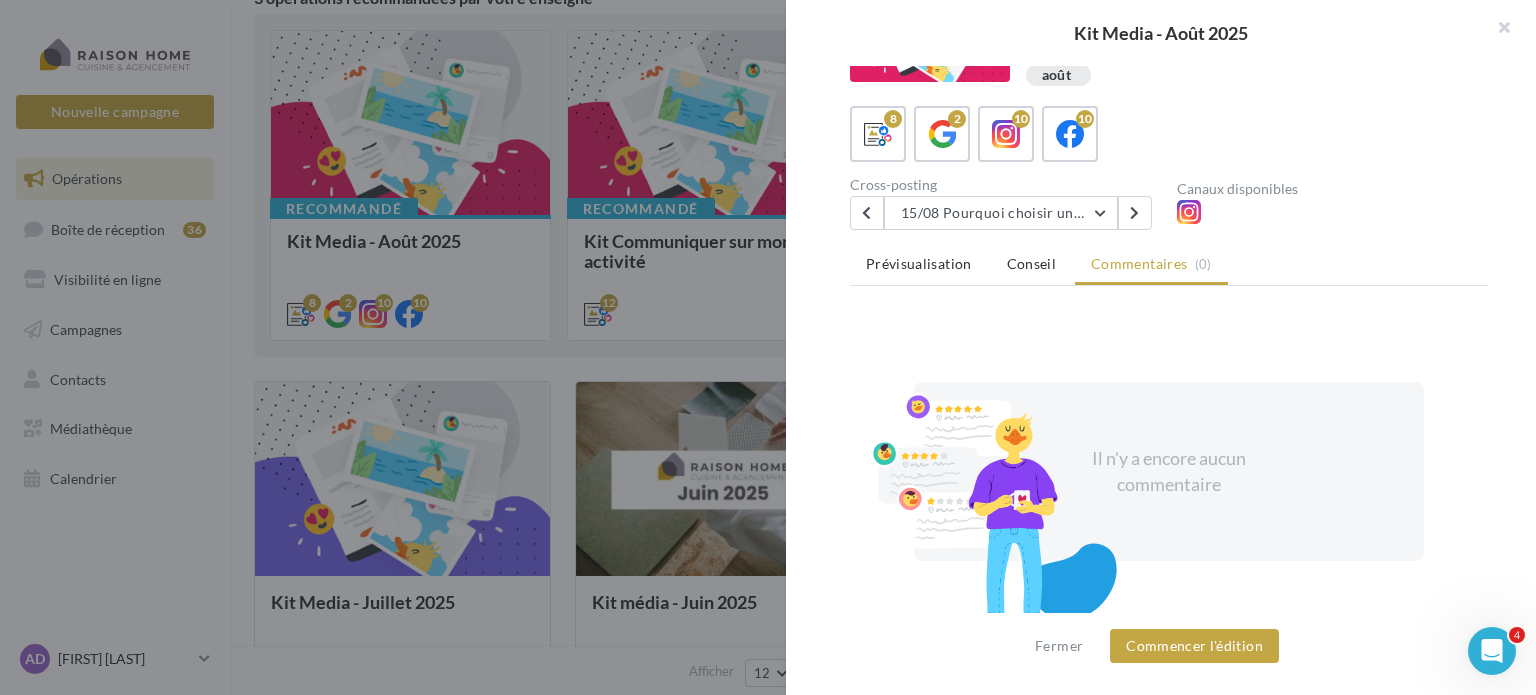 click on "Conseil" at bounding box center [1031, 264] 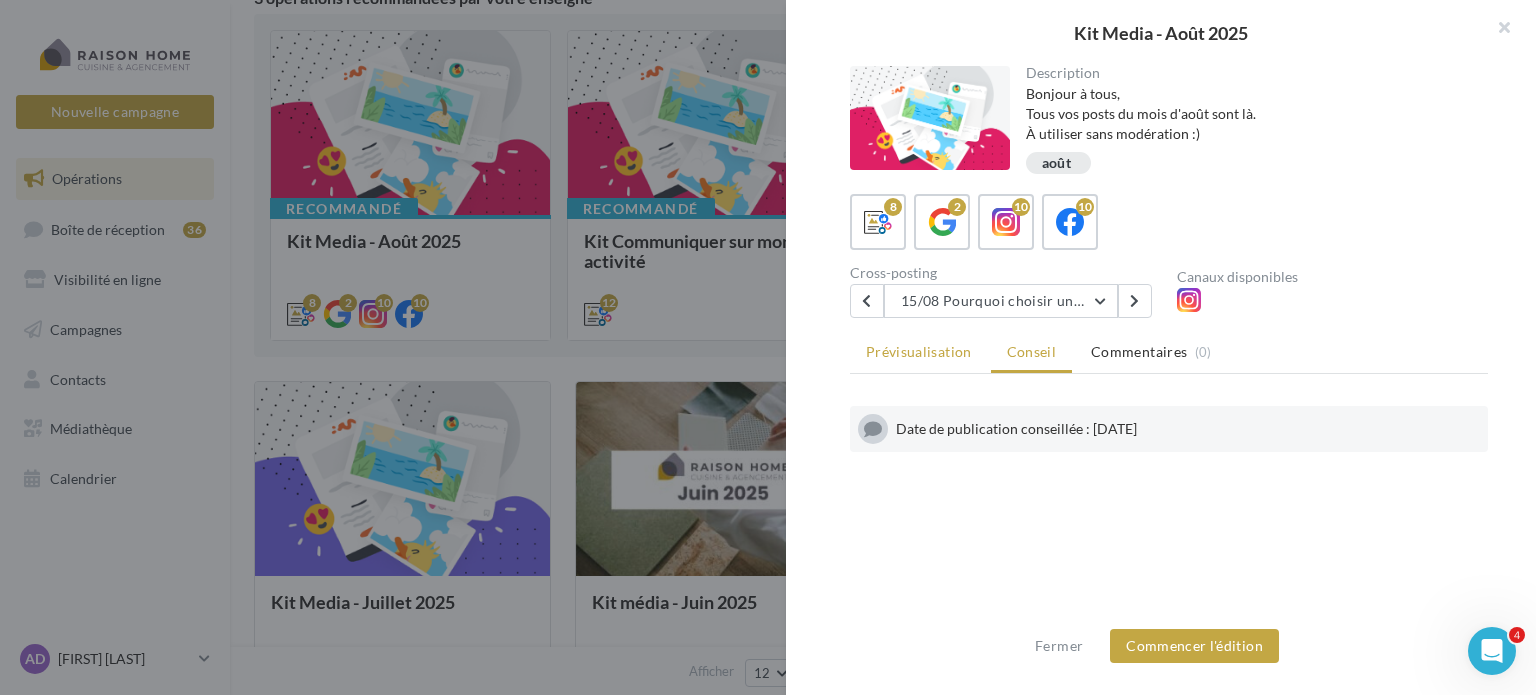 click on "Prévisualisation" at bounding box center (919, 351) 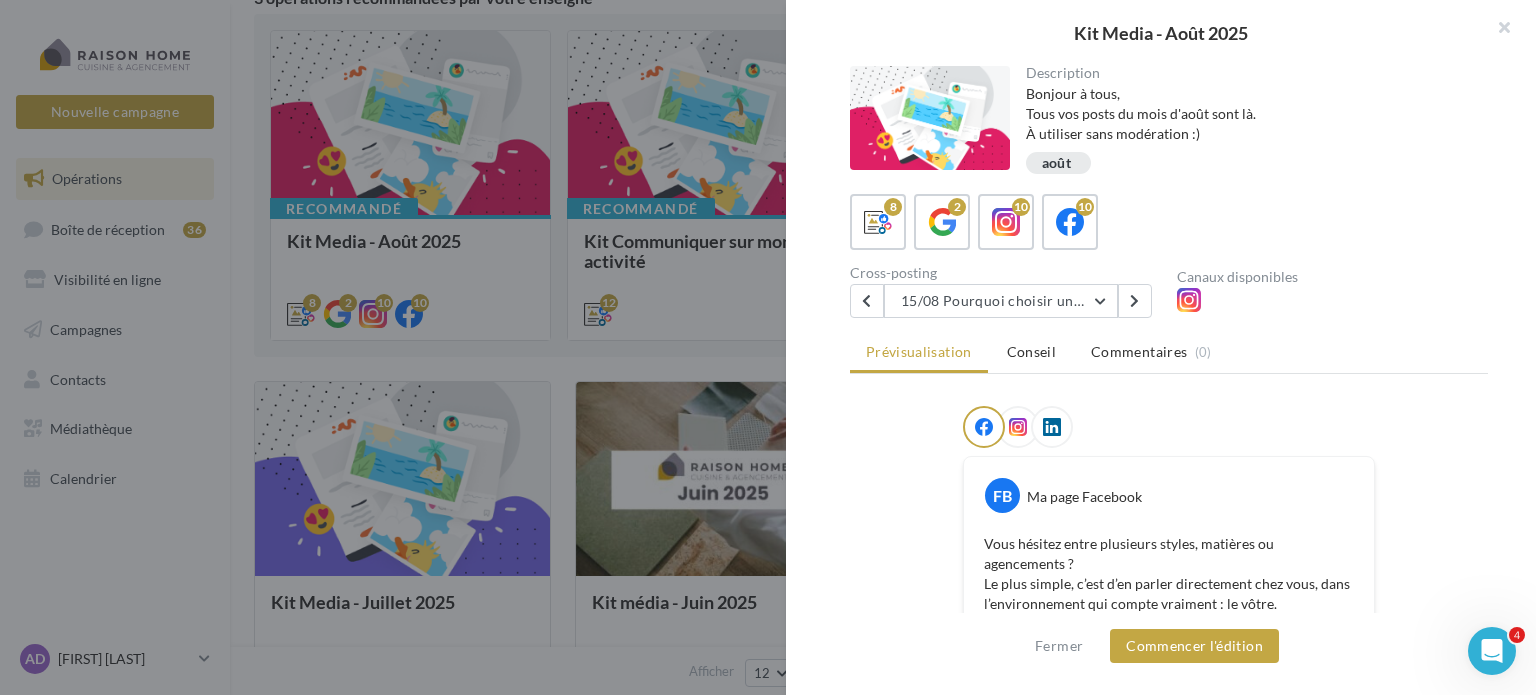 scroll, scrollTop: 488, scrollLeft: 0, axis: vertical 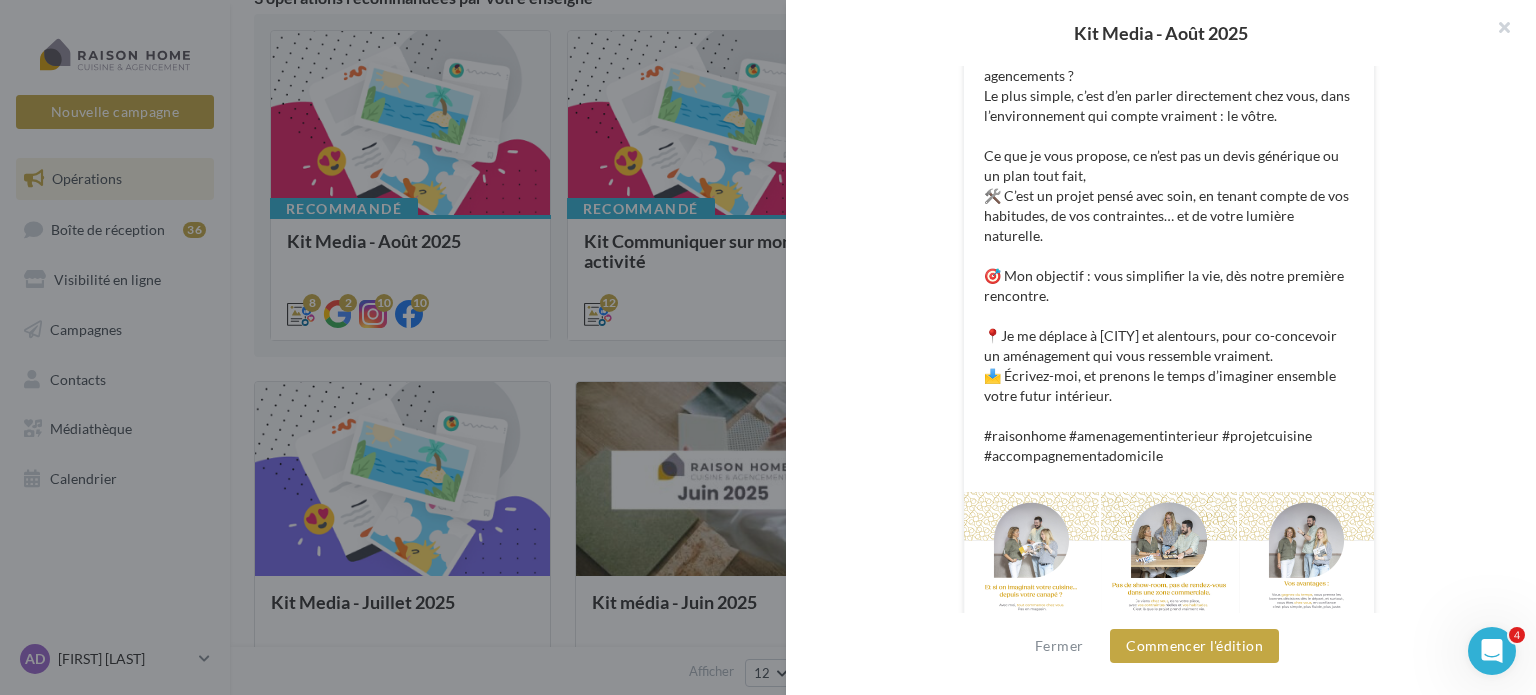 click at bounding box center [1031, 559] 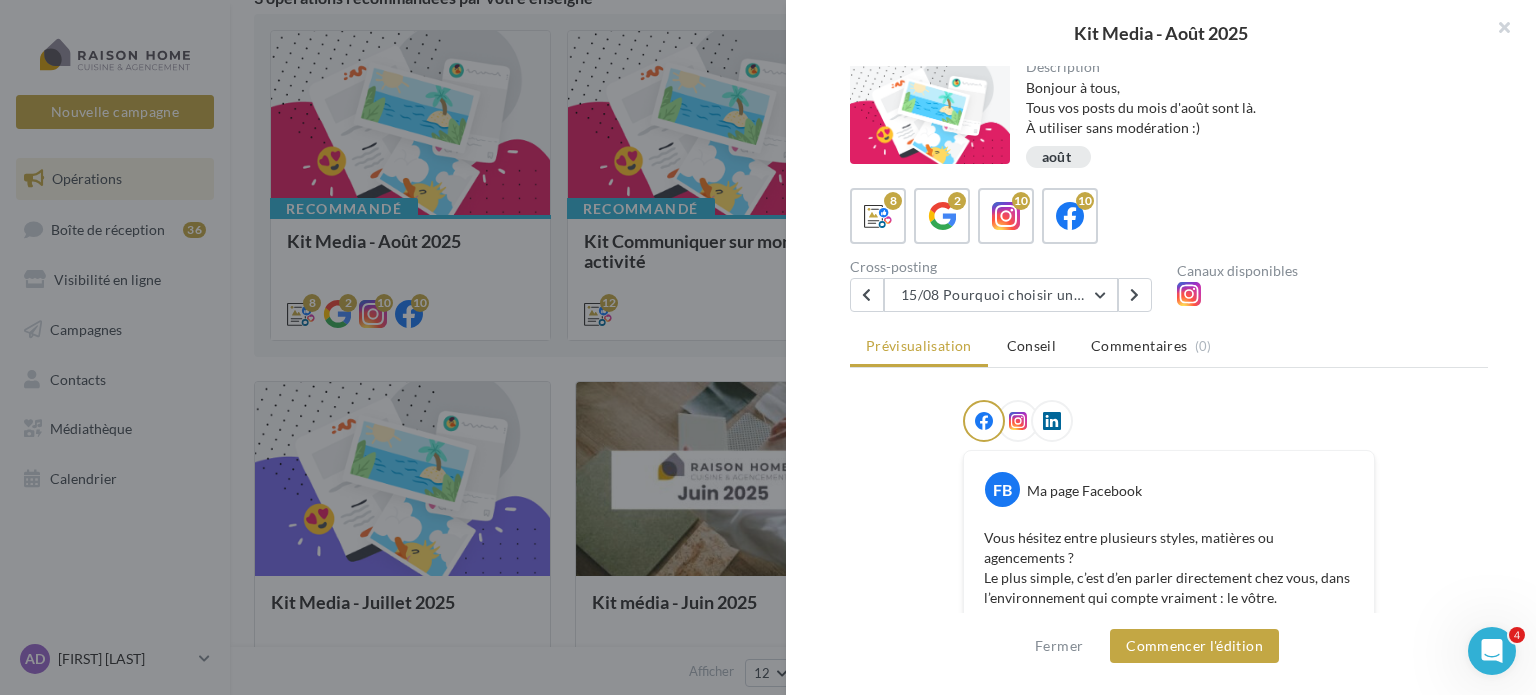 scroll, scrollTop: 0, scrollLeft: 0, axis: both 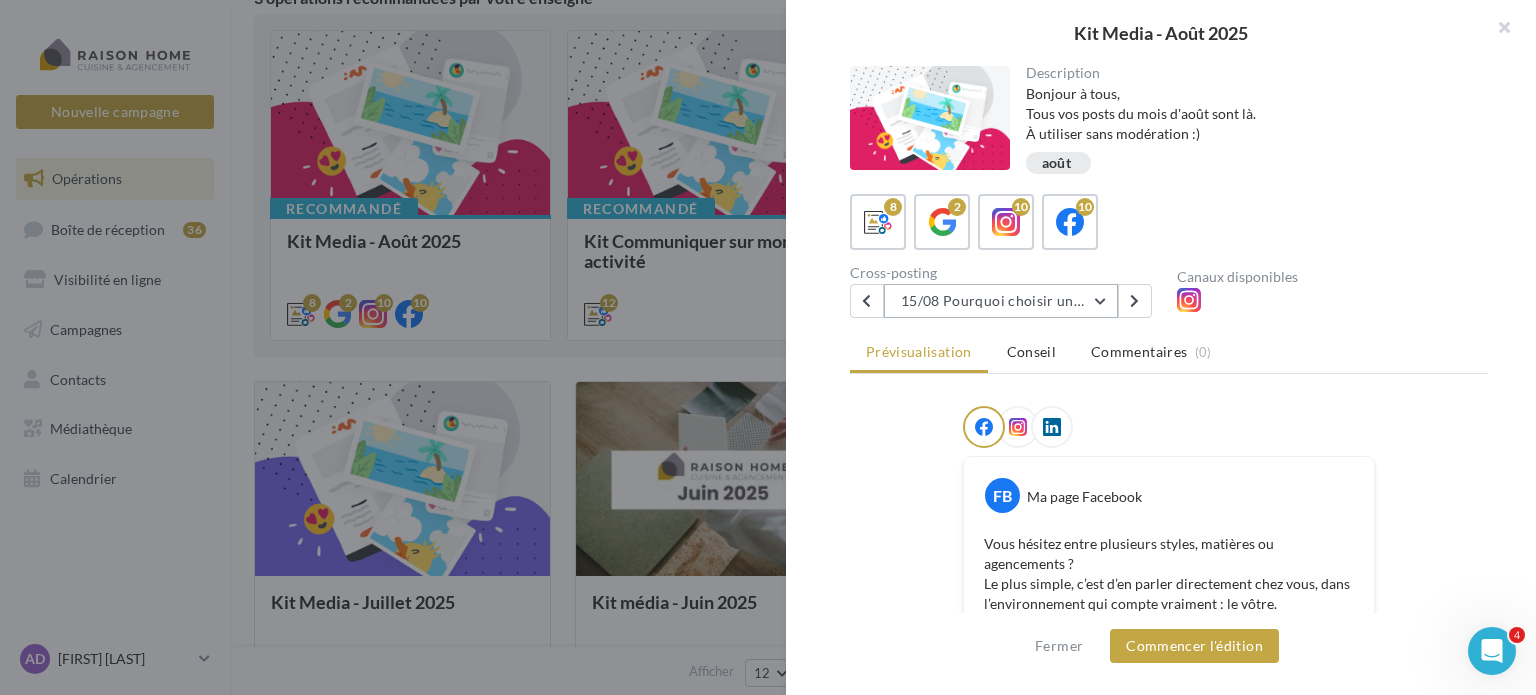 click on "15/08 Pourquoi choisir un expert local ?" at bounding box center (1001, 301) 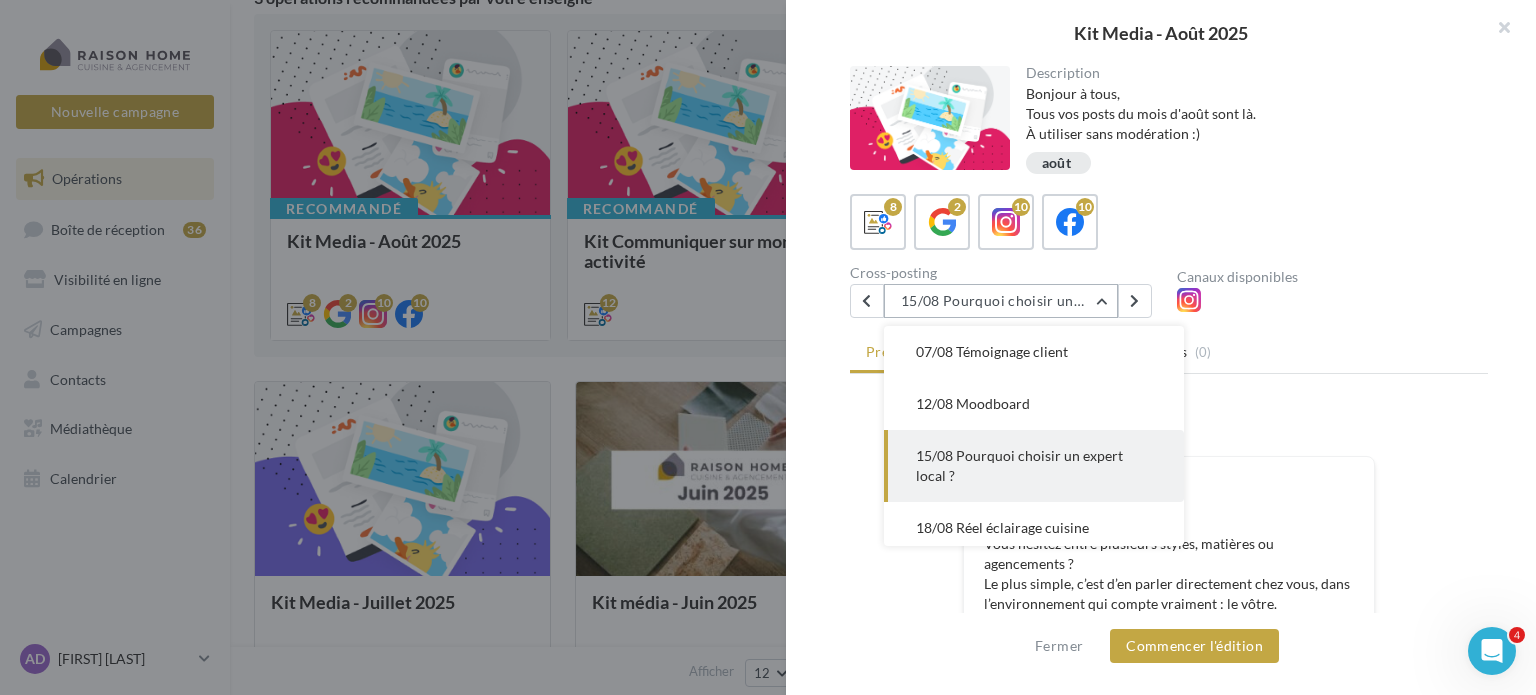 scroll, scrollTop: 144, scrollLeft: 0, axis: vertical 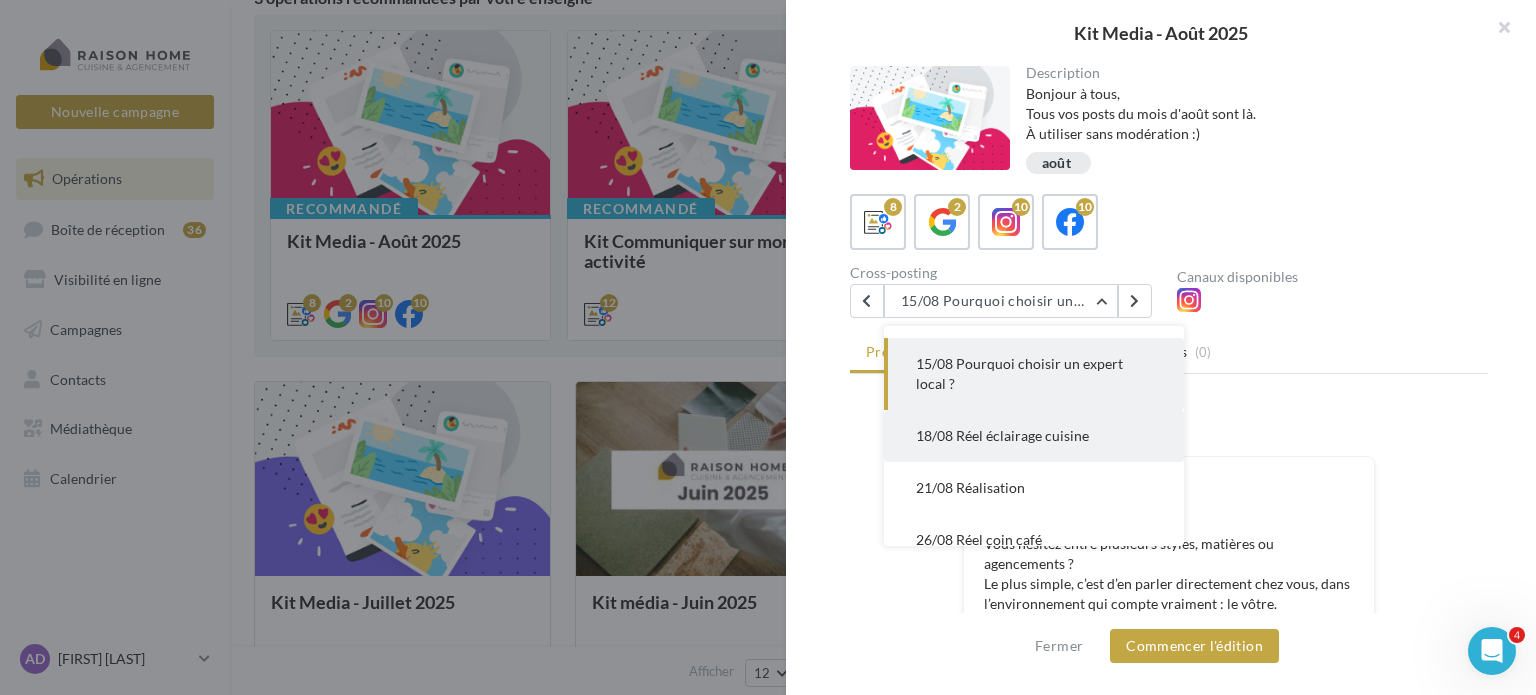 click on "18/08 Réel éclairage cuisine" at bounding box center (1034, 436) 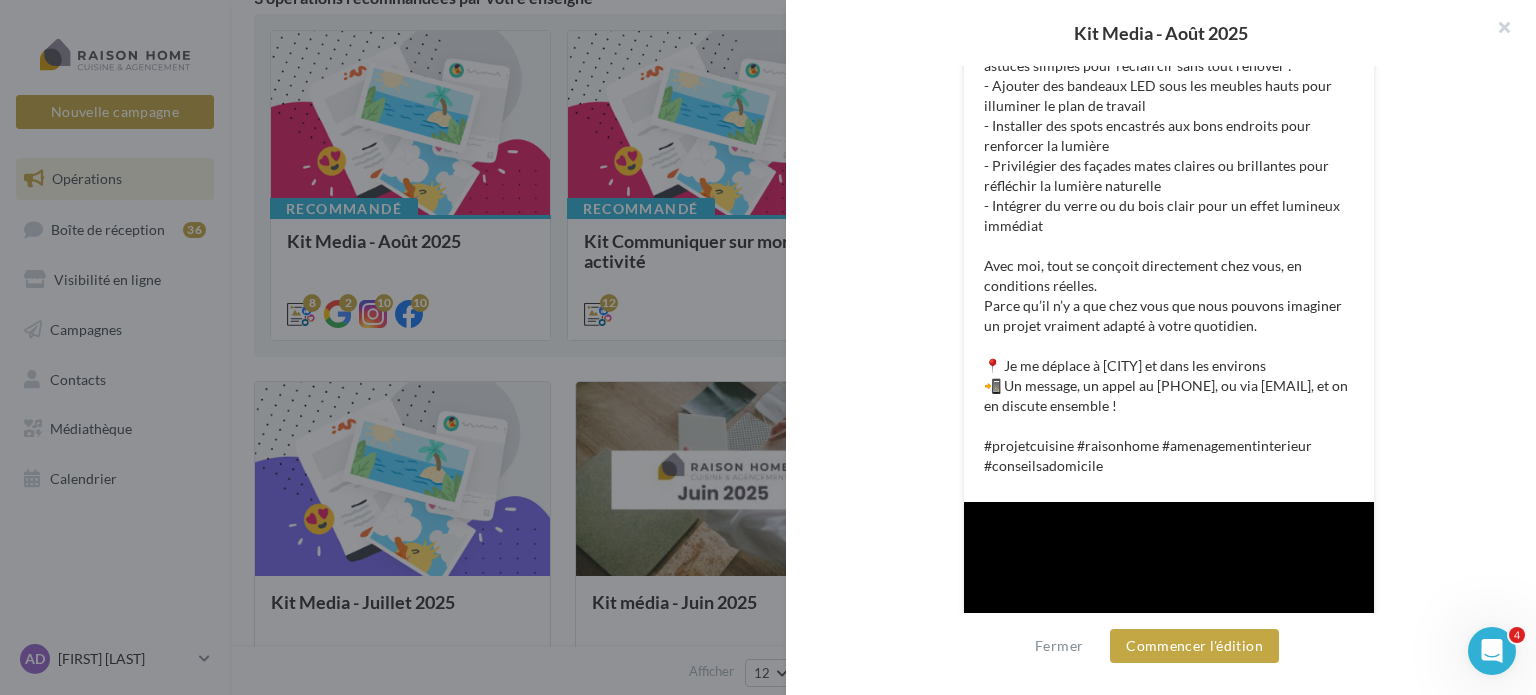 scroll, scrollTop: 232, scrollLeft: 0, axis: vertical 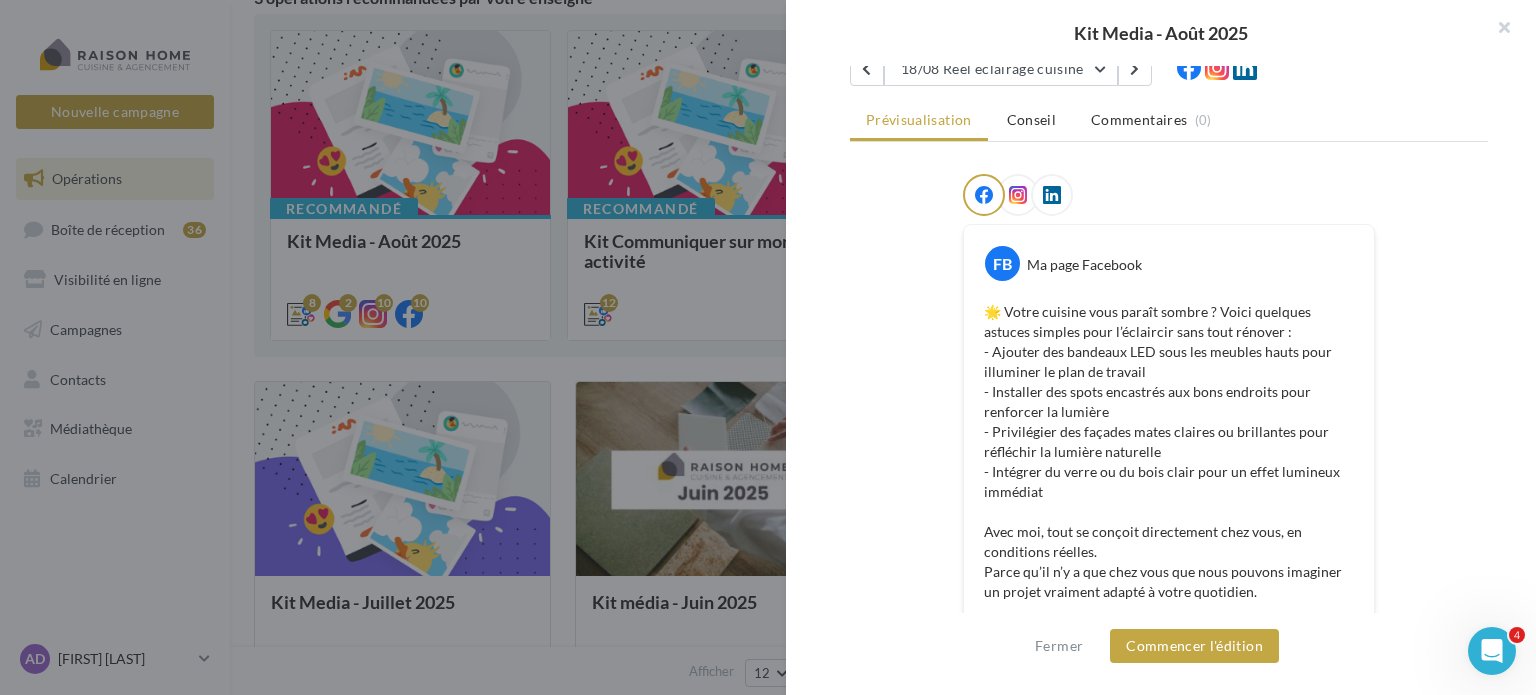 click on "Description
Bonjour à tous,
Tous vos posts du mois d'août sont là.
À utiliser sans modération :)
août
8         2         10         10
Cross-posting
18/08 Réel éclairage cuisine
04/08 Réel cuisine ouverte ou fermée     07/08 Témoignage client     12/08 Moodboard     15/08 Pourquoi choisir un expert local ?     18/08 Réel éclairage cuisine     21/08 Réalisation     26/08 Réel coin café     29/08 Réalisation d'un bureau
Canaux disponibles
Prévisualisation
Conseil
Commentaires
(0)
FB
Ma page Facebook" at bounding box center [1169, 348] 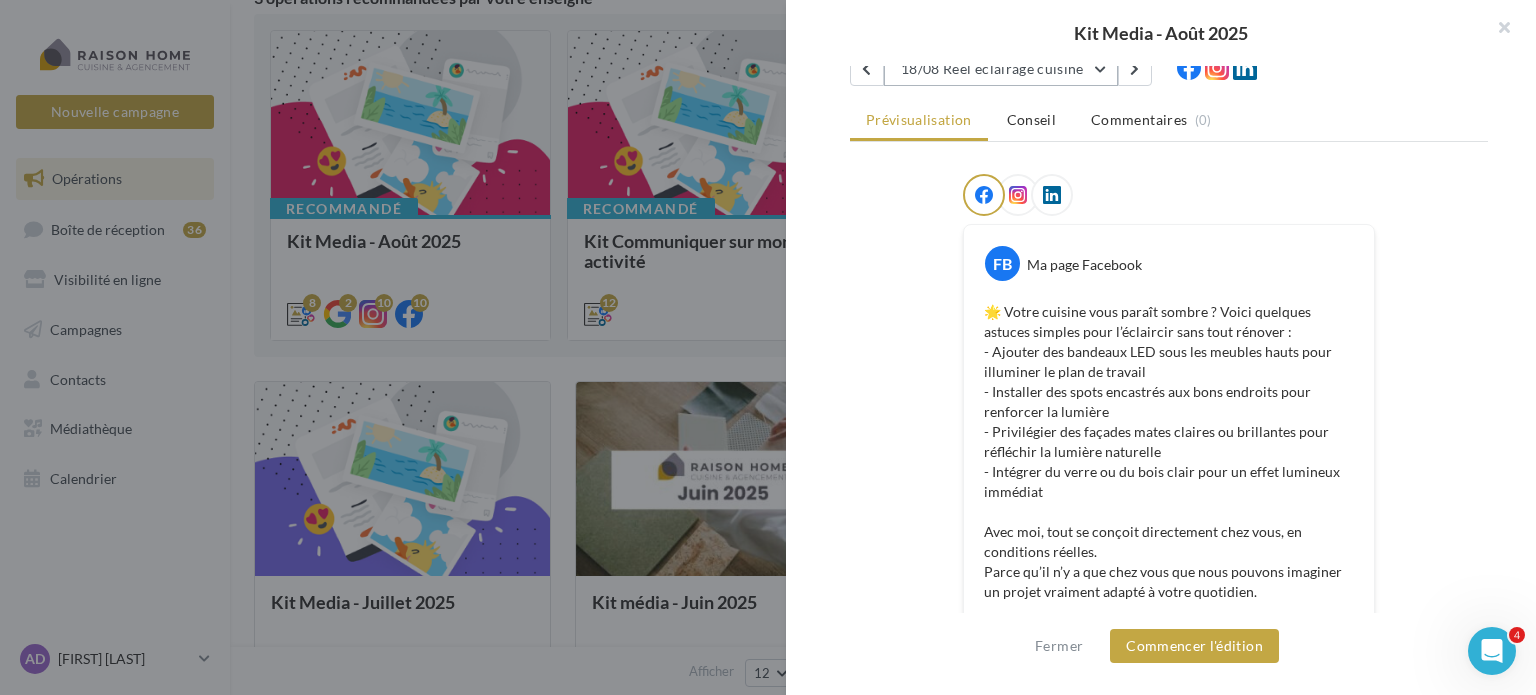 click on "18/08 Réel éclairage cuisine" at bounding box center (1001, 69) 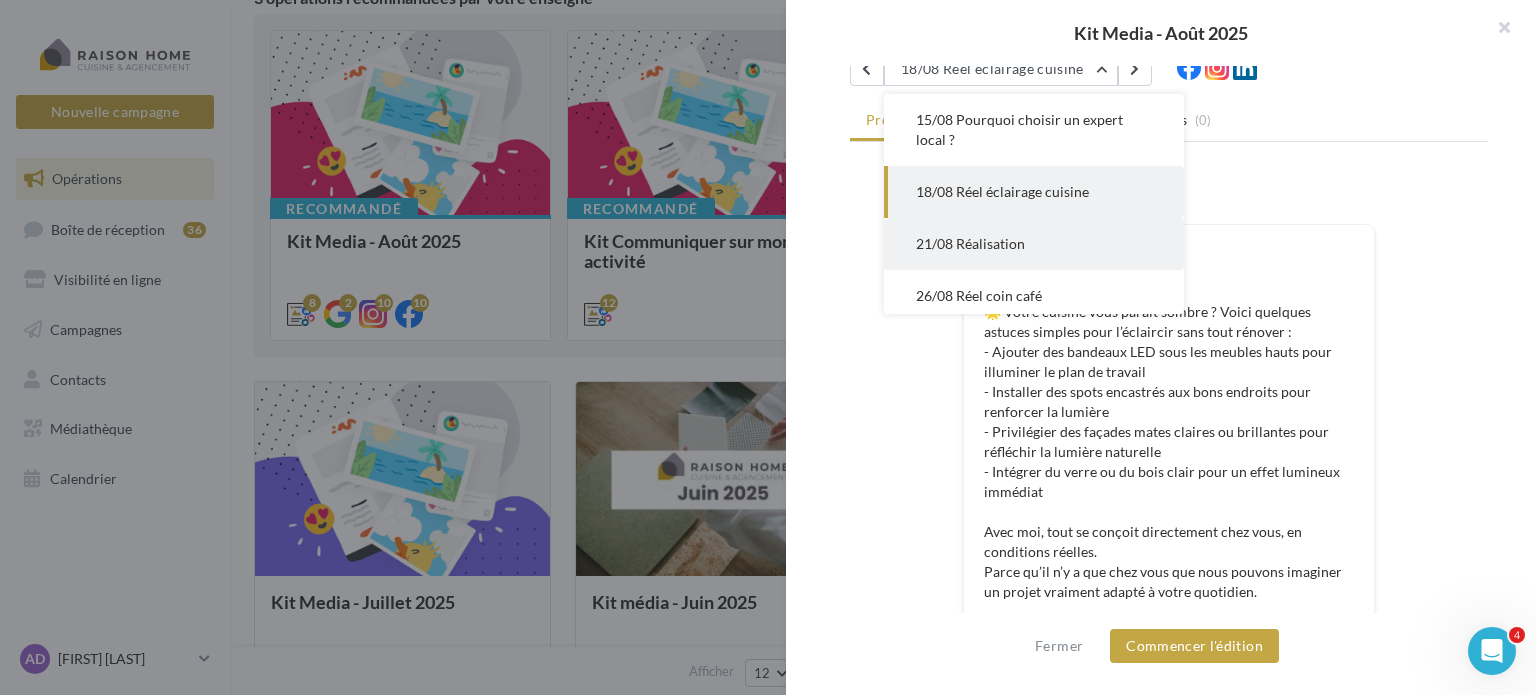 click on "21/08 Réalisation" at bounding box center [970, 243] 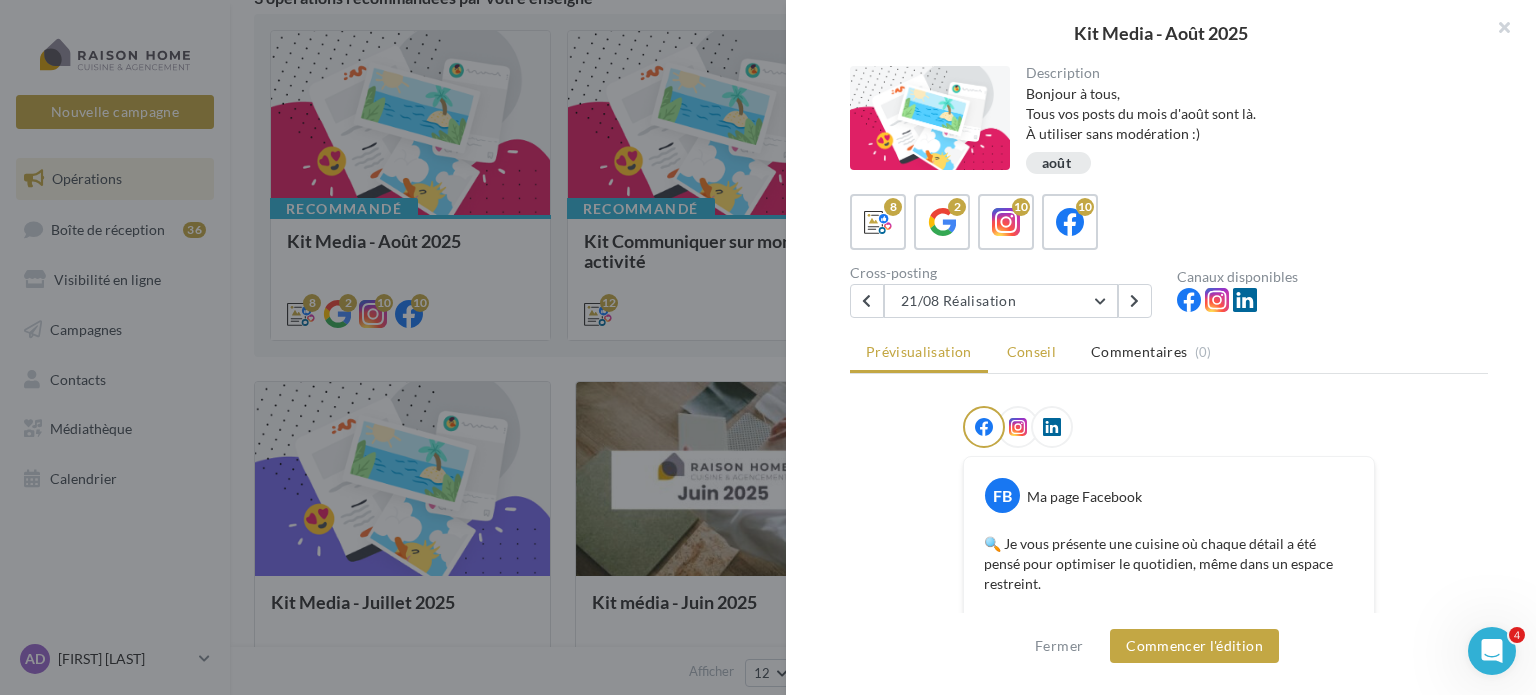 scroll, scrollTop: 0, scrollLeft: 0, axis: both 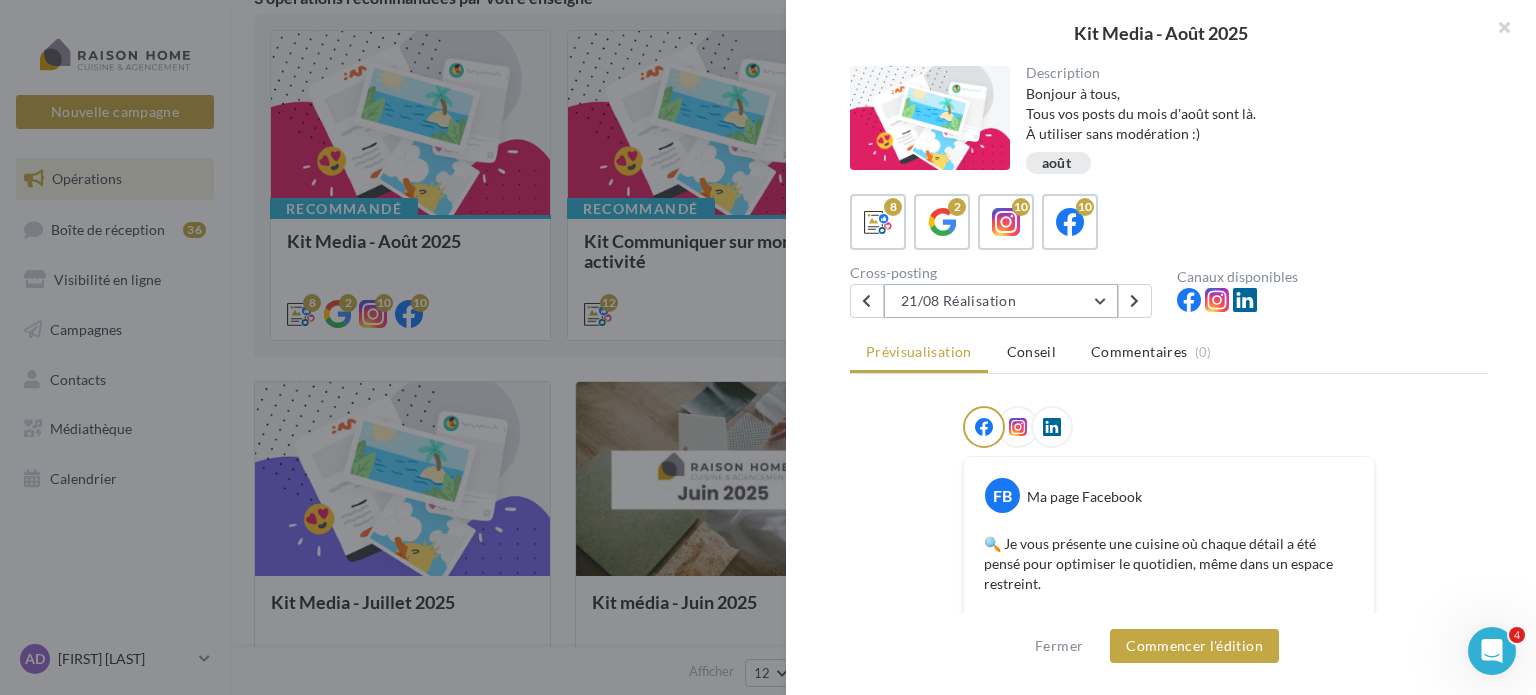 click on "21/08 Réalisation" at bounding box center (1001, 301) 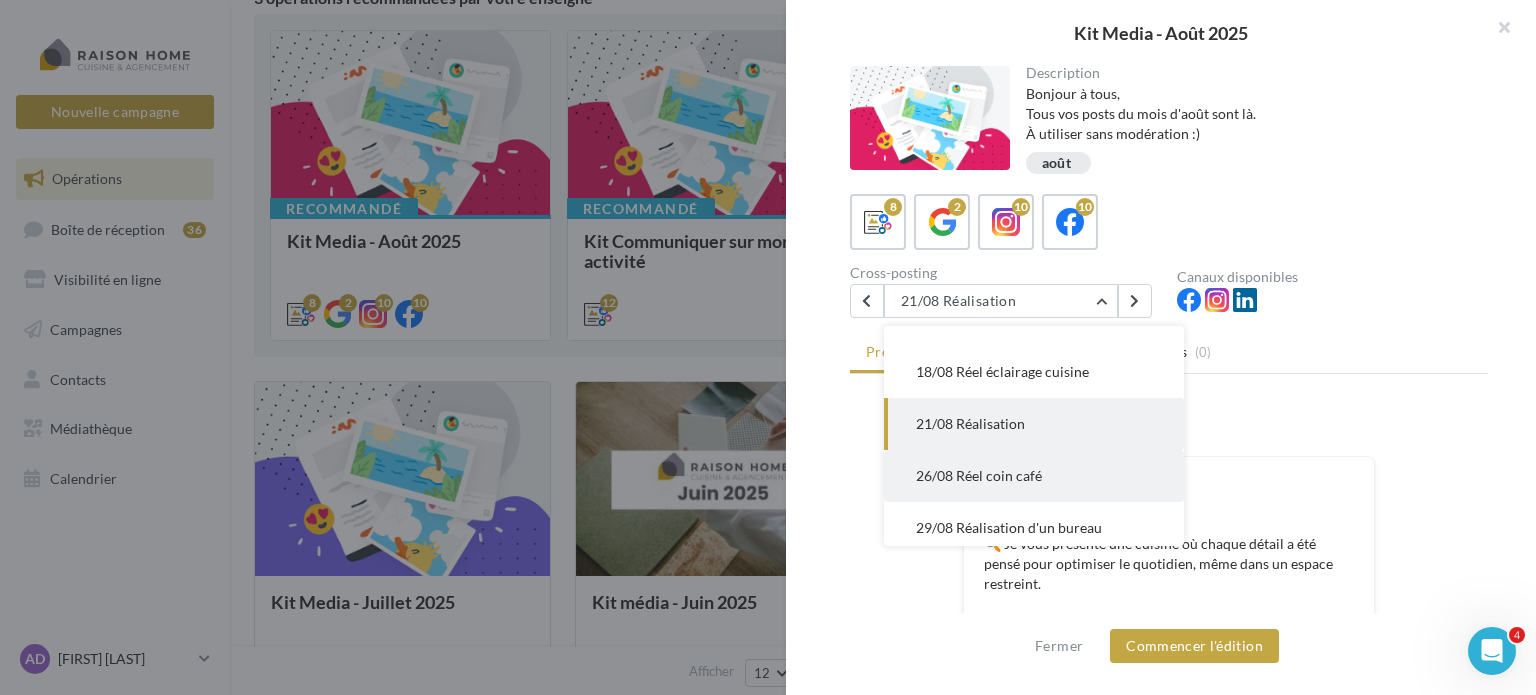 click on "26/08 Réel coin café" at bounding box center (979, 475) 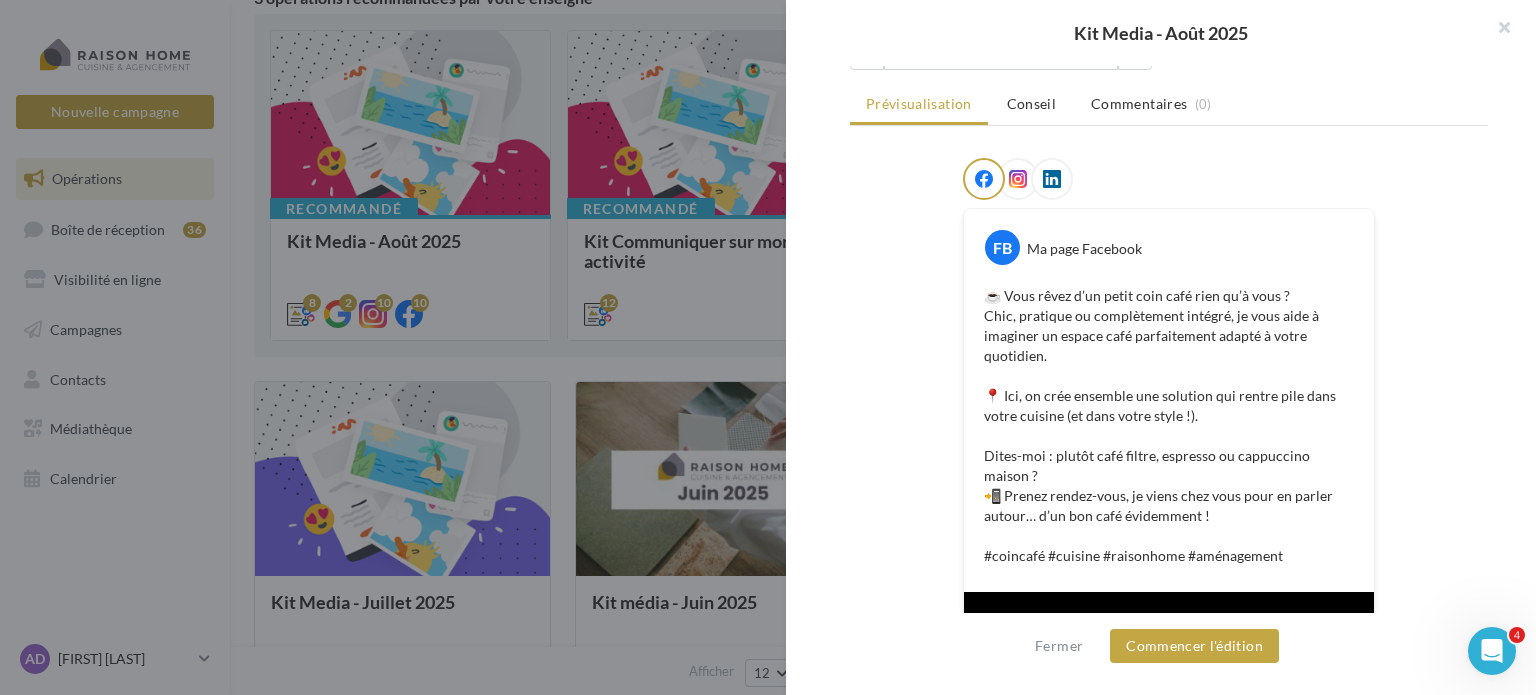 scroll, scrollTop: 172, scrollLeft: 0, axis: vertical 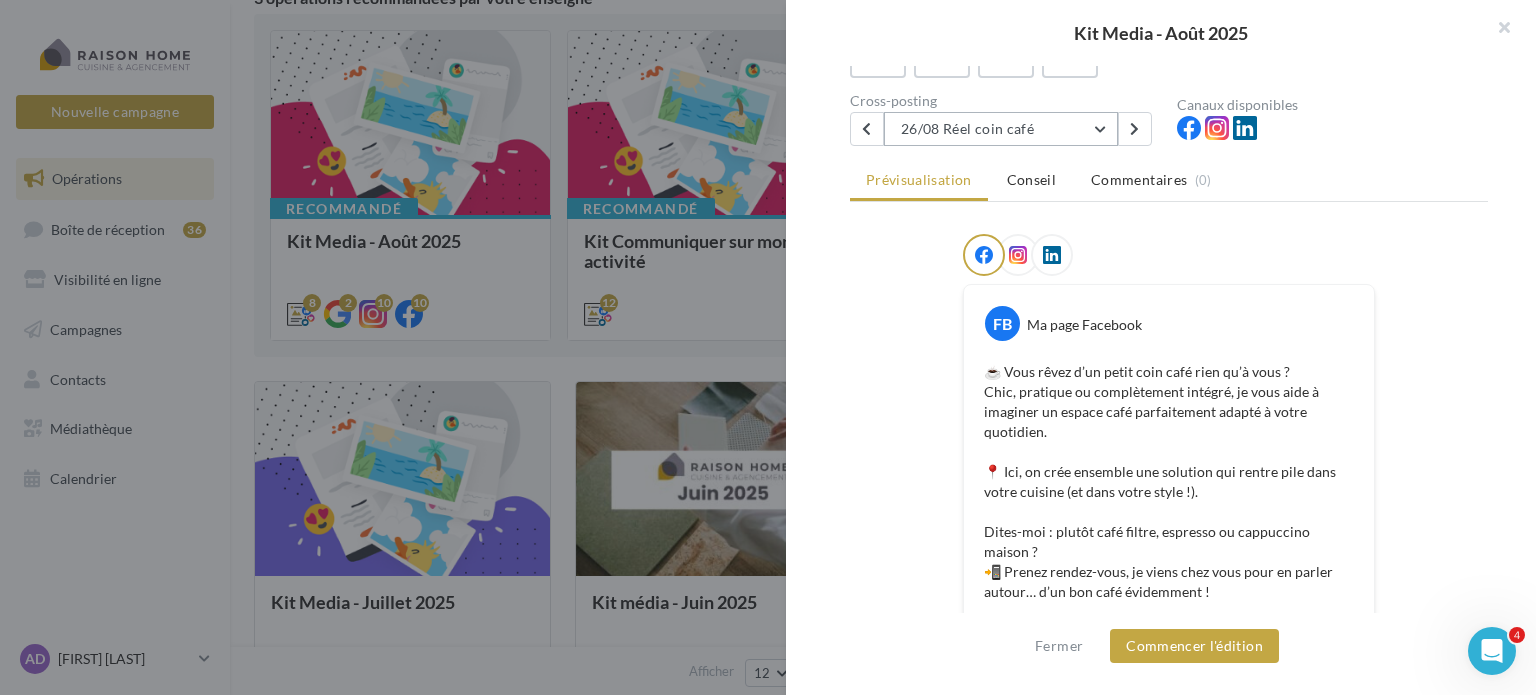 click on "26/08 Réel coin café" at bounding box center (1001, 129) 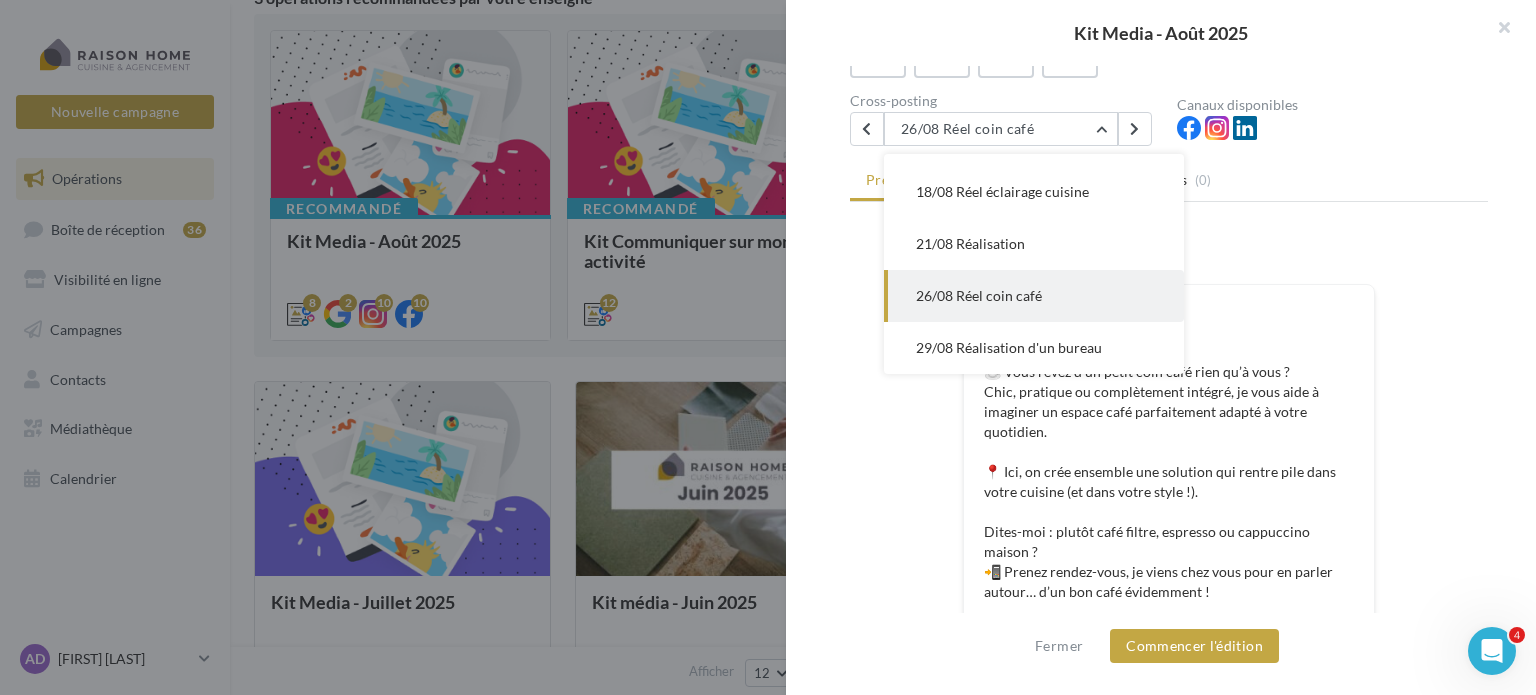 click on "29/08 Réalisation d'un bureau" at bounding box center (1034, 348) 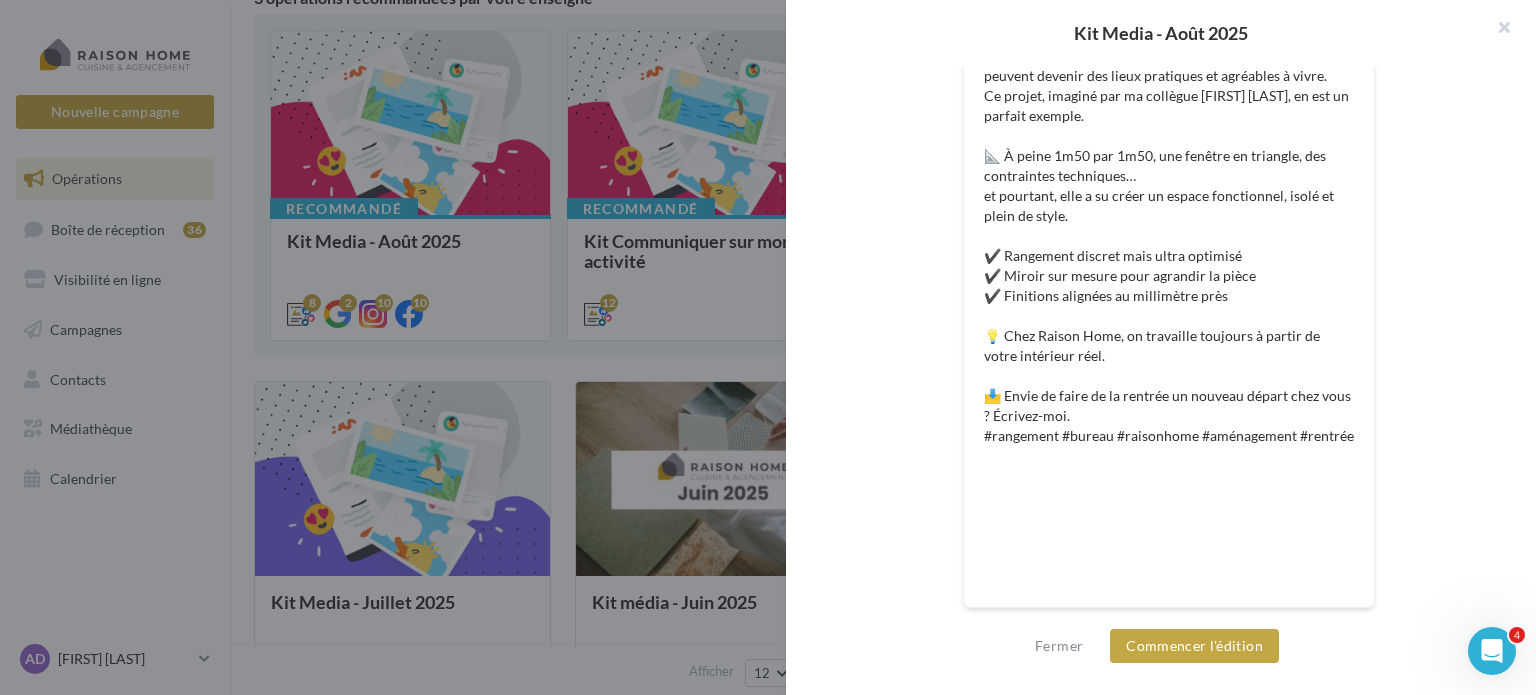scroll, scrollTop: 48, scrollLeft: 0, axis: vertical 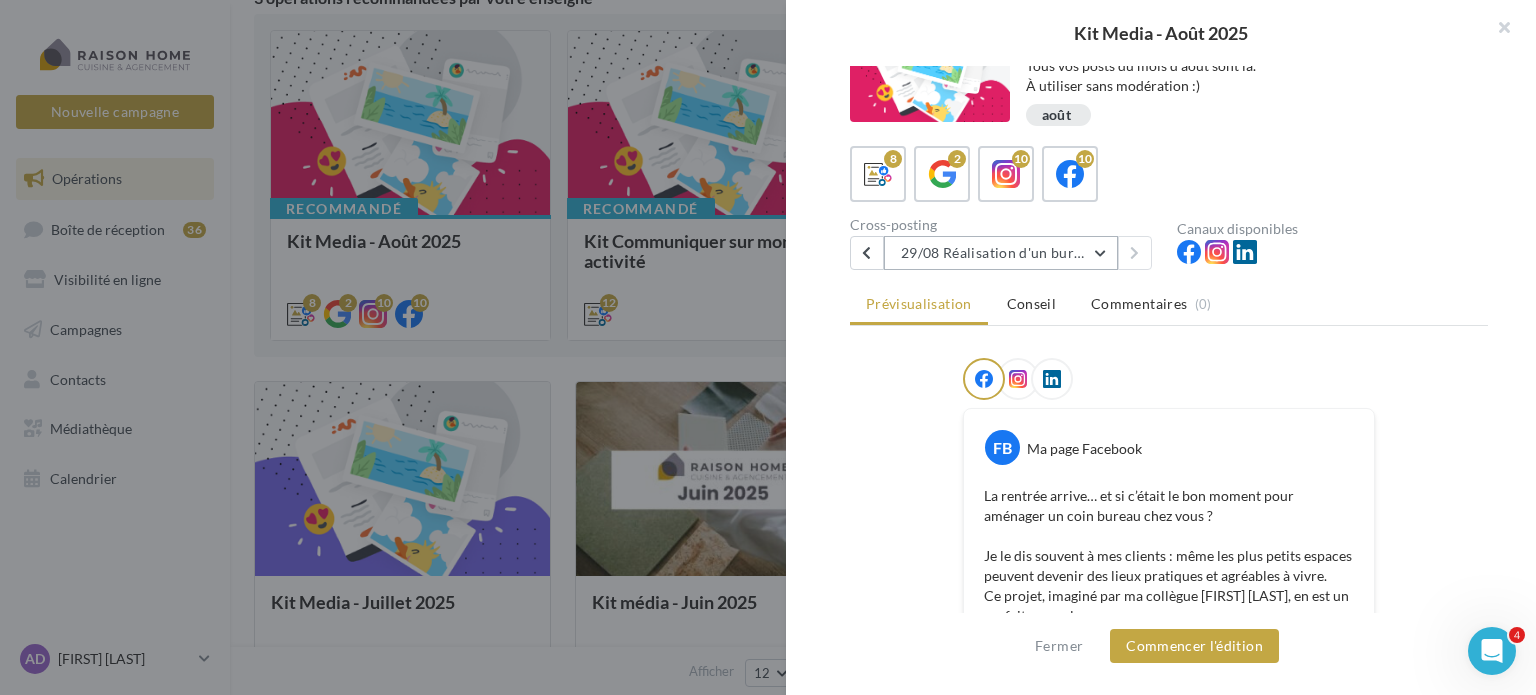 click on "29/08 Réalisation d'un bureau" at bounding box center [1001, 253] 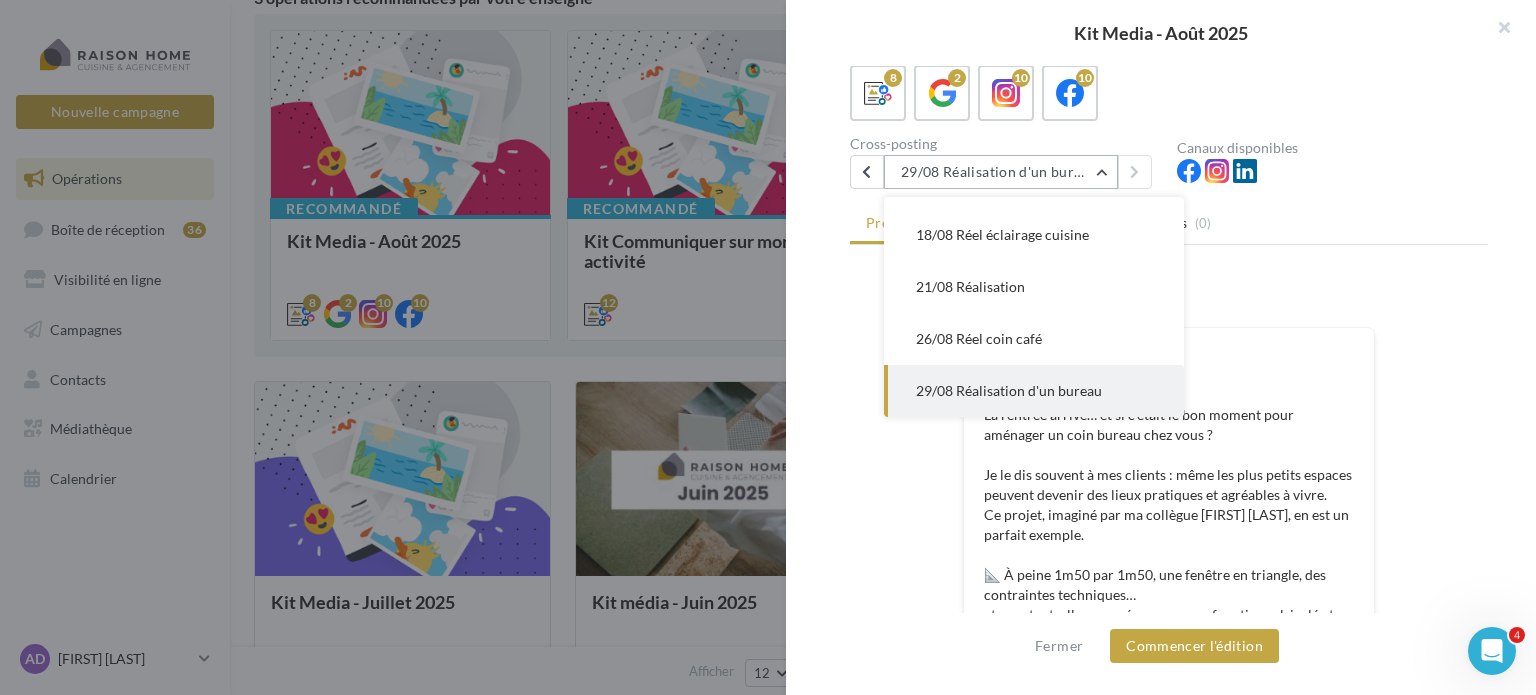 scroll, scrollTop: 0, scrollLeft: 0, axis: both 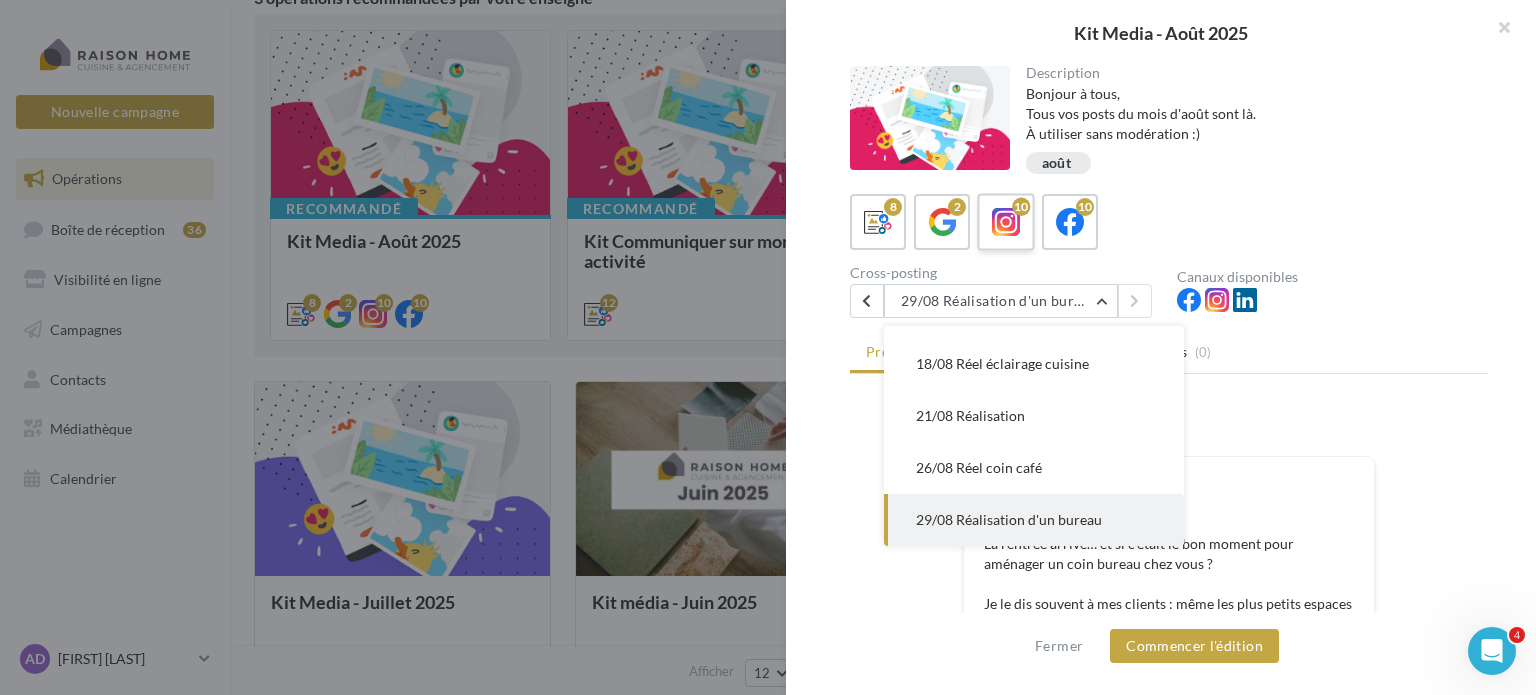 click at bounding box center [1006, 222] 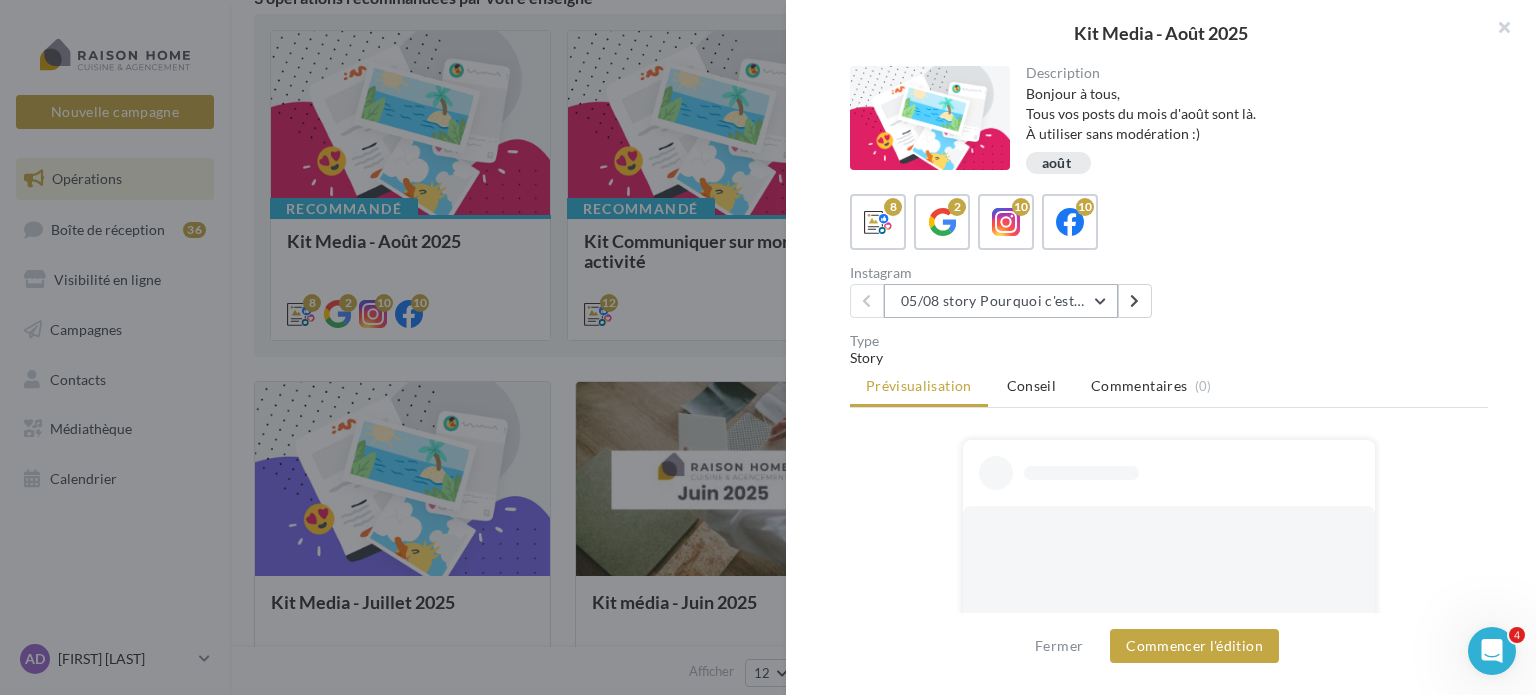 click on "05/08 story Pourquoi c'est différent avec moi ?" at bounding box center [1001, 301] 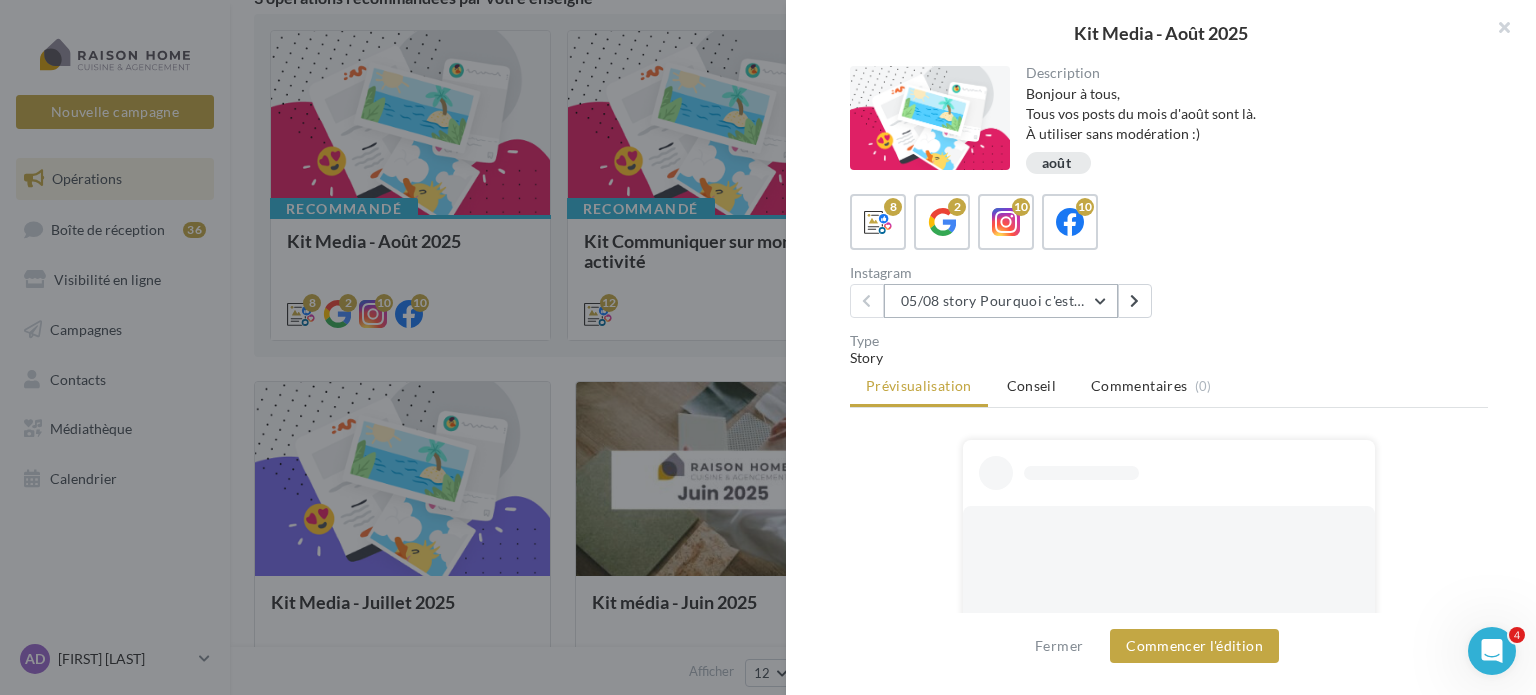 scroll, scrollTop: 0, scrollLeft: 0, axis: both 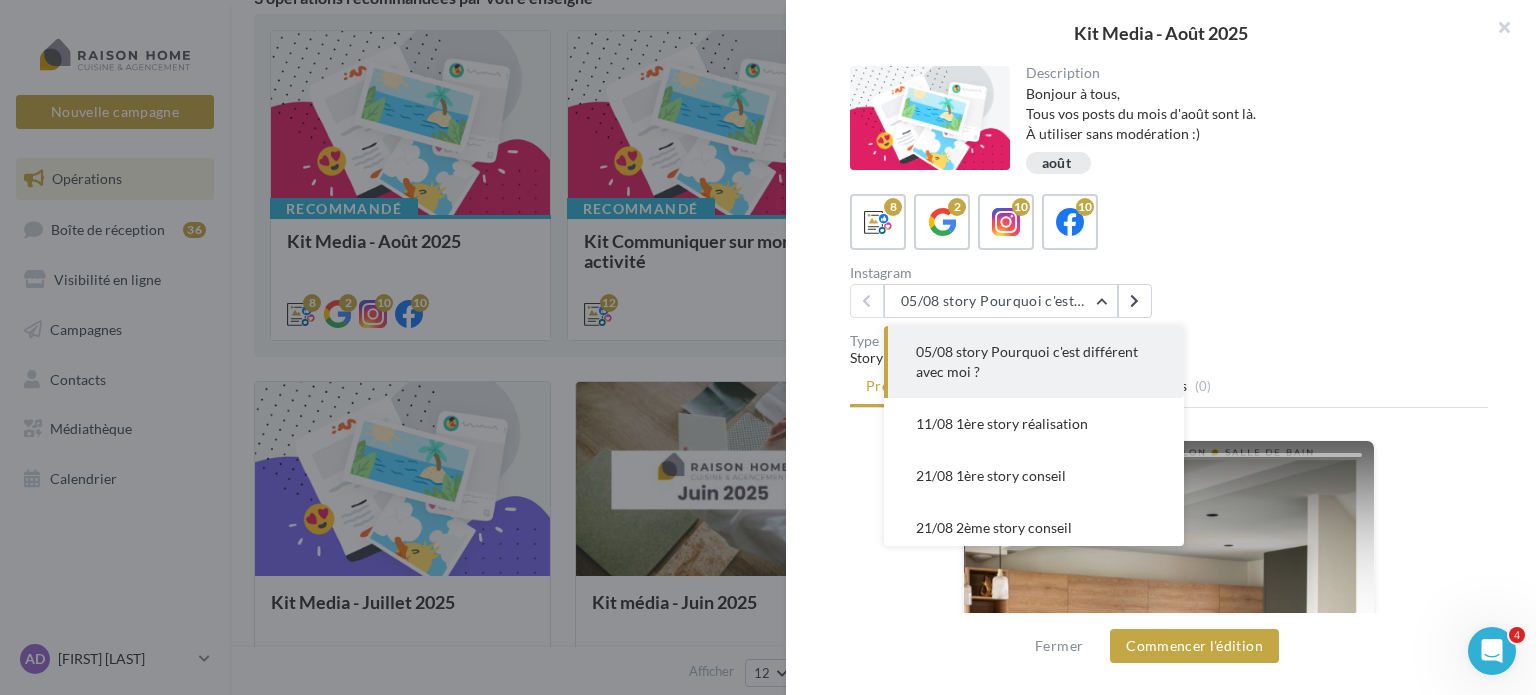 click on "Instagram
05/08 story Pourquoi c'est différent avec moi ?
05/08 story Pourquoi c'est différent avec moi ?     11/08 1ère story réalisation     21/08 1ère story conseil     21/08 2ème story conseil     21/08 3ème story conseil     21/08 4ème story conseil     21/08 5ème story conseil     28/08 1ère story tendance     28/08 2ème story tendance     28/08 3ème story tendance" at bounding box center [1177, 292] 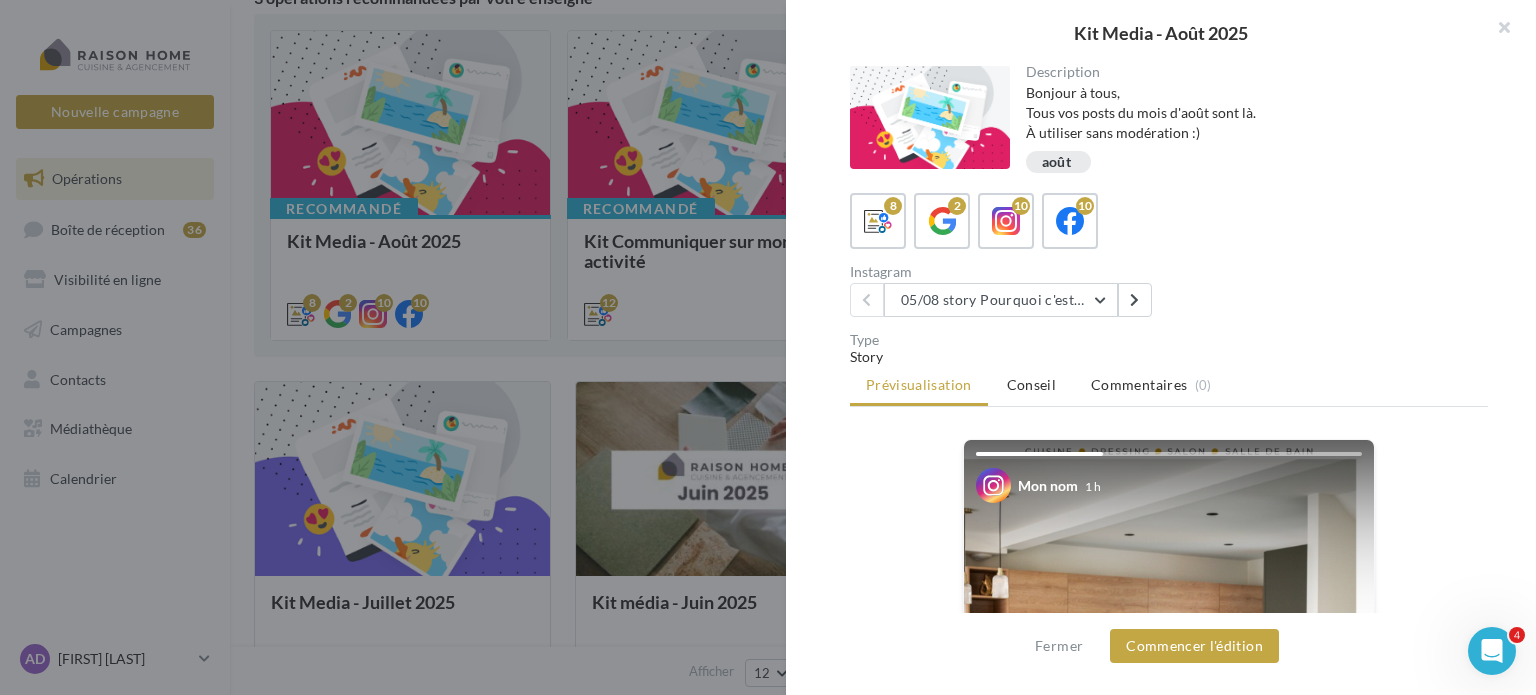 scroll, scrollTop: 0, scrollLeft: 0, axis: both 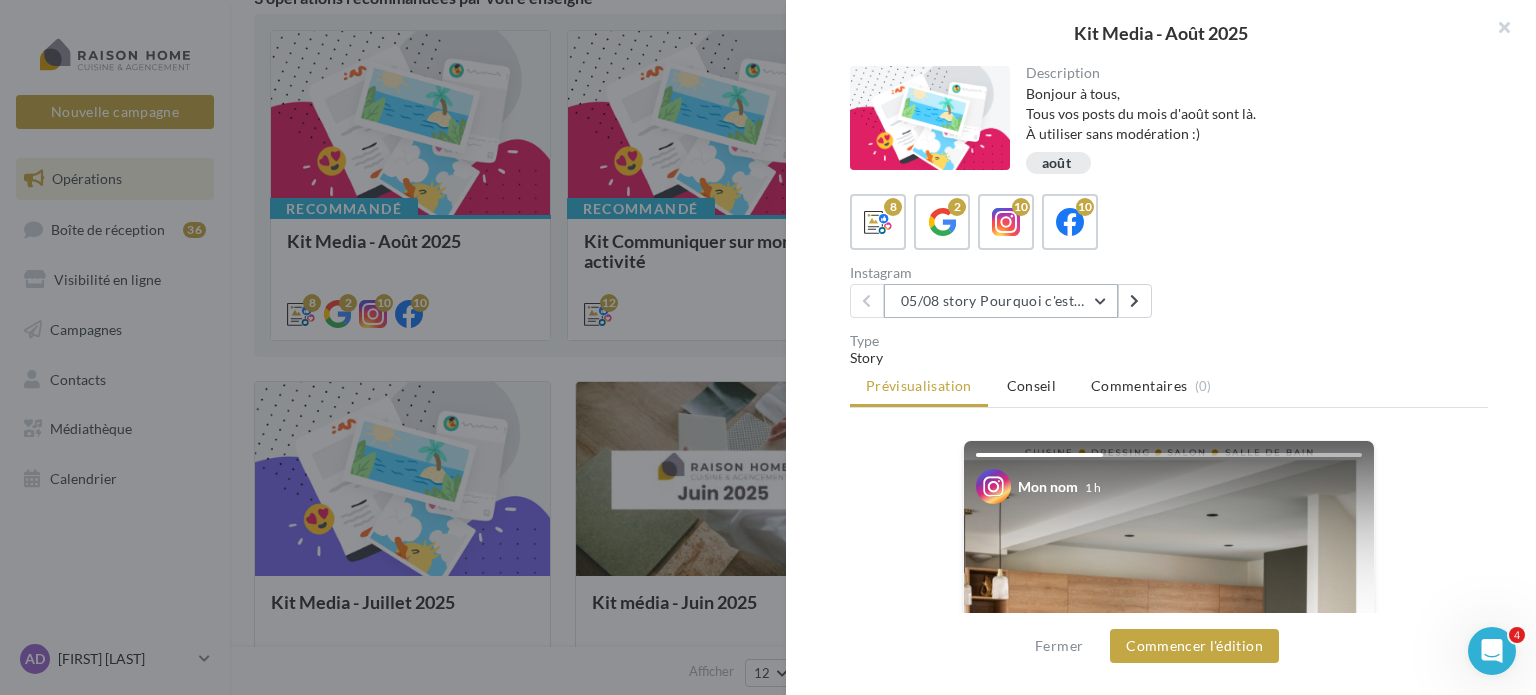 click on "05/08 story Pourquoi c'est différent avec moi ?" at bounding box center [1001, 301] 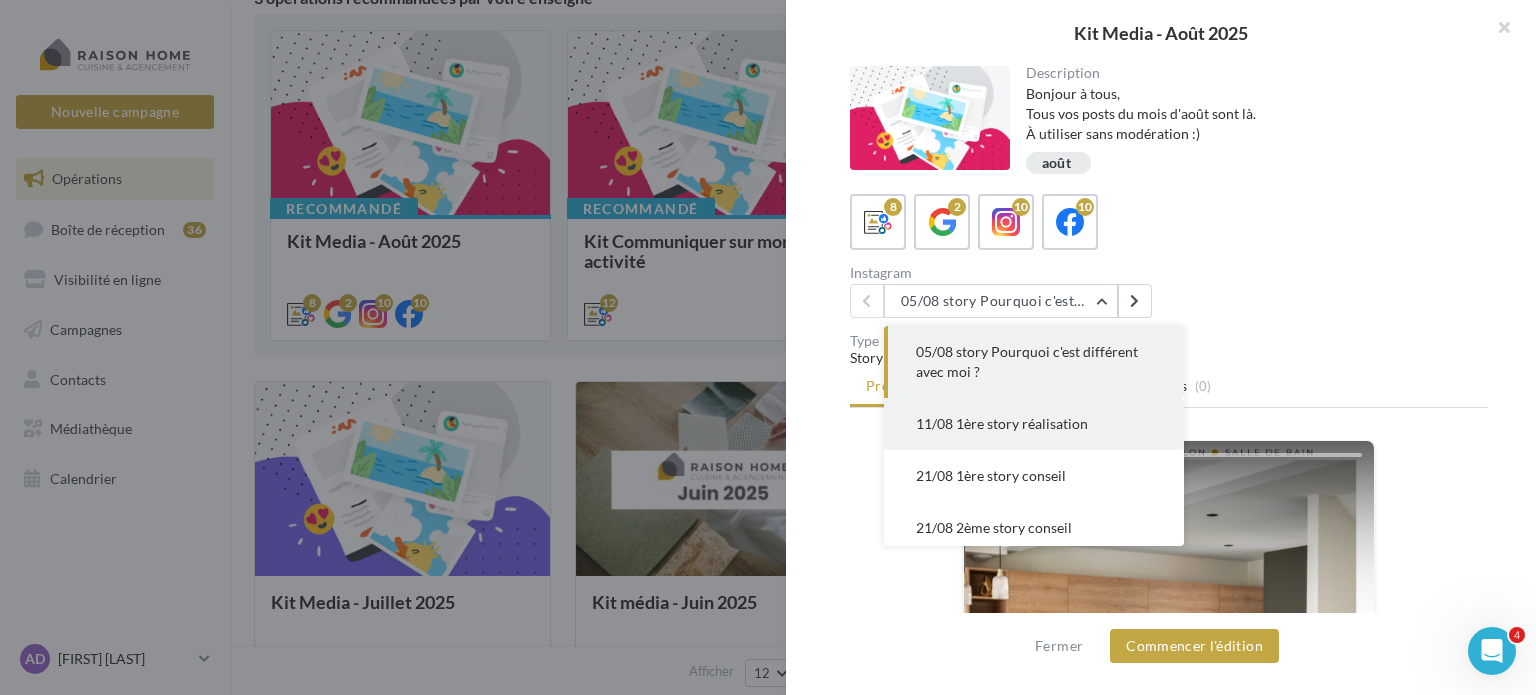 click on "11/08 1ère story réalisation" at bounding box center [1002, 423] 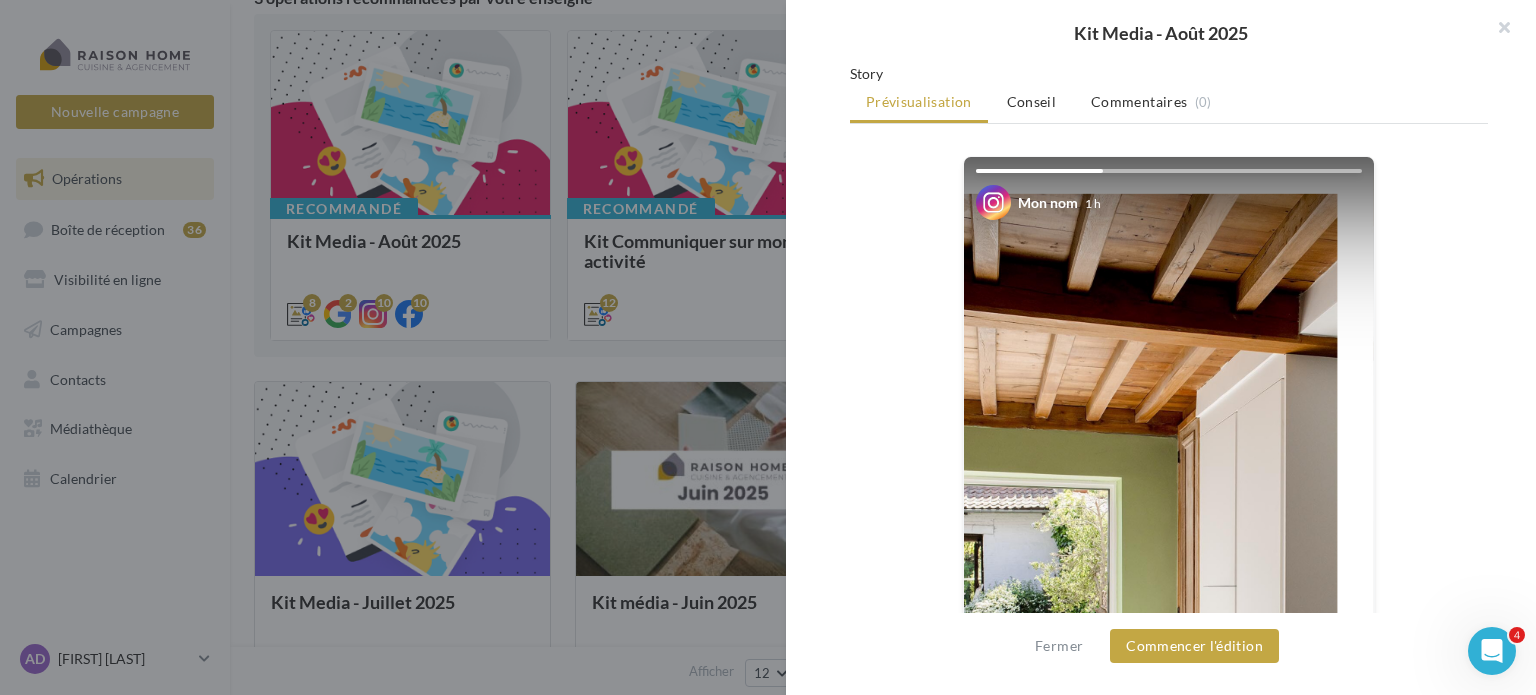 scroll, scrollTop: 64, scrollLeft: 0, axis: vertical 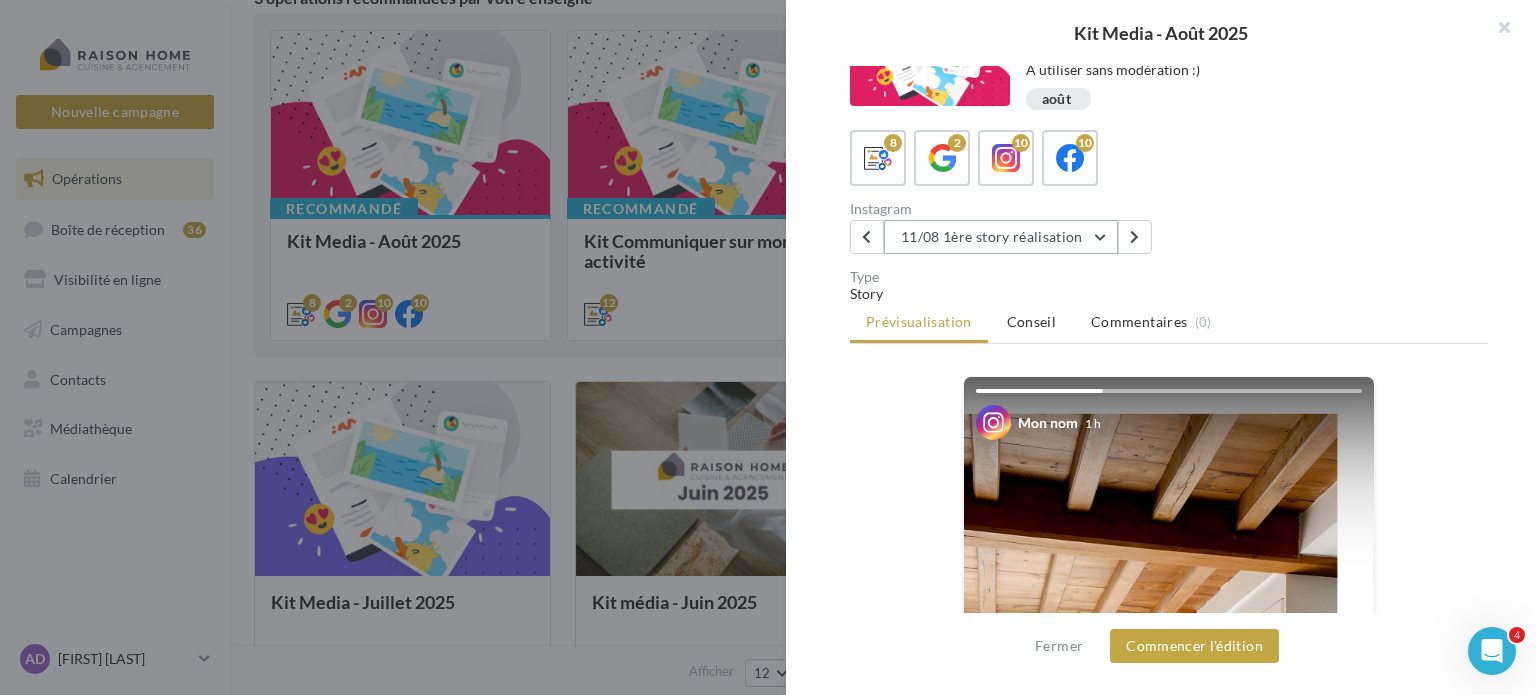 click on "11/08 1ère story réalisation" at bounding box center (1001, 237) 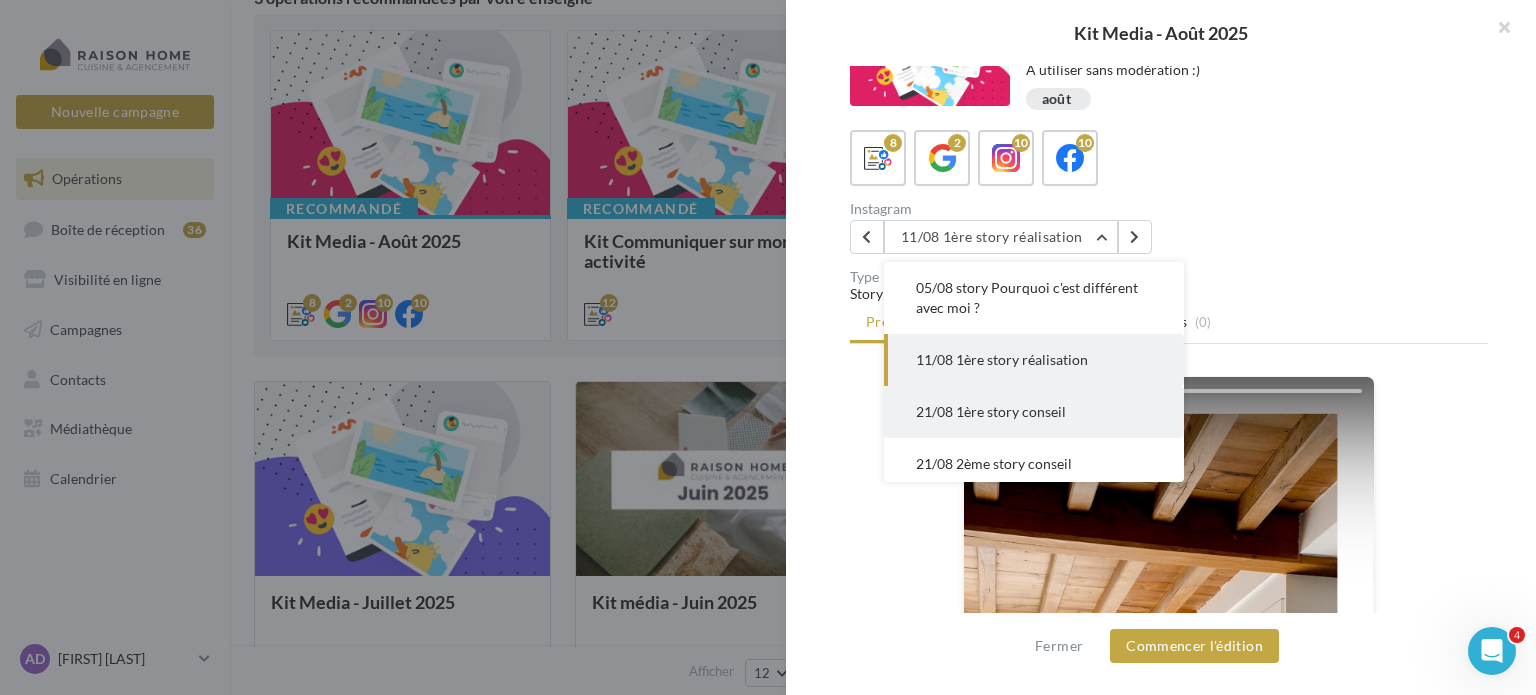 click on "21/08 1ère story conseil" at bounding box center (991, 411) 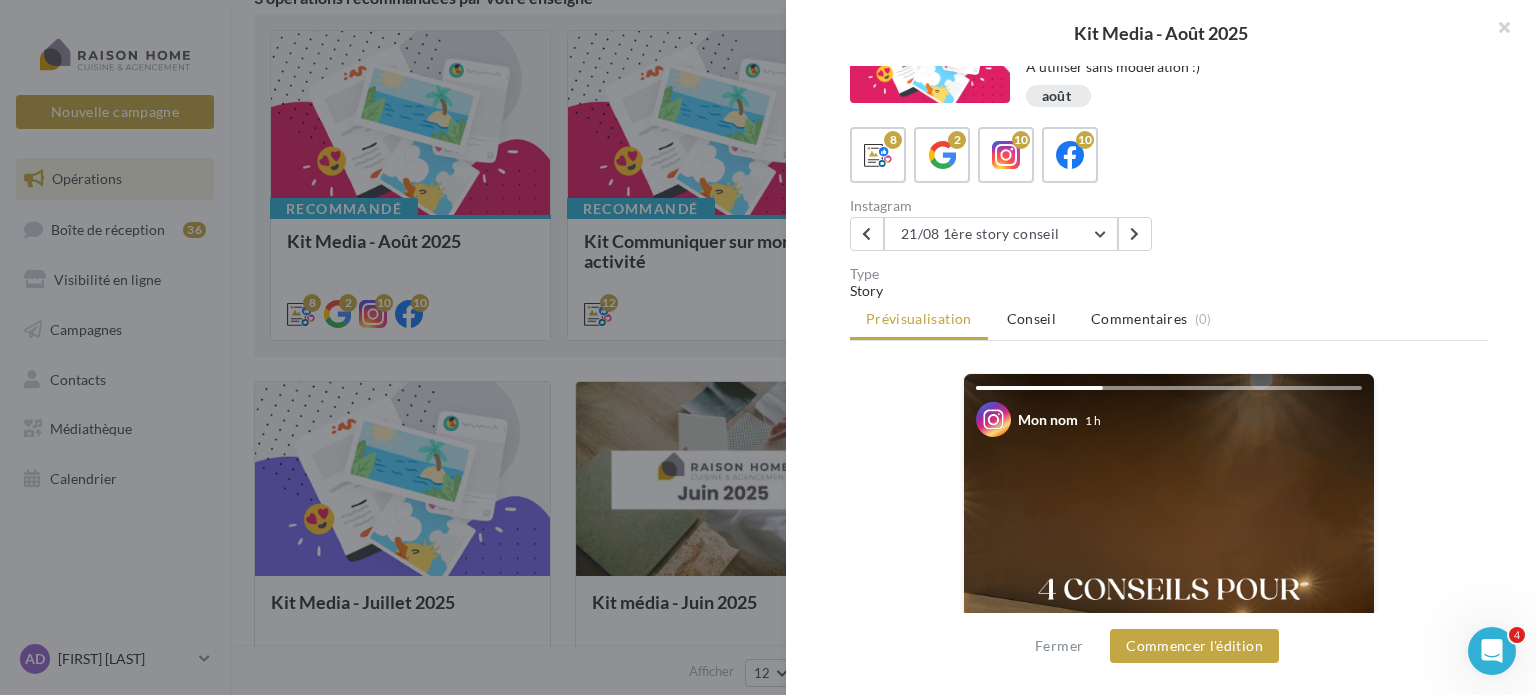scroll, scrollTop: 64, scrollLeft: 0, axis: vertical 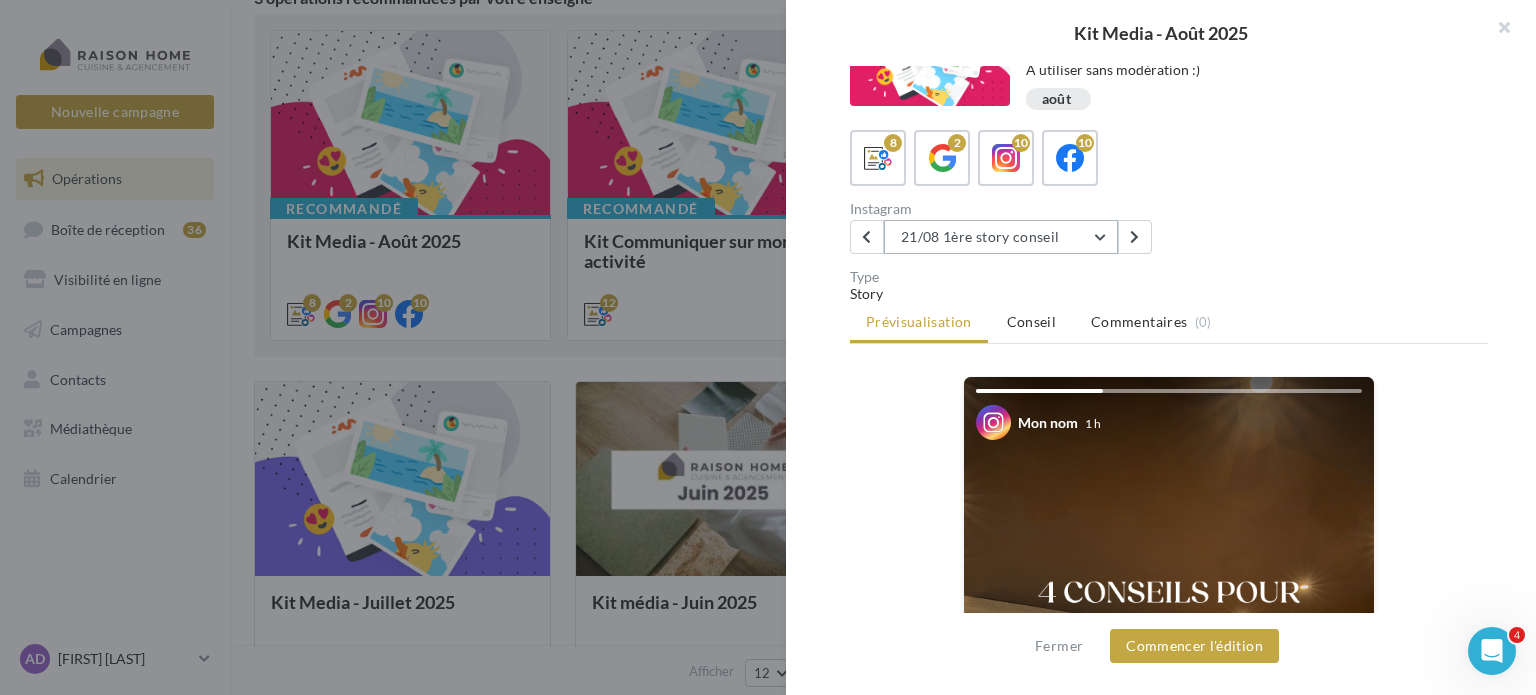 click on "21/08 1ère story conseil" at bounding box center (1001, 237) 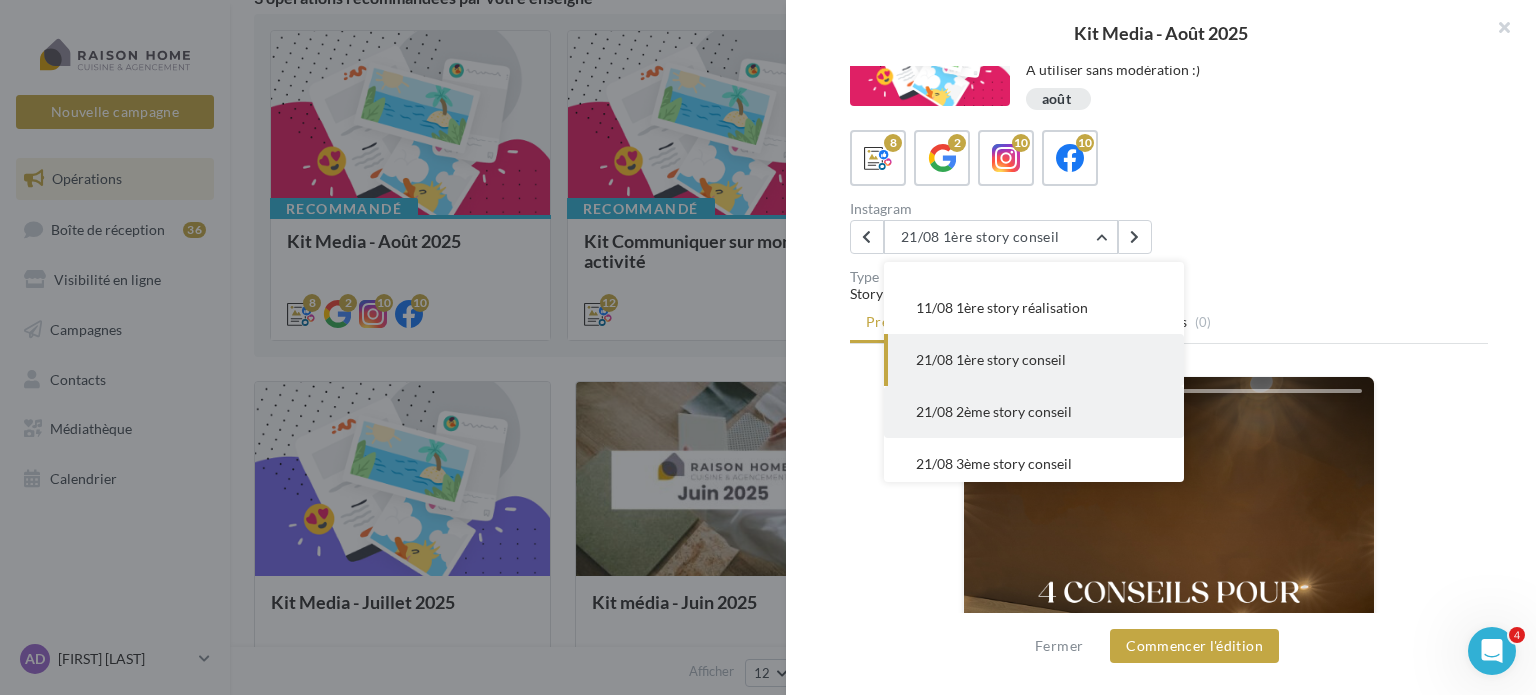 click on "21/08 2ème story conseil" at bounding box center [1034, 412] 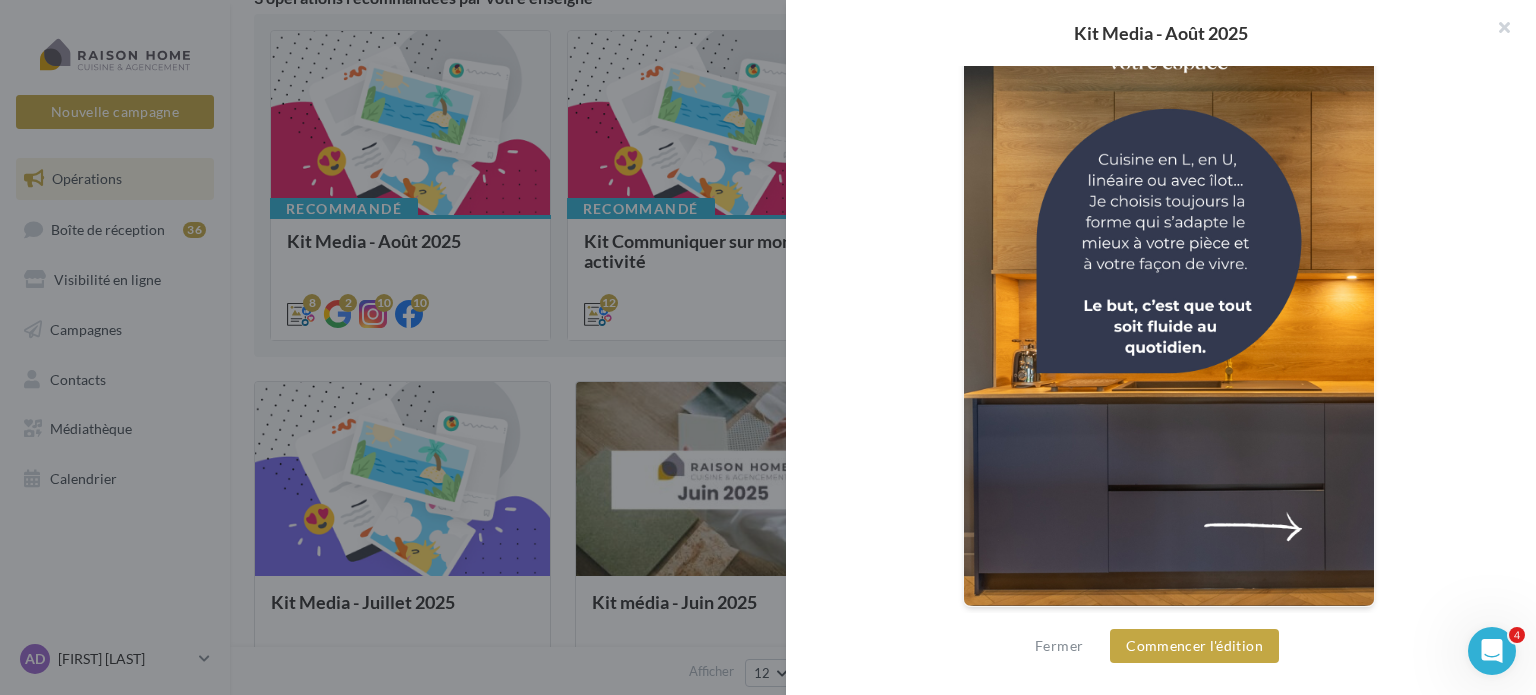 scroll, scrollTop: 64, scrollLeft: 0, axis: vertical 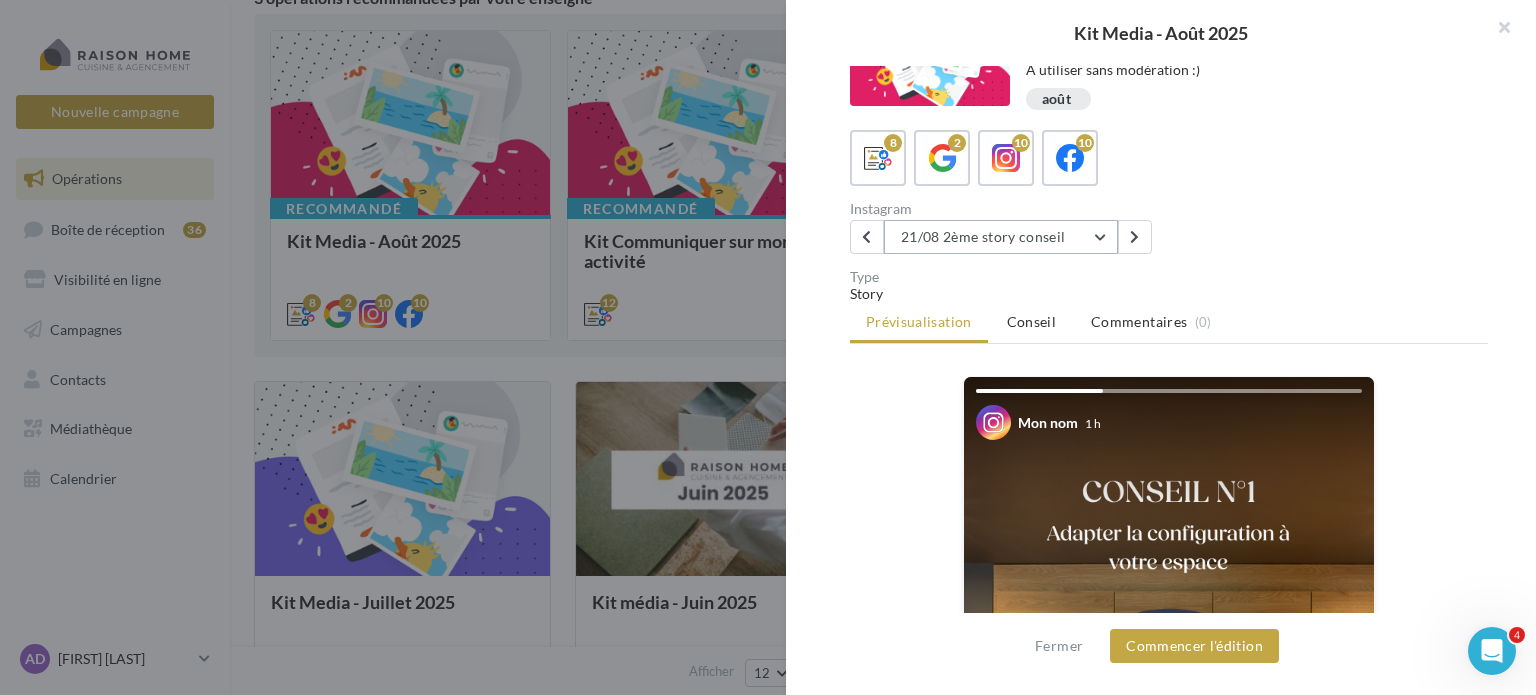 click on "21/08 2ème story conseil" at bounding box center (1001, 237) 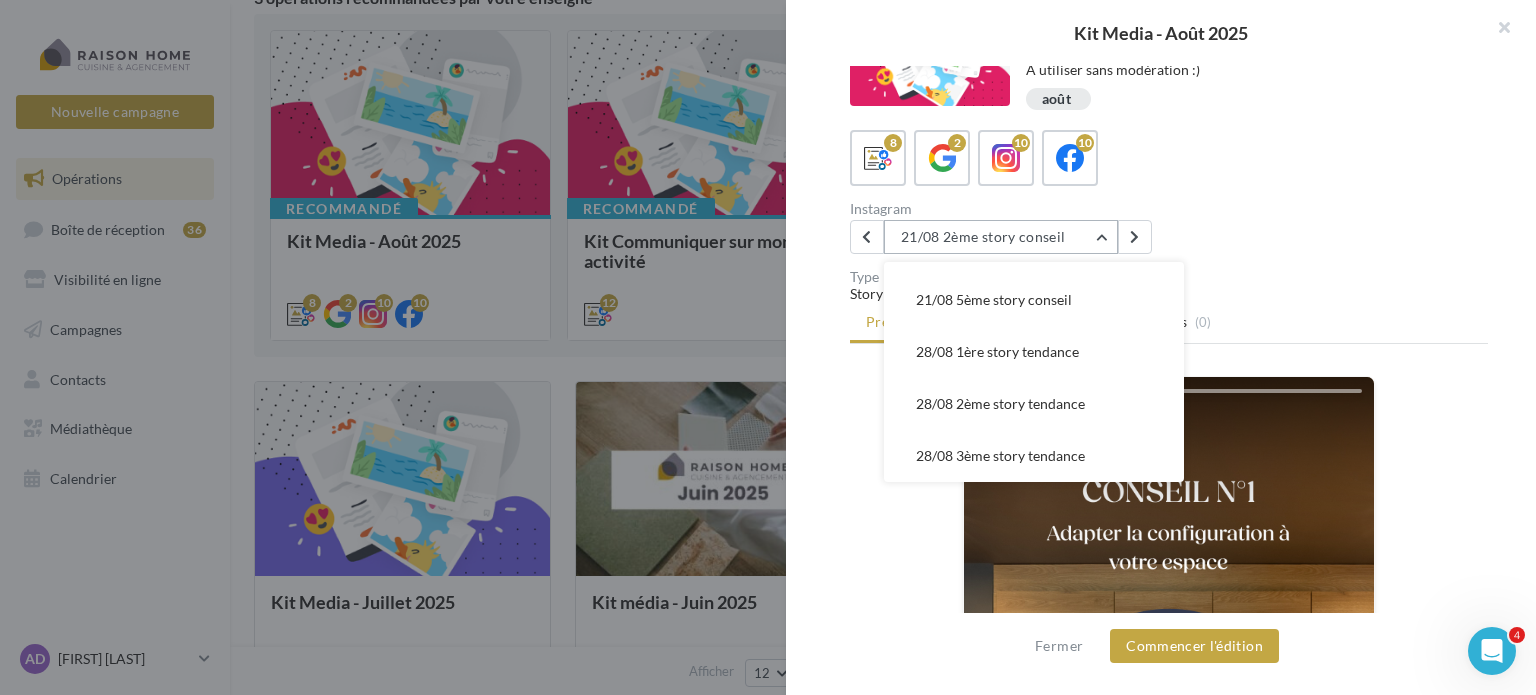 scroll, scrollTop: 0, scrollLeft: 0, axis: both 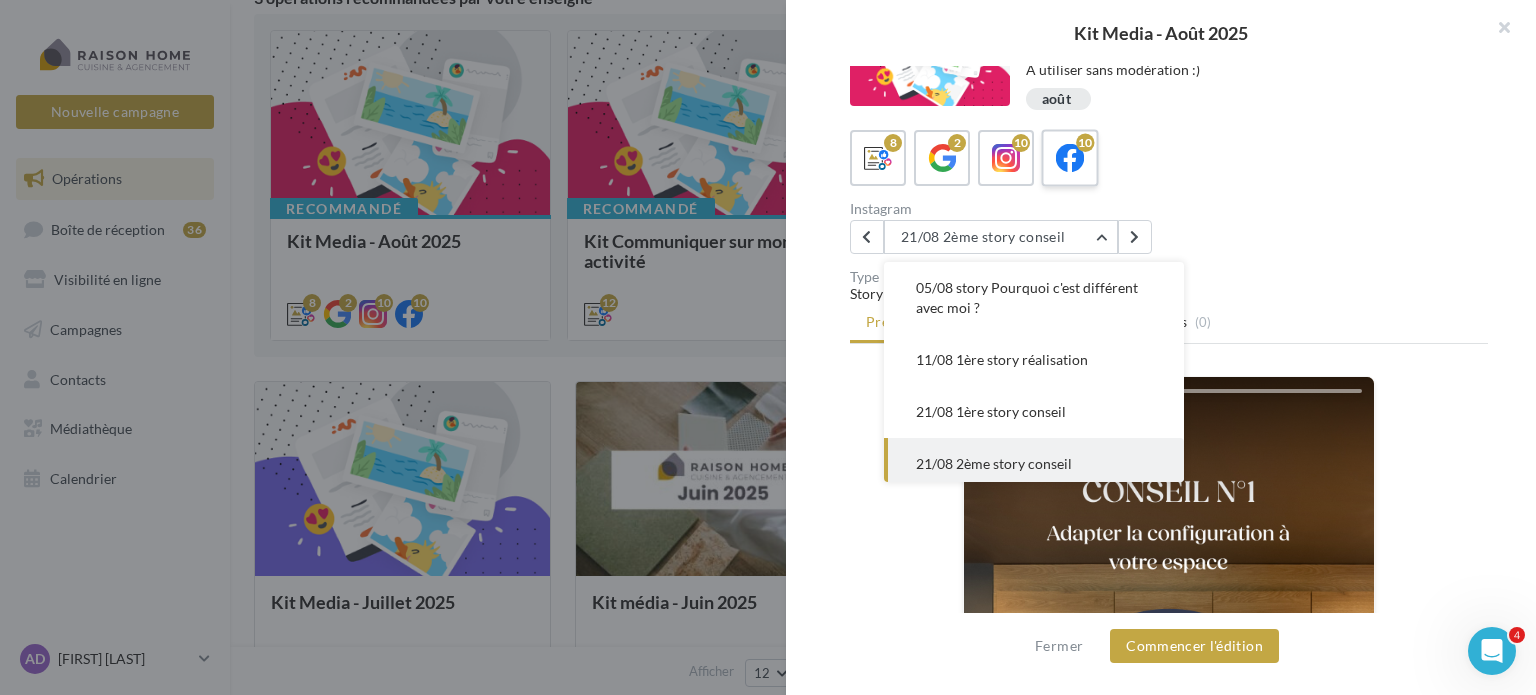 click at bounding box center [1070, 158] 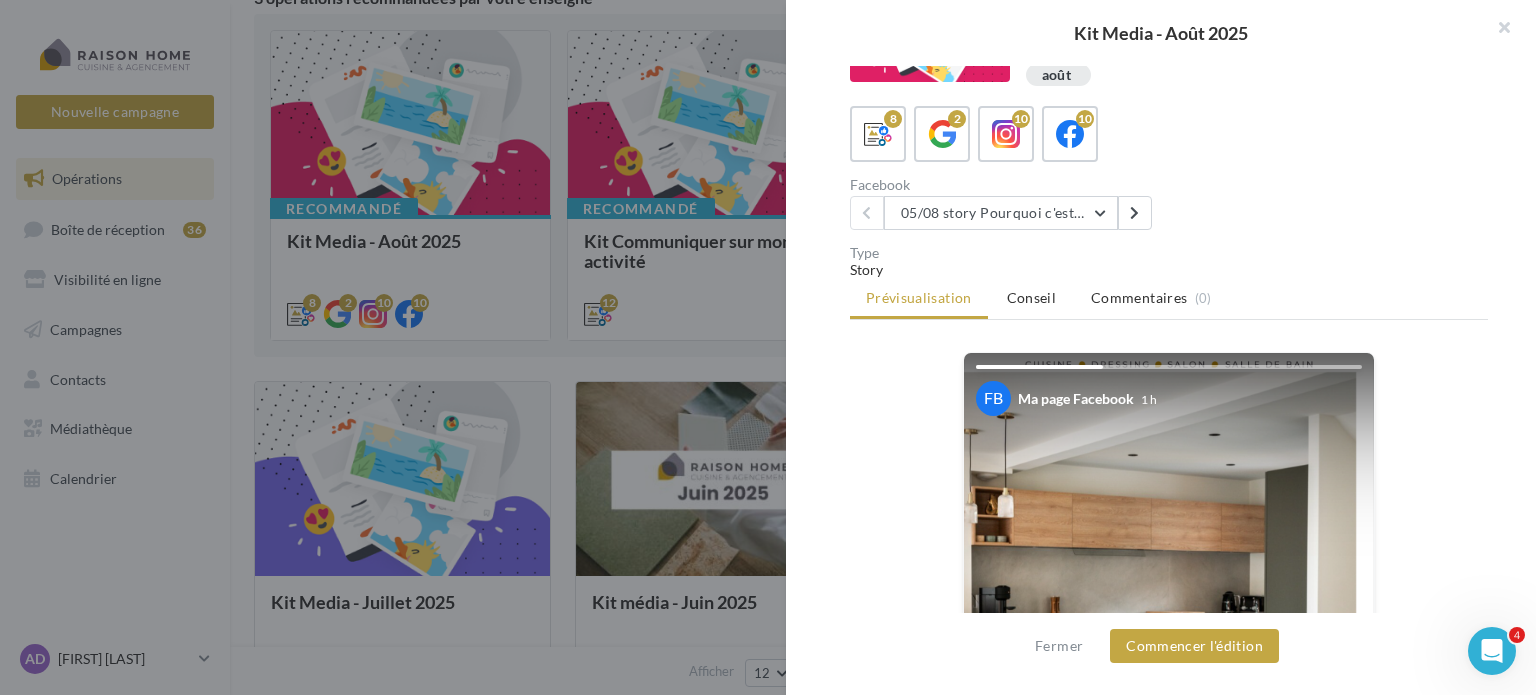 scroll, scrollTop: 64, scrollLeft: 0, axis: vertical 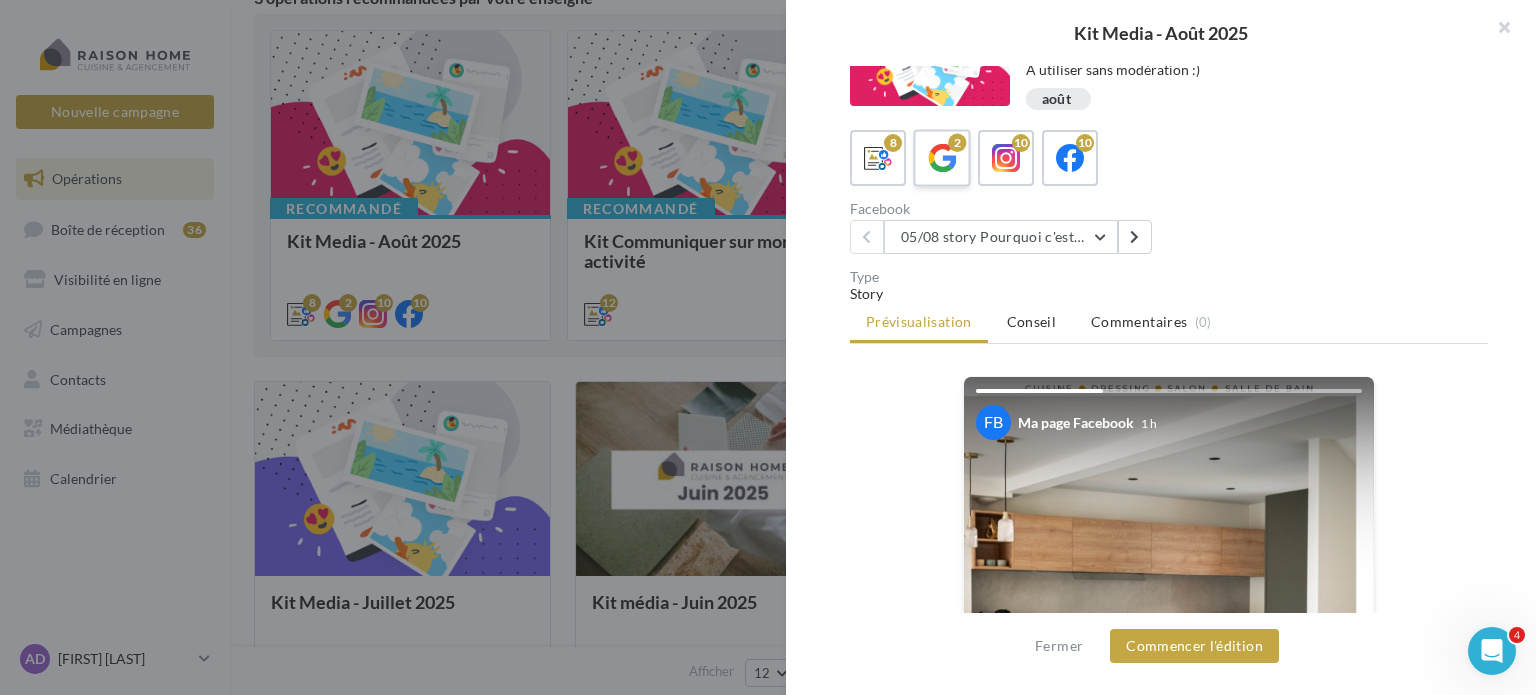 click at bounding box center [942, 158] 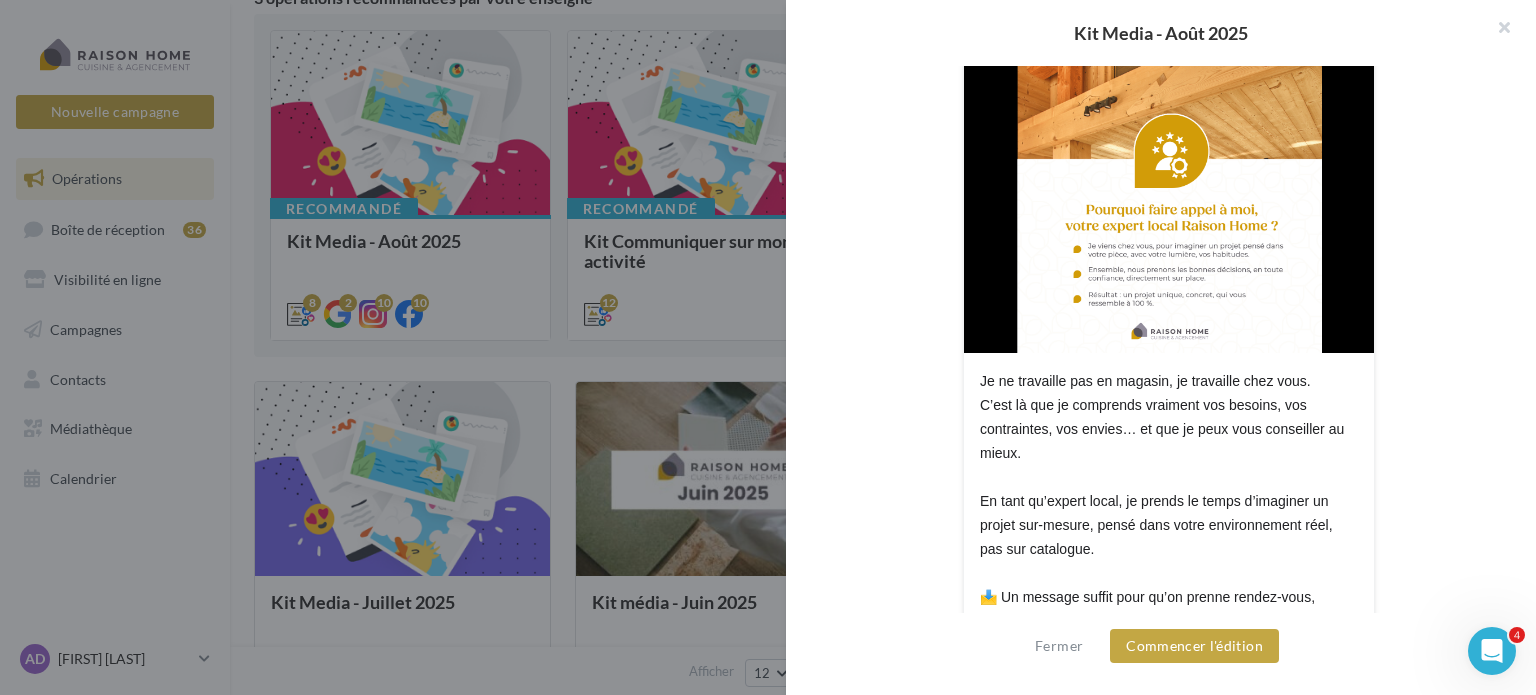 scroll, scrollTop: 518, scrollLeft: 0, axis: vertical 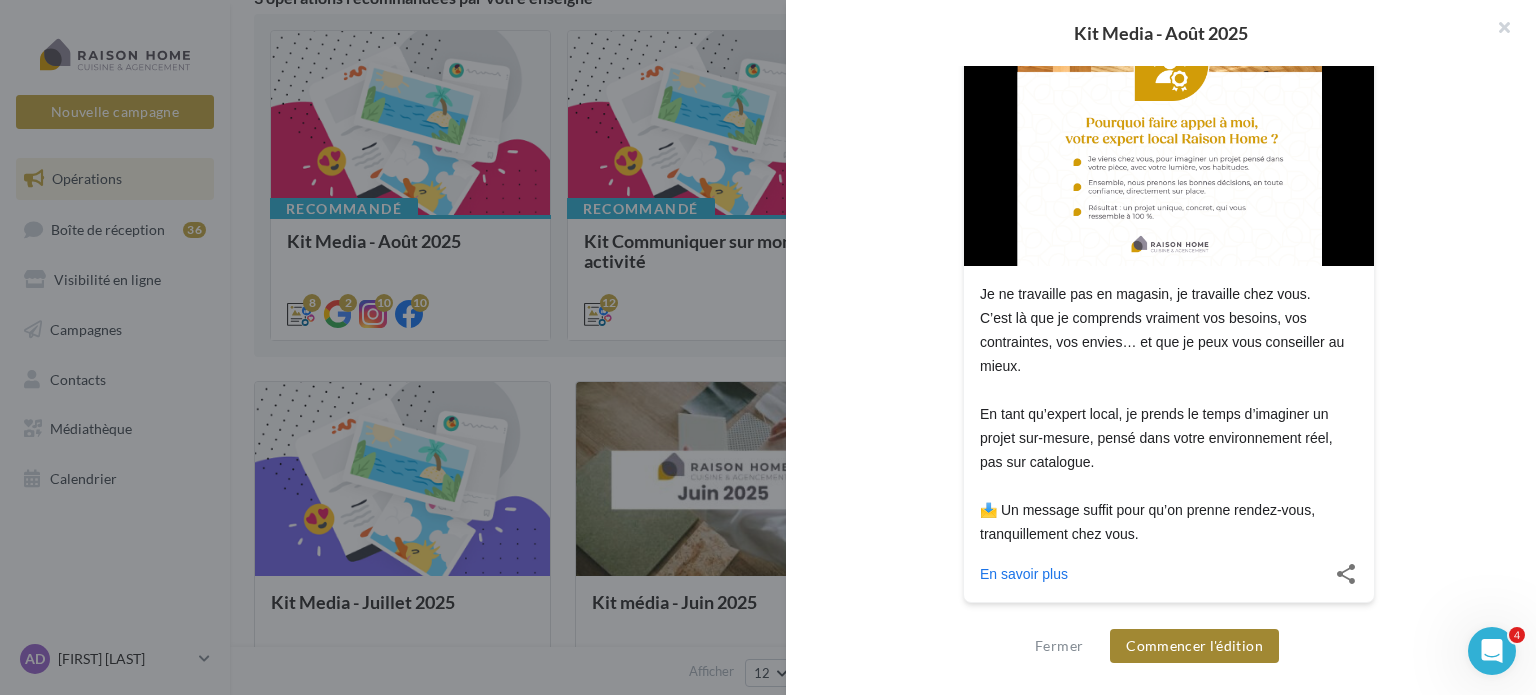 click on "Commencer l'édition" at bounding box center [1194, 646] 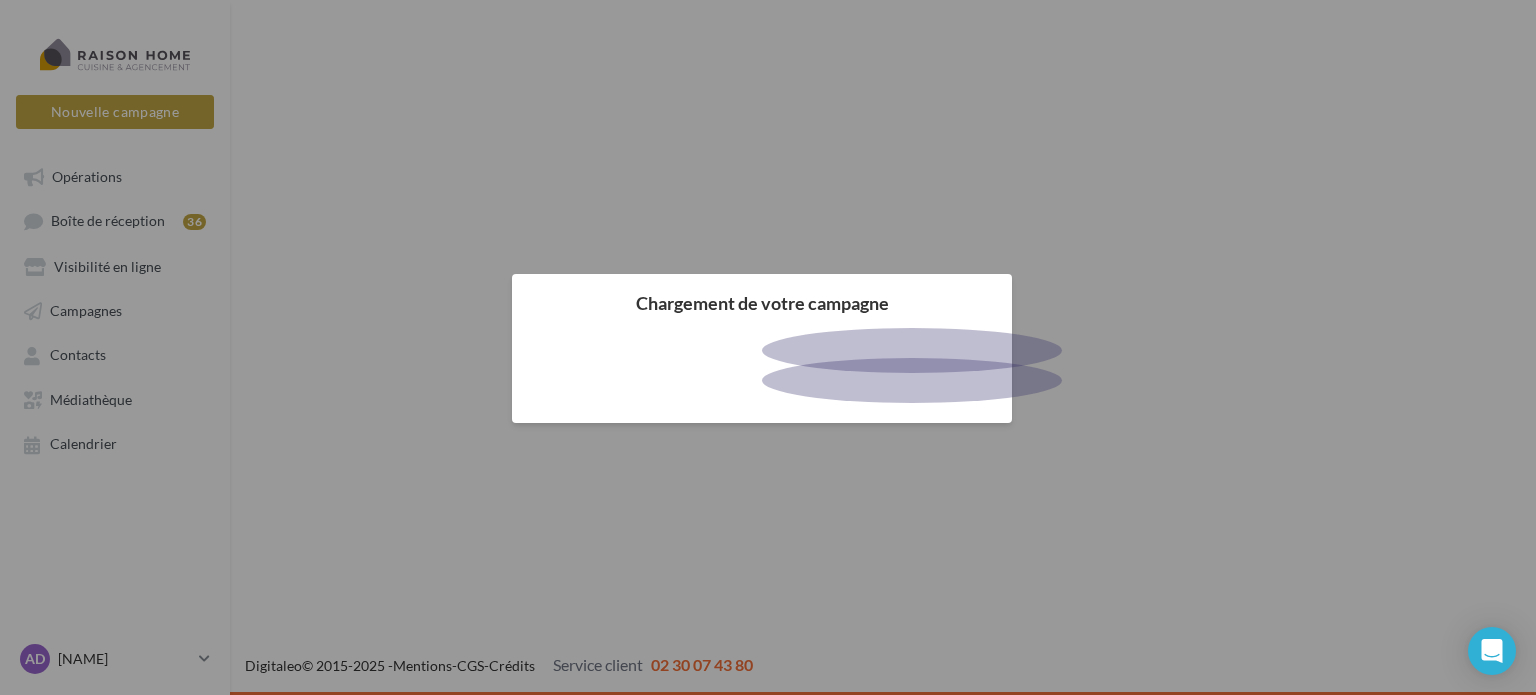 scroll, scrollTop: 0, scrollLeft: 0, axis: both 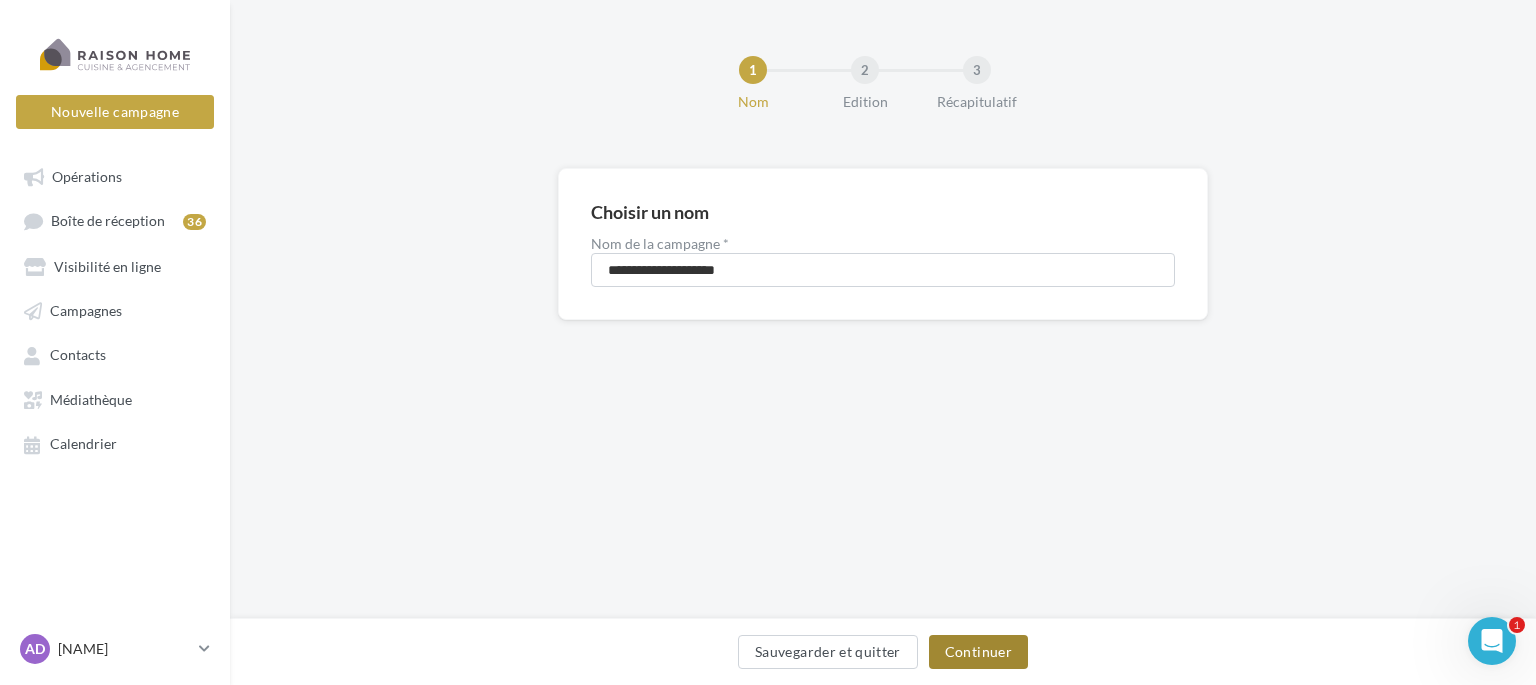 click on "Continuer" at bounding box center (978, 652) 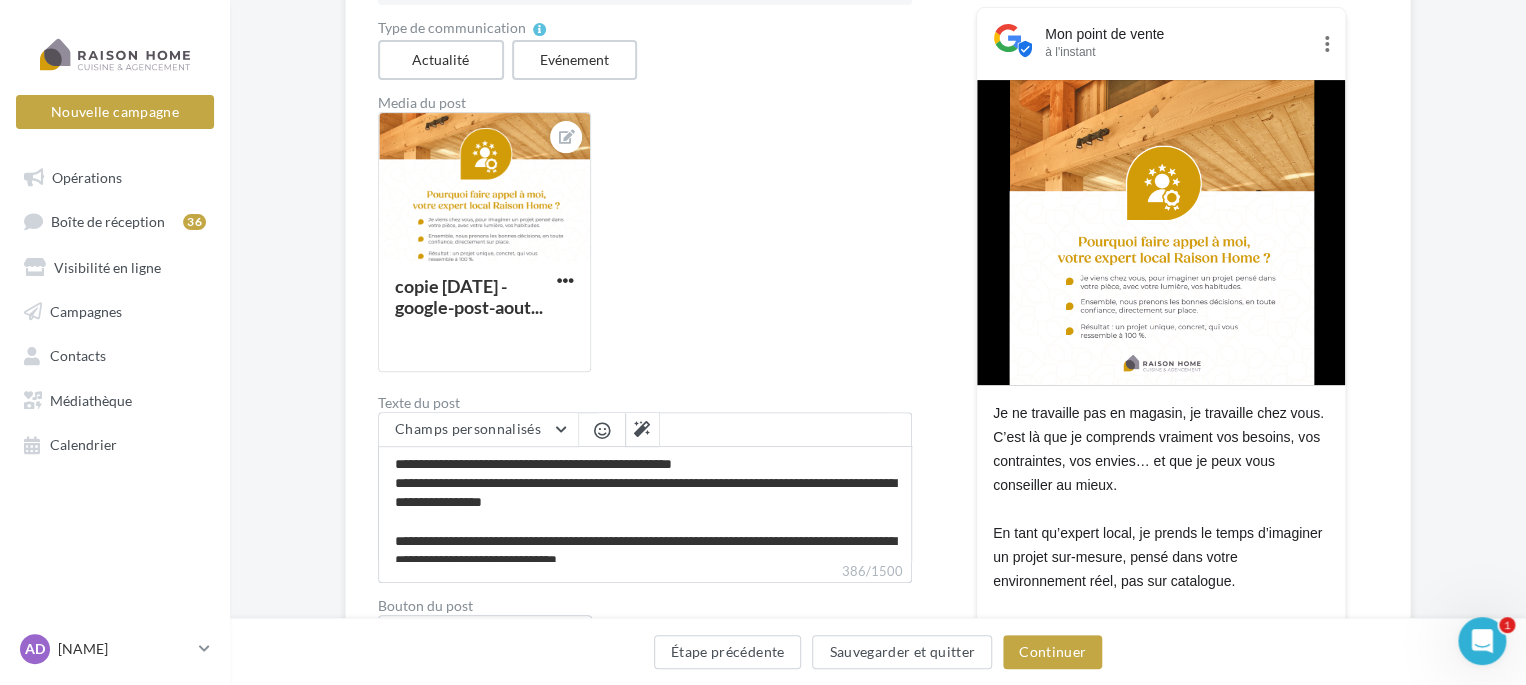 scroll, scrollTop: 300, scrollLeft: 0, axis: vertical 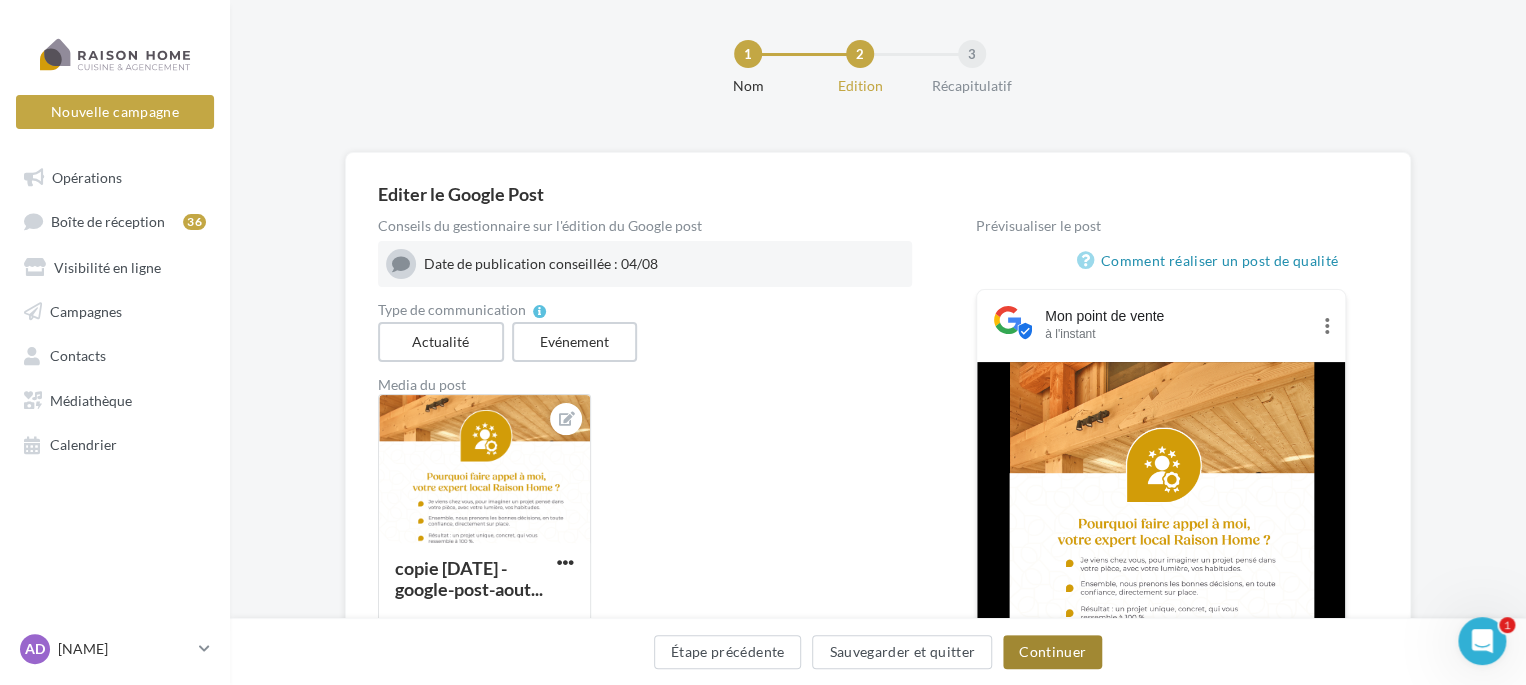 click on "Continuer" at bounding box center [1052, 652] 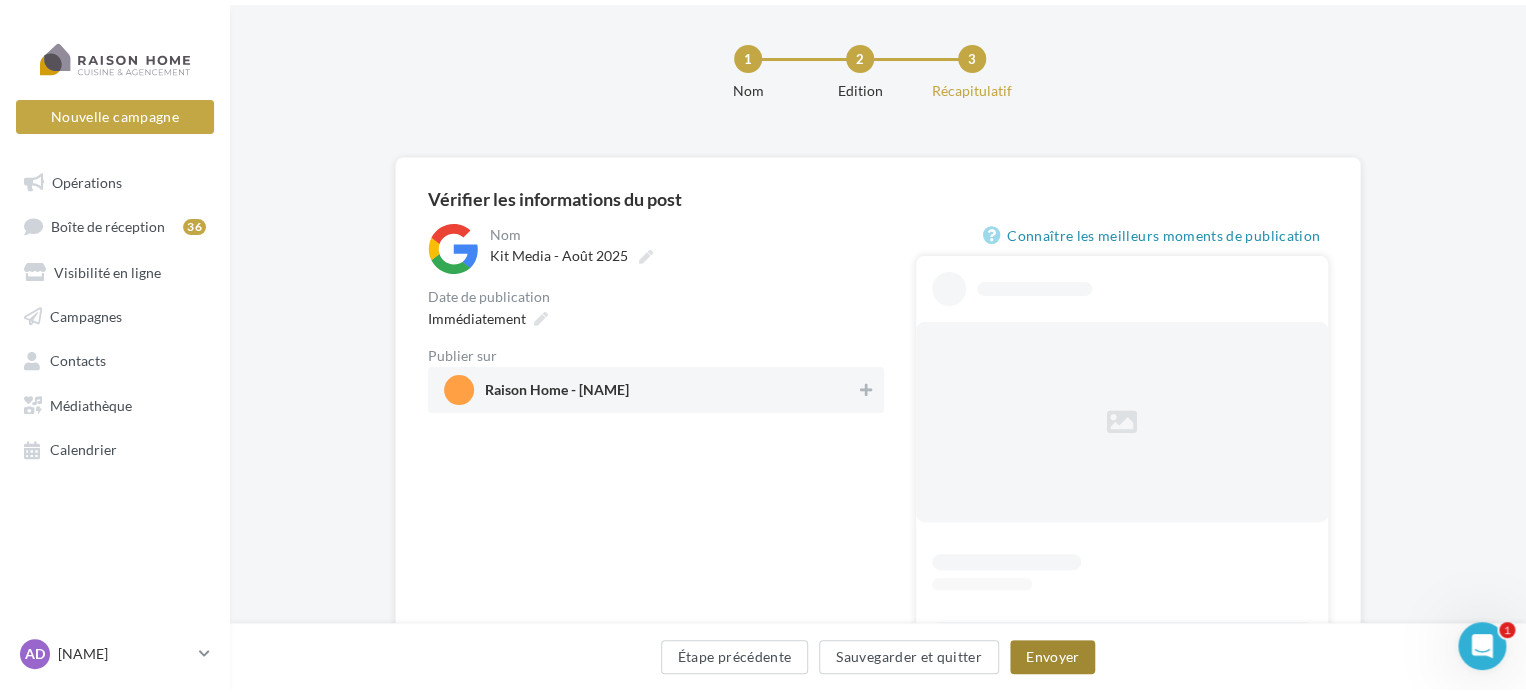scroll, scrollTop: 0, scrollLeft: 0, axis: both 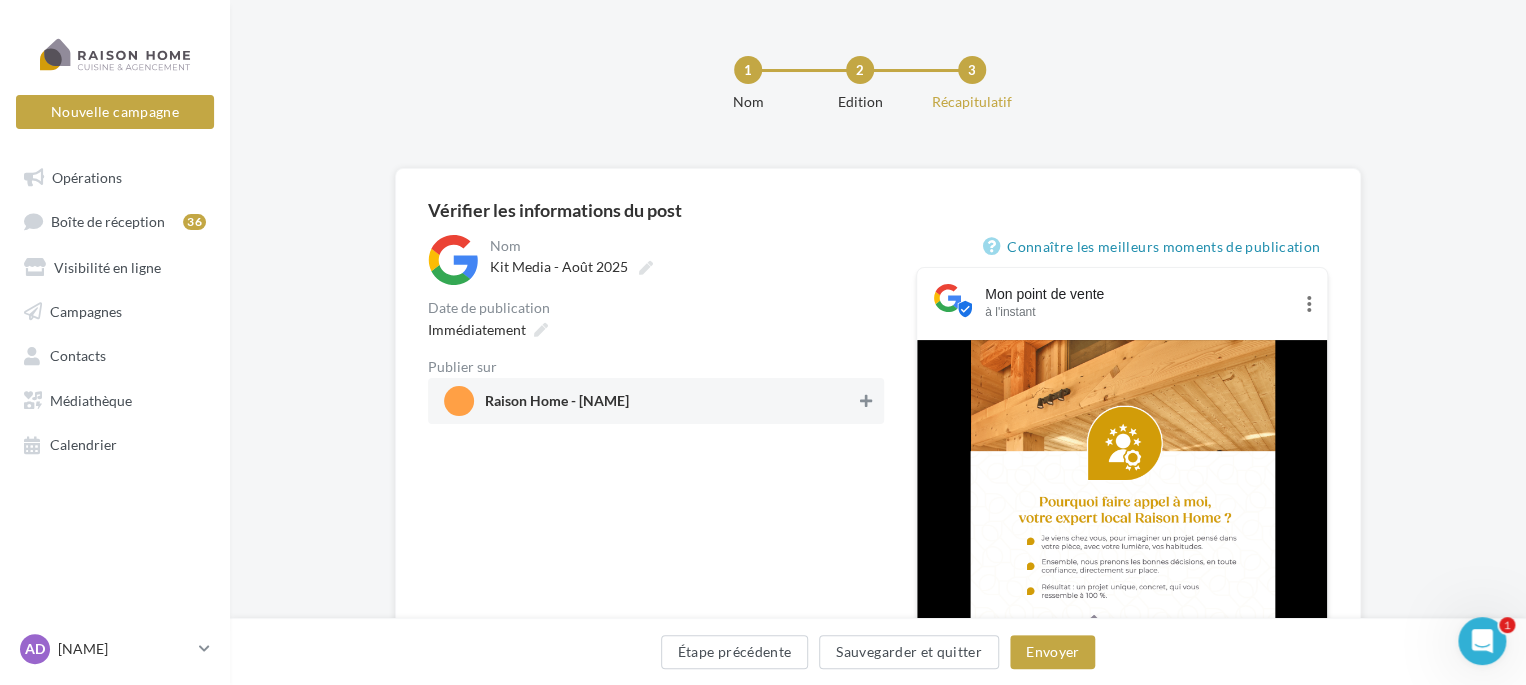 click at bounding box center (866, 401) 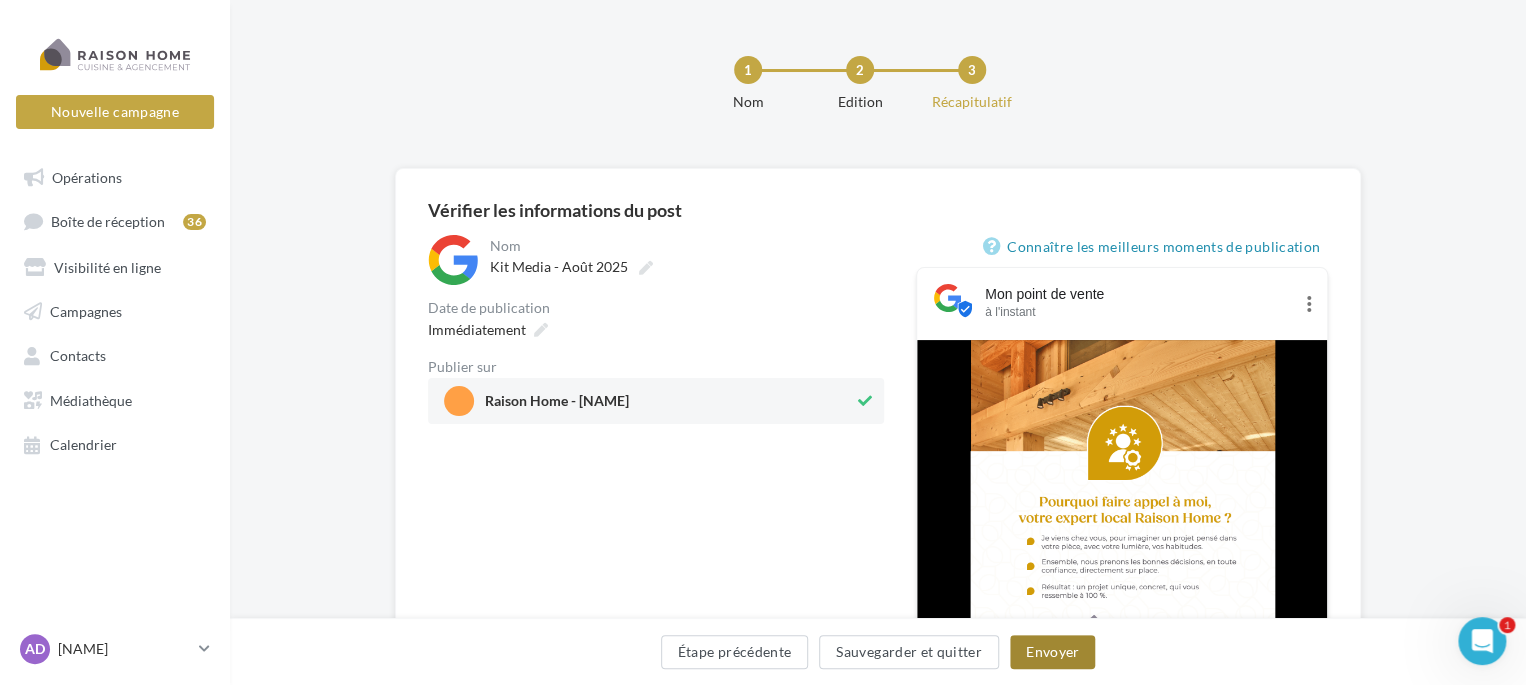 click on "Envoyer" at bounding box center [1052, 652] 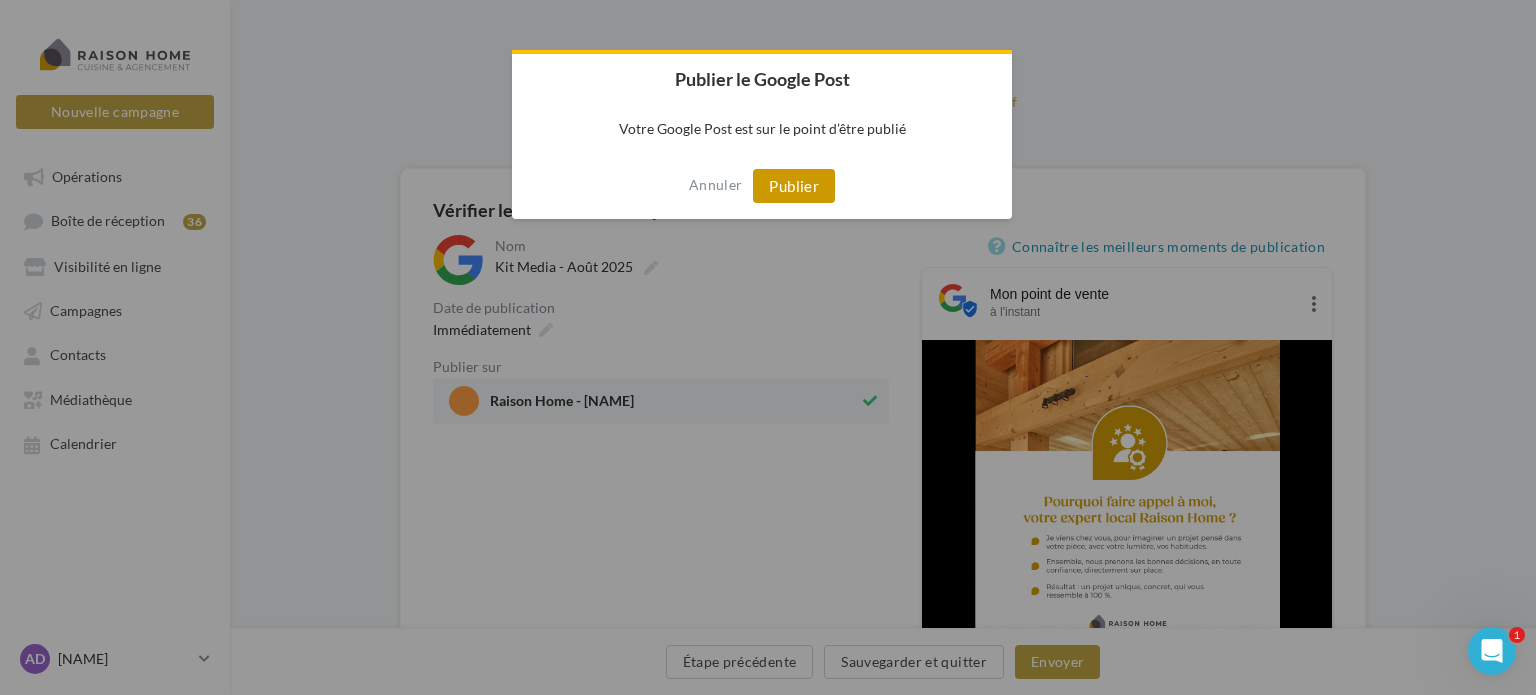 click on "Publier" at bounding box center [794, 186] 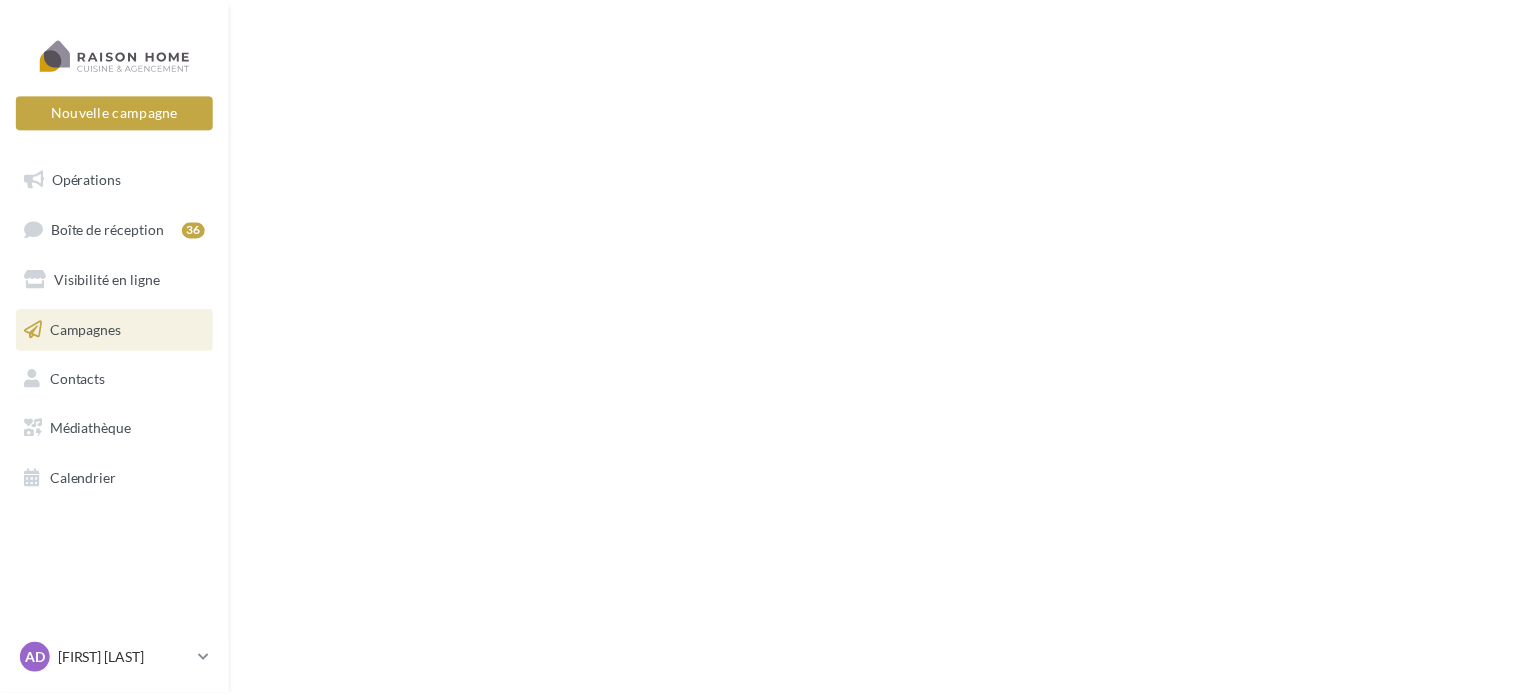 scroll, scrollTop: 0, scrollLeft: 0, axis: both 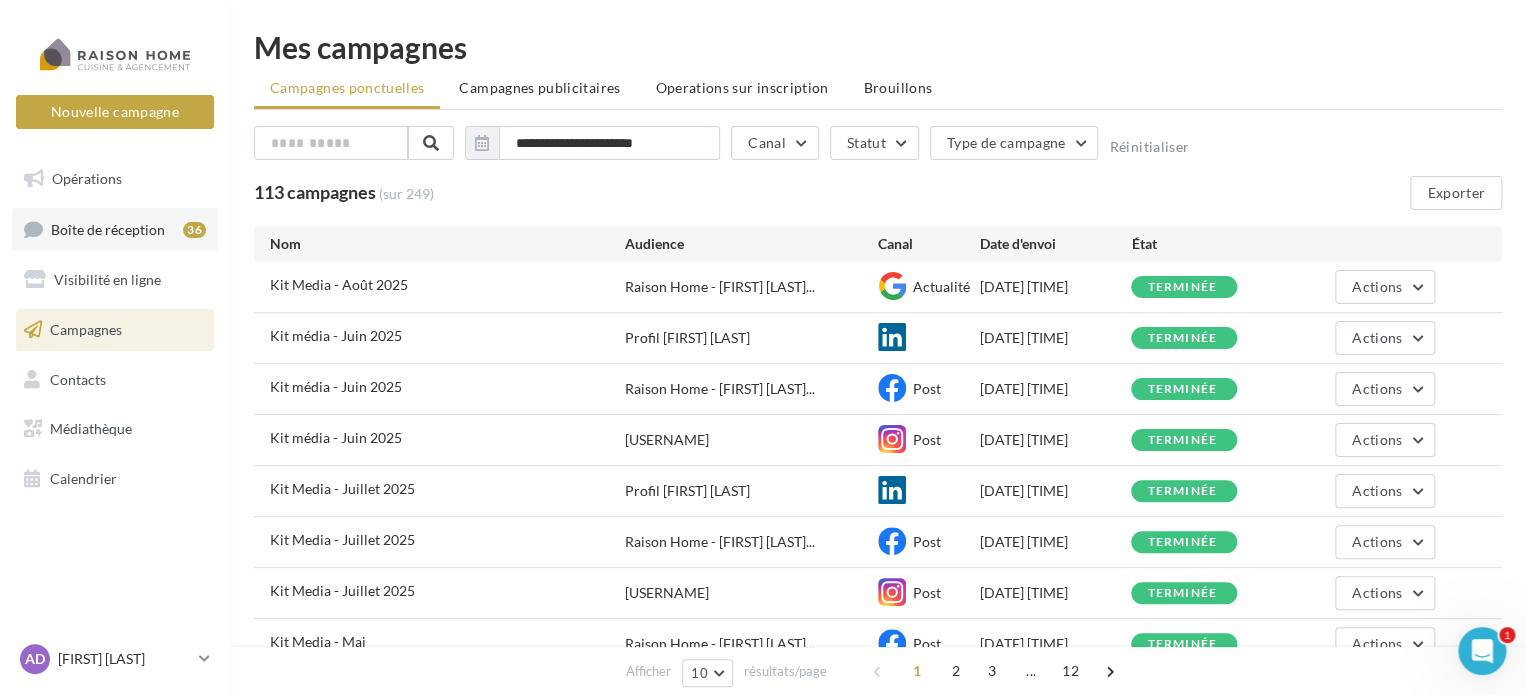 click on "Boîte de réception" at bounding box center (108, 228) 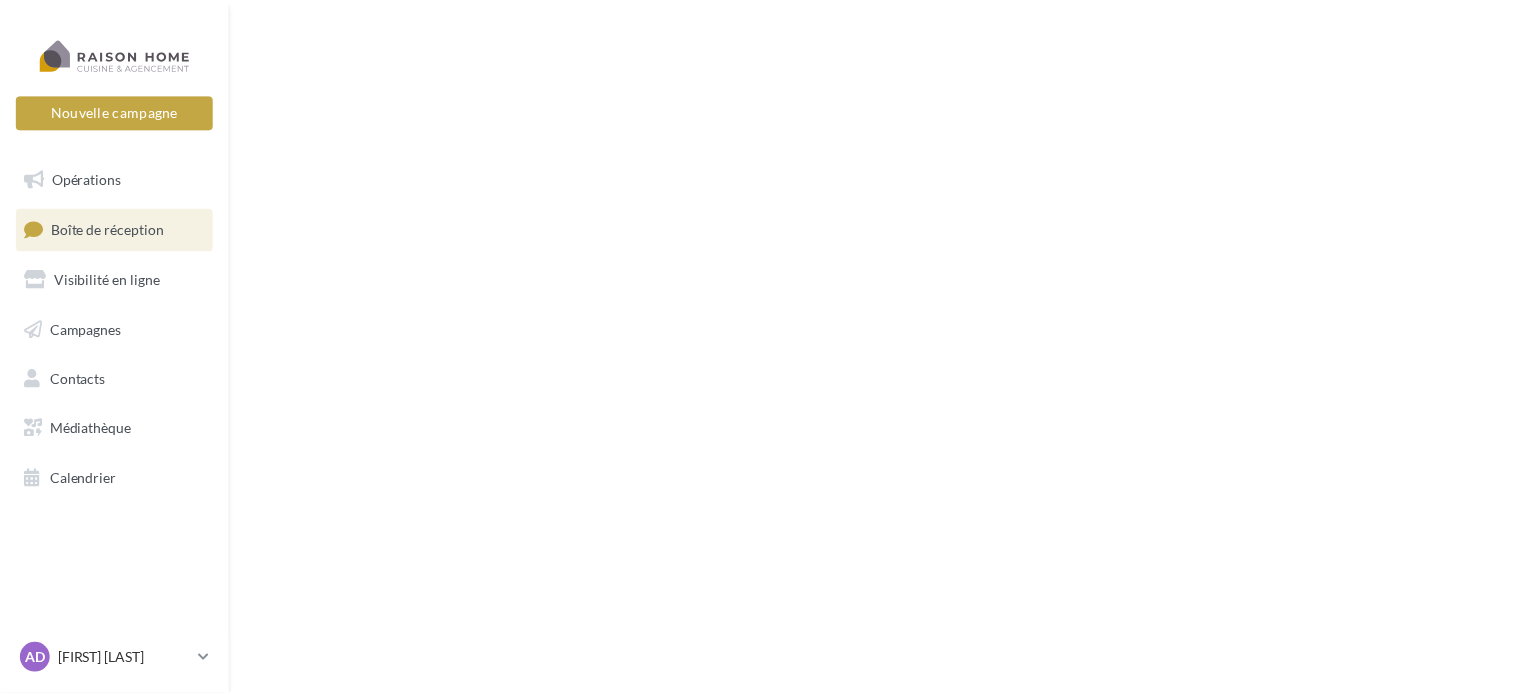 scroll, scrollTop: 0, scrollLeft: 0, axis: both 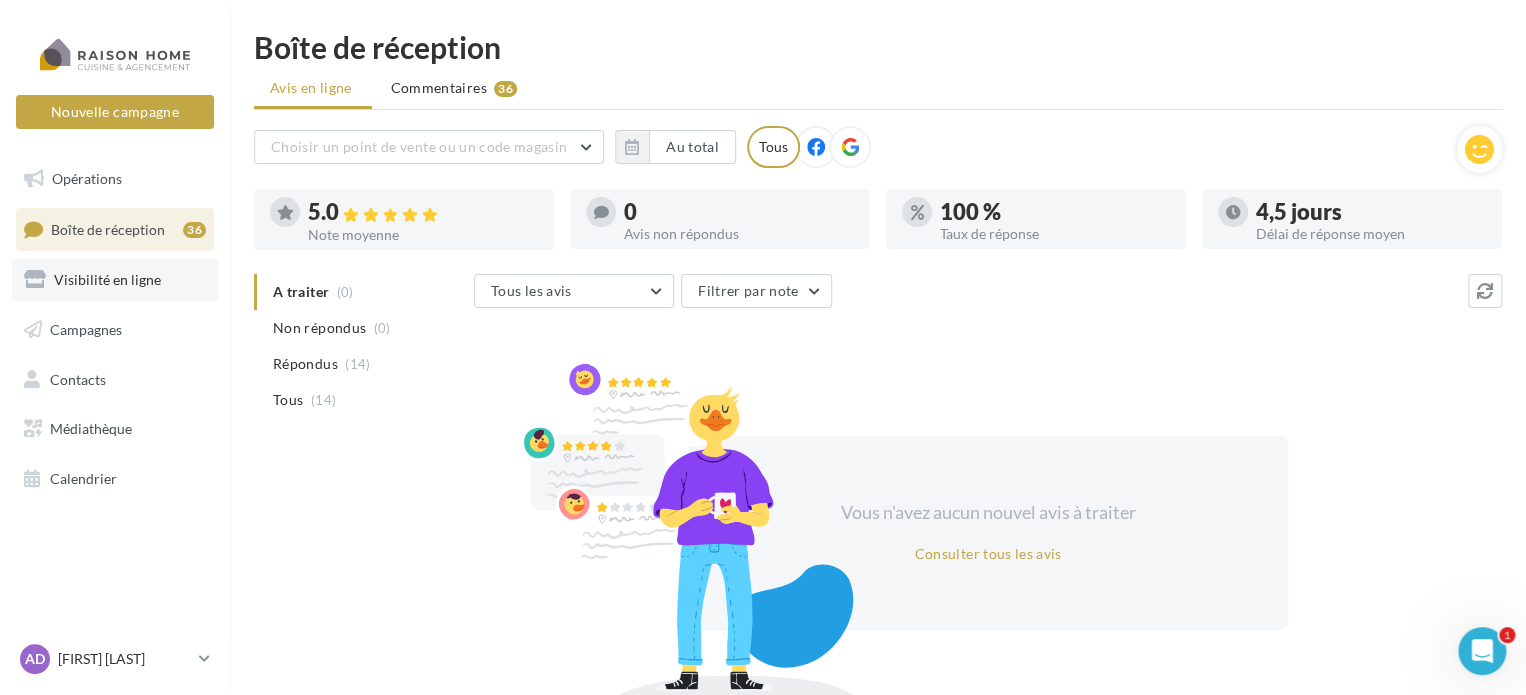 click on "Visibilité en ligne" at bounding box center (115, 280) 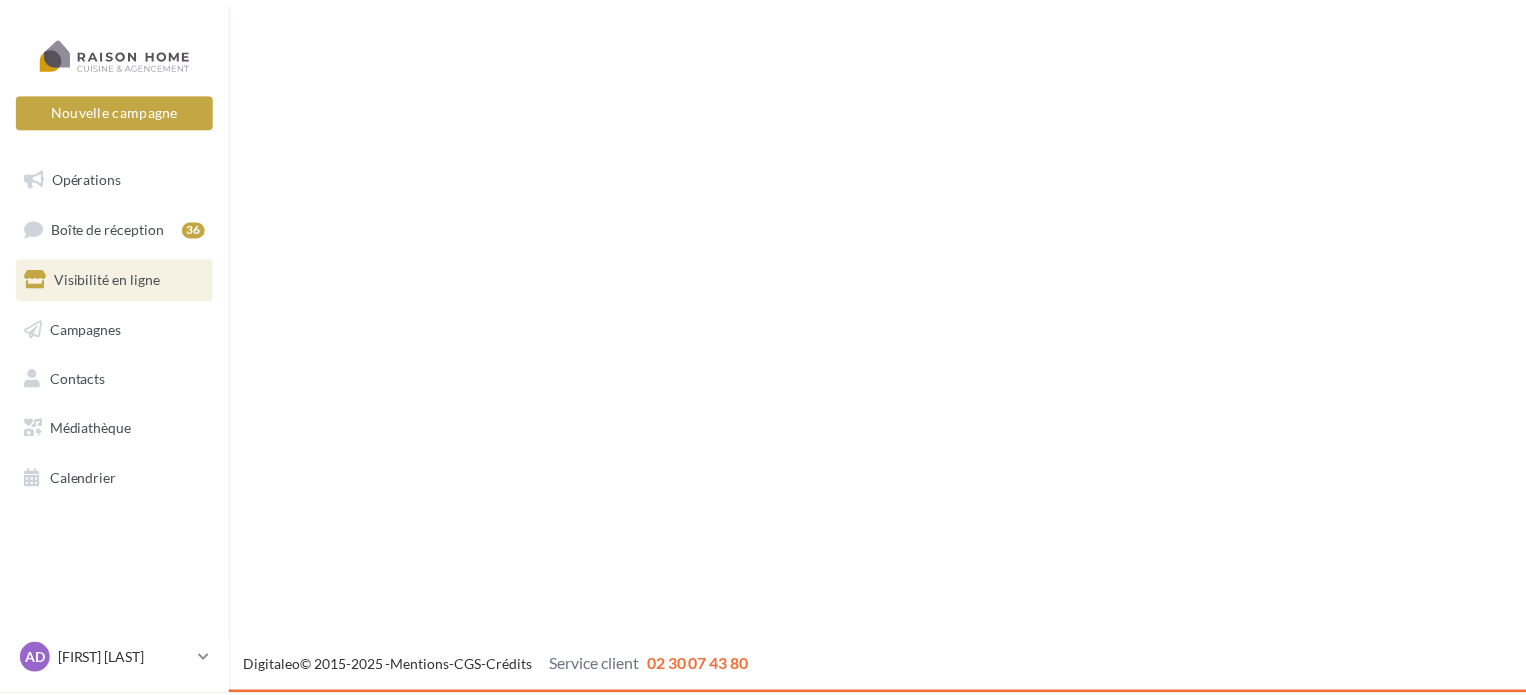 scroll, scrollTop: 0, scrollLeft: 0, axis: both 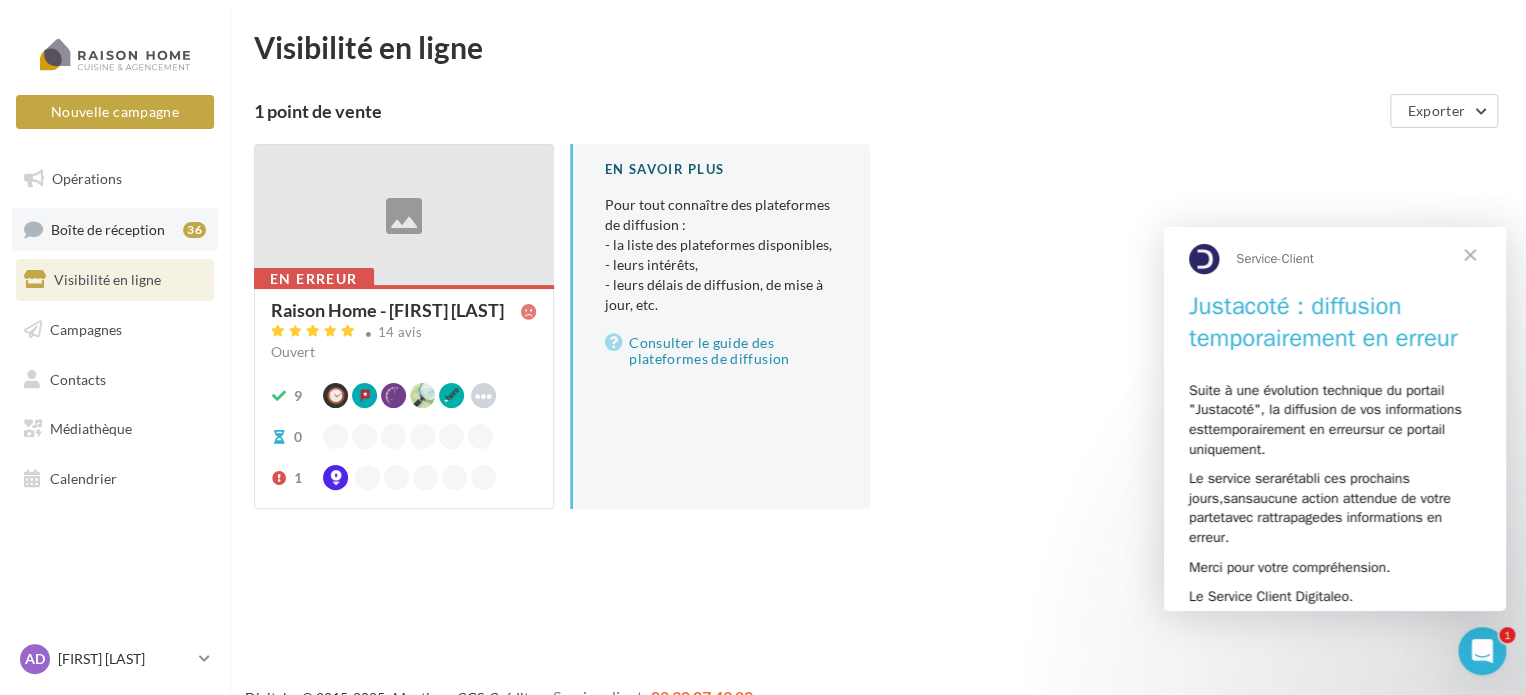 click on "Boîte de réception" at bounding box center (108, 228) 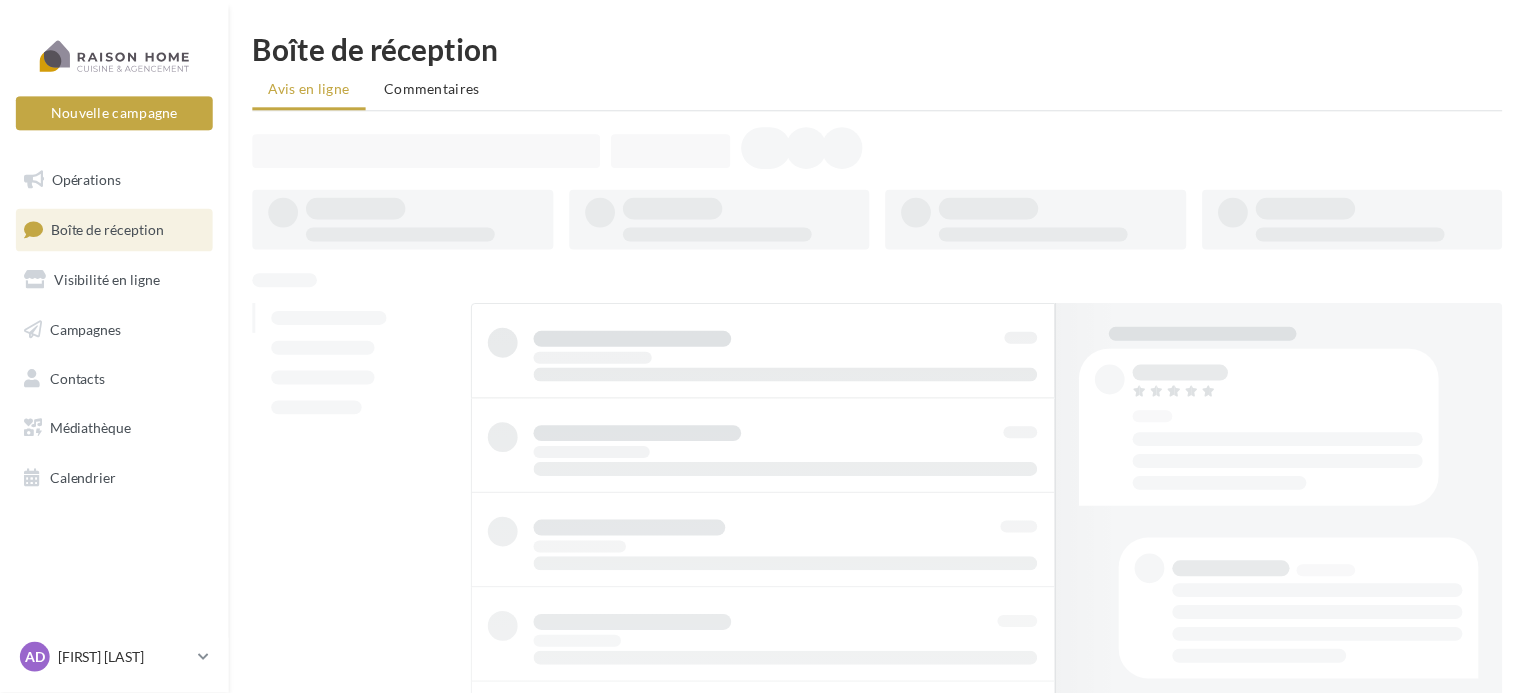 scroll, scrollTop: 0, scrollLeft: 0, axis: both 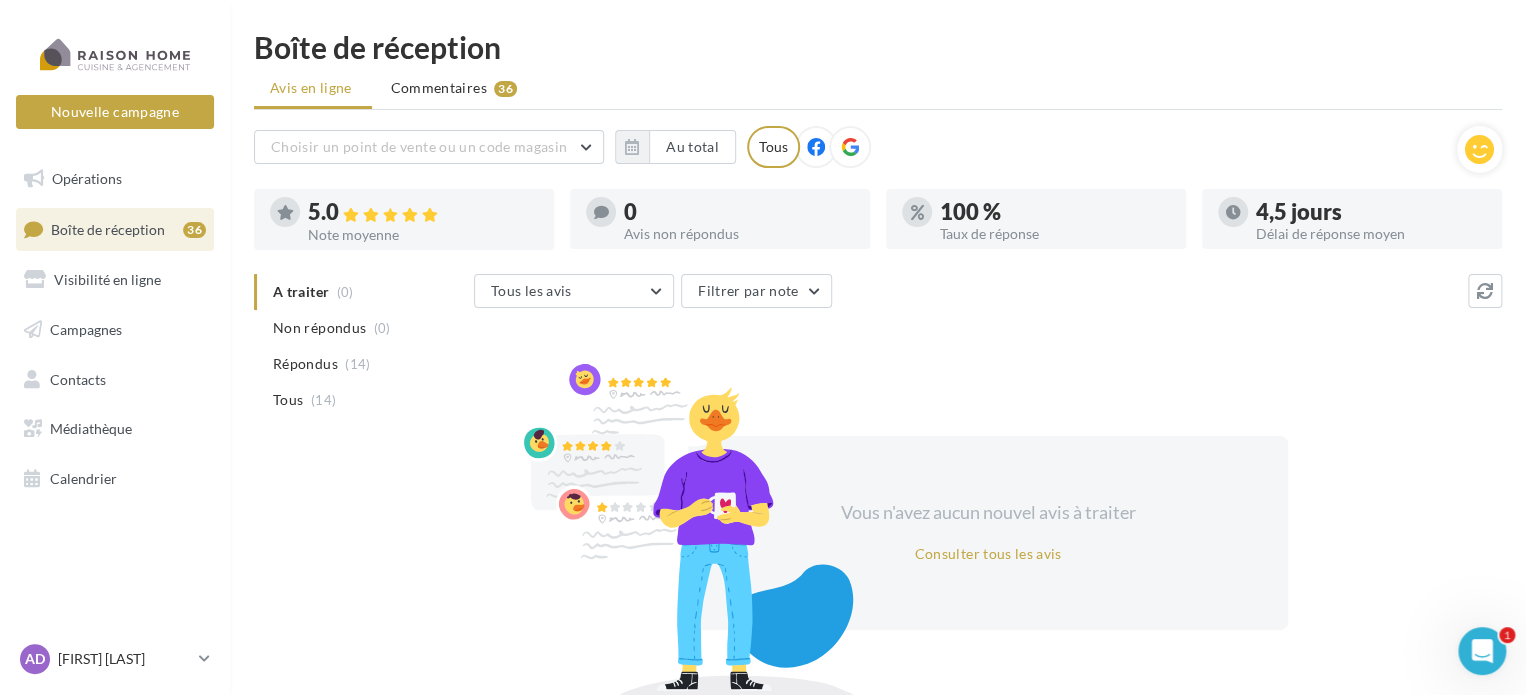 click at bounding box center [404, 242] 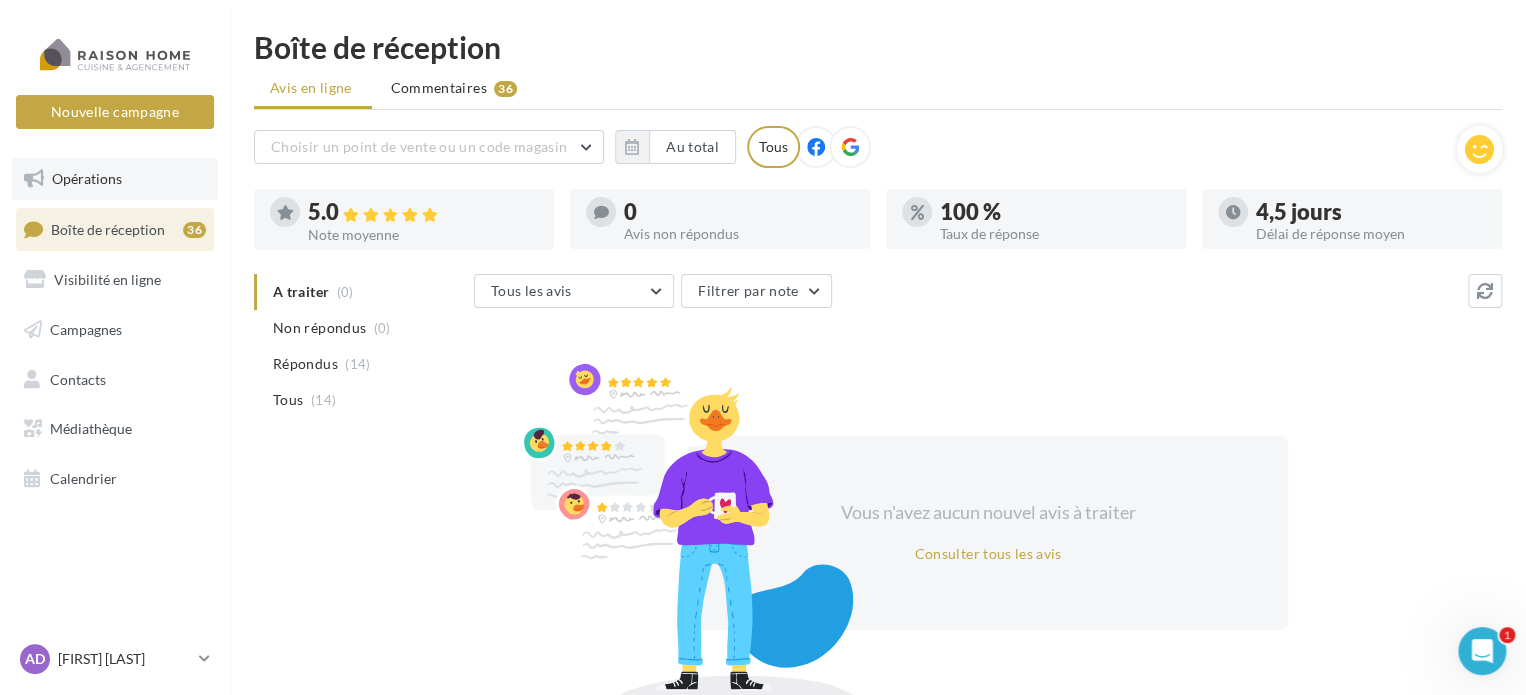 click on "Opérations" at bounding box center [115, 179] 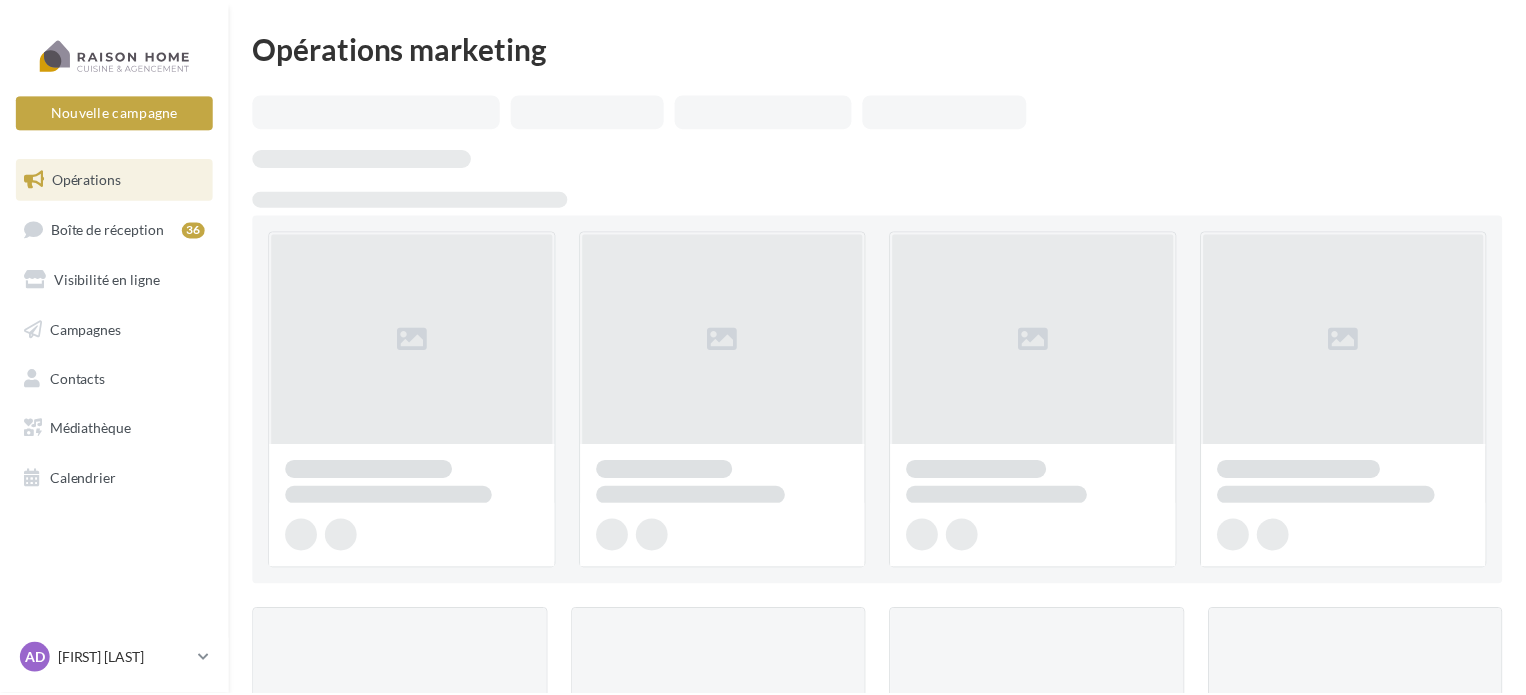 scroll, scrollTop: 0, scrollLeft: 0, axis: both 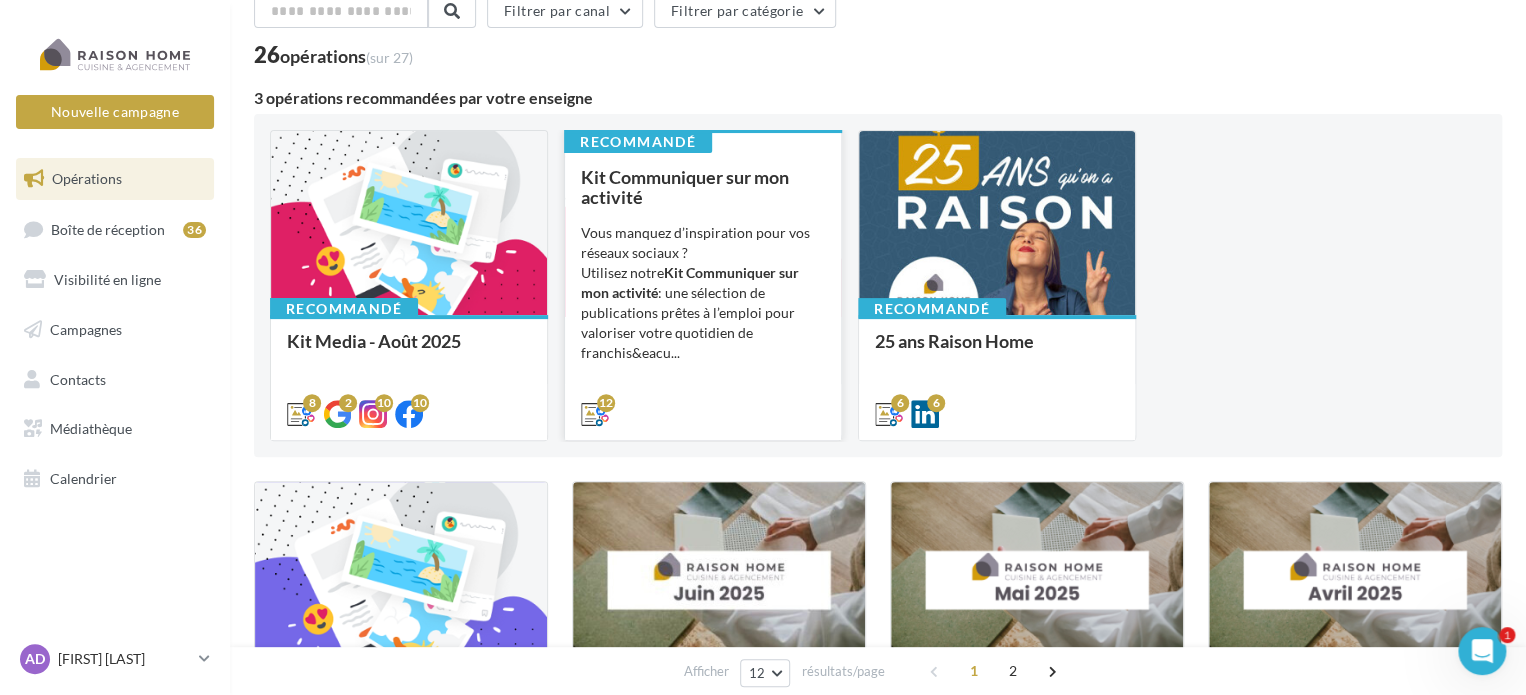 click on "Vous manquez d’inspiration pour vos réseaux sociaux ?
Utilisez notre  Kit Communiquer sur mon activité  : une sélection de publications prêtes à l’emploi pour valoriser votre quotidien de franchis&eacu..." at bounding box center (703, 293) 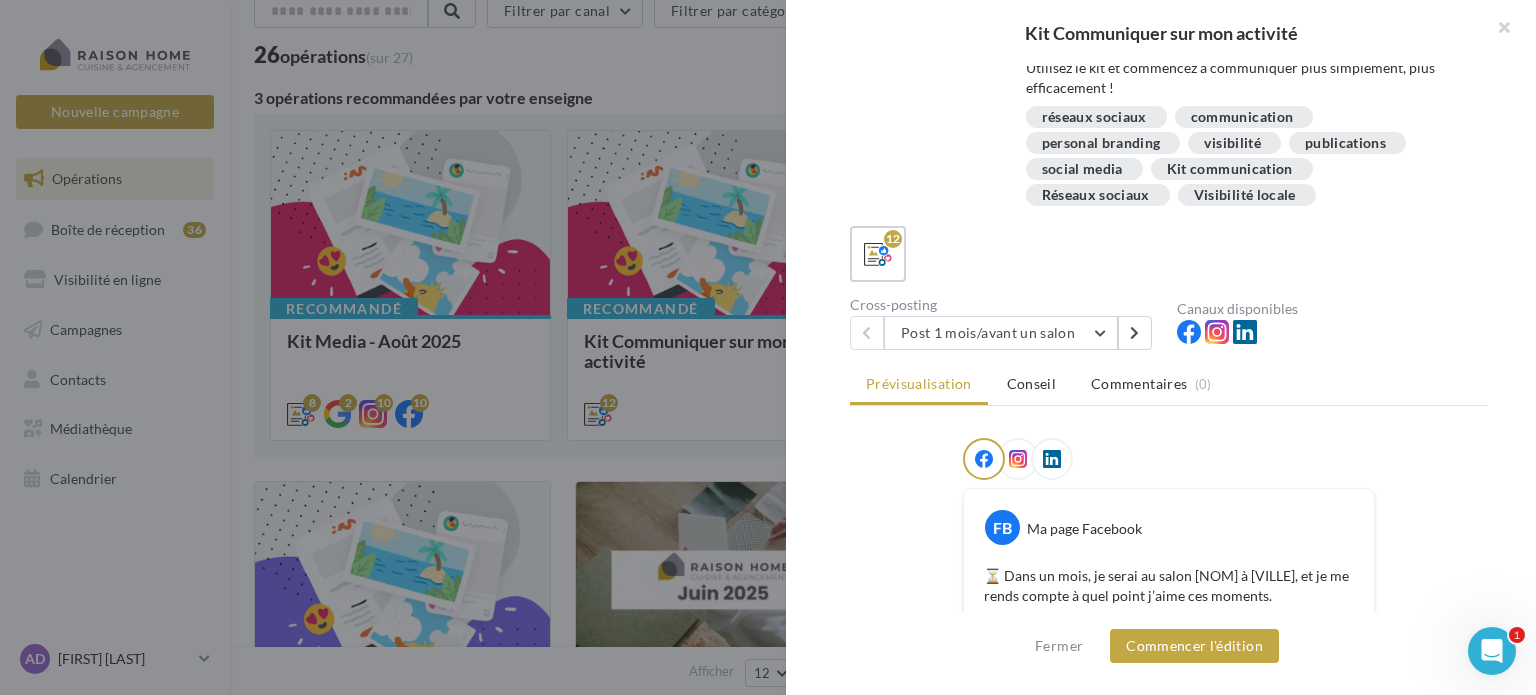 scroll, scrollTop: 221, scrollLeft: 0, axis: vertical 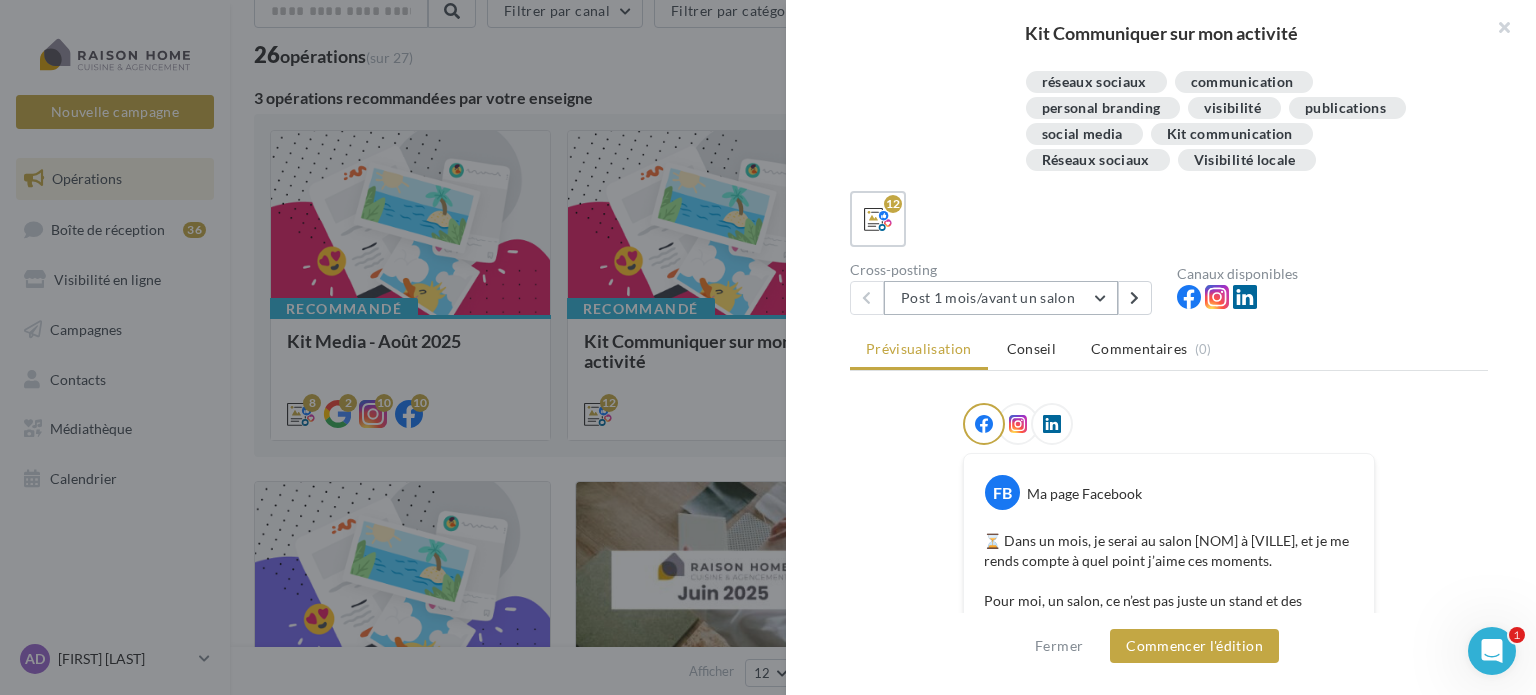 click on "Post 1 mois/avant un salon" at bounding box center [1001, 298] 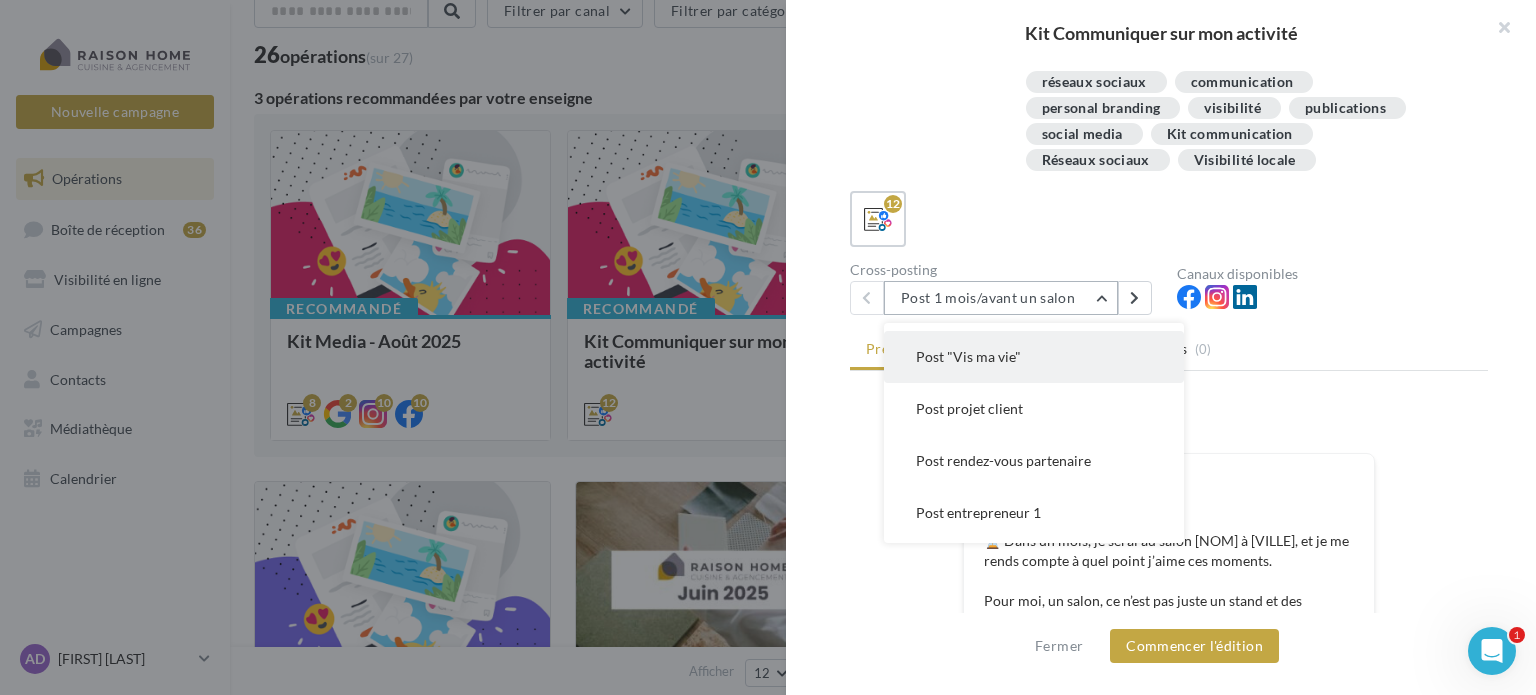 scroll, scrollTop: 100, scrollLeft: 0, axis: vertical 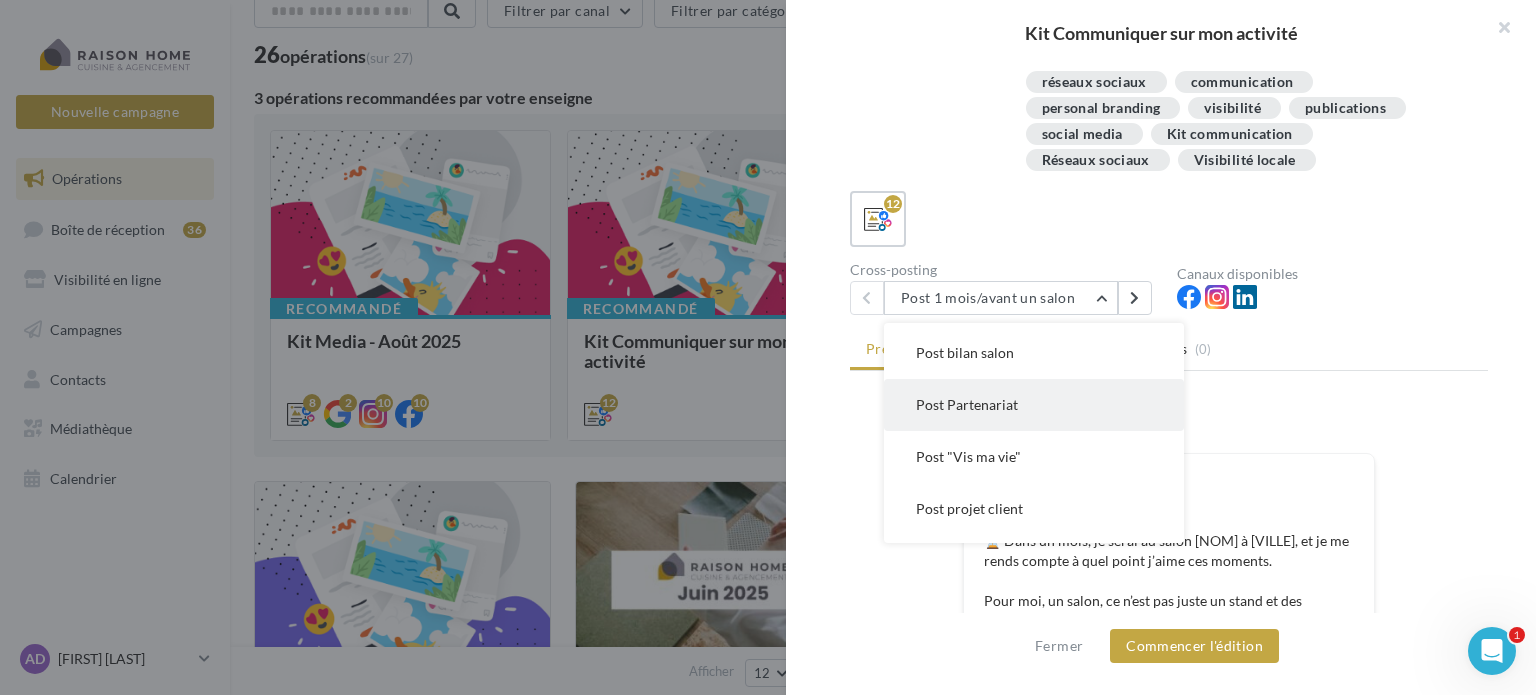 click on "Post Partenariat" at bounding box center (1034, 405) 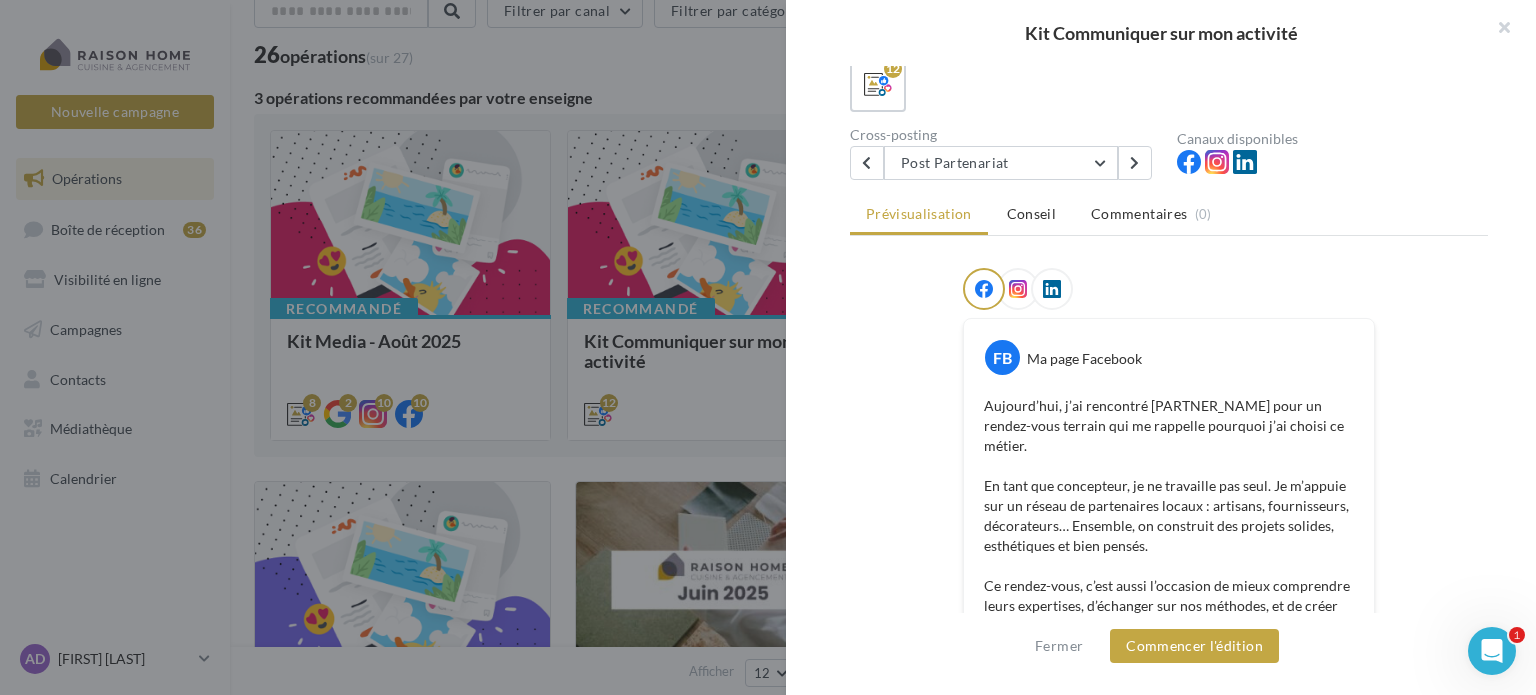 scroll, scrollTop: 320, scrollLeft: 0, axis: vertical 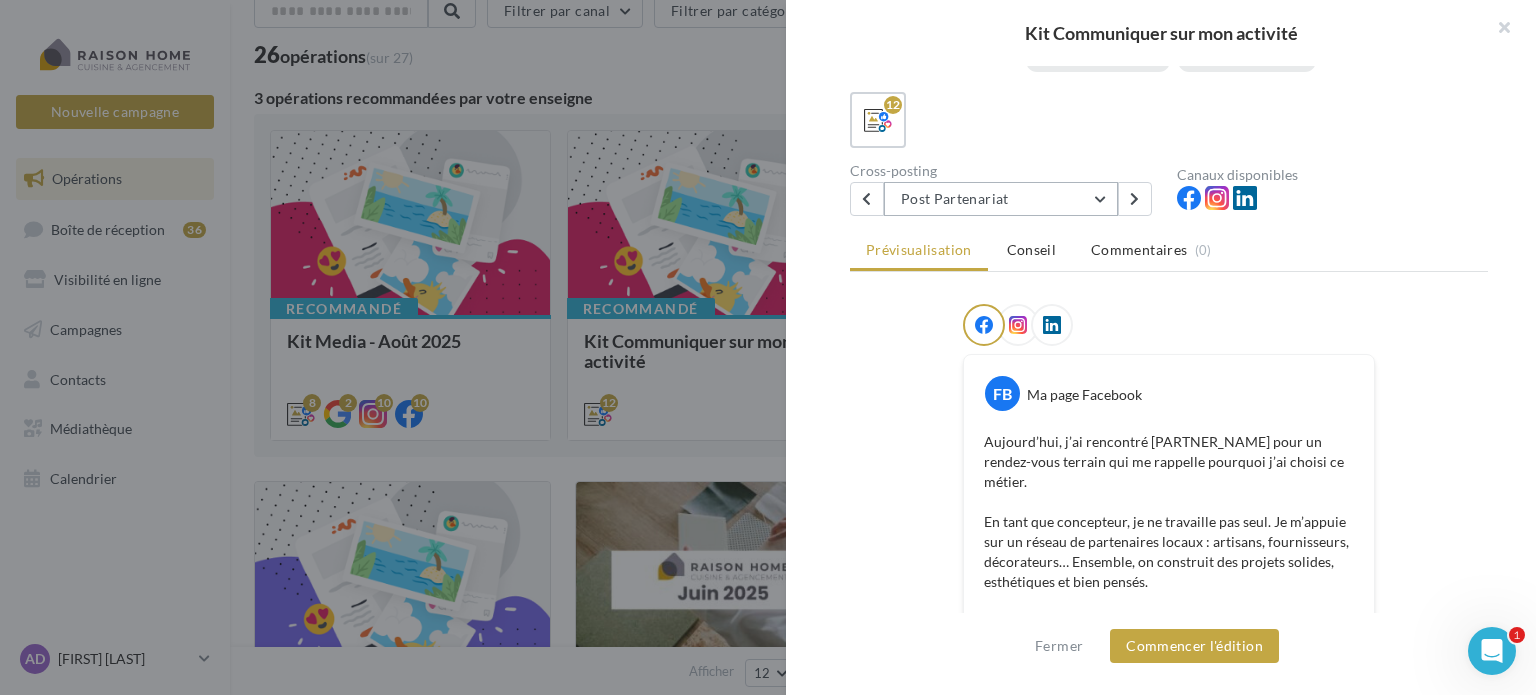 click on "Post Partenariat" at bounding box center [1001, 199] 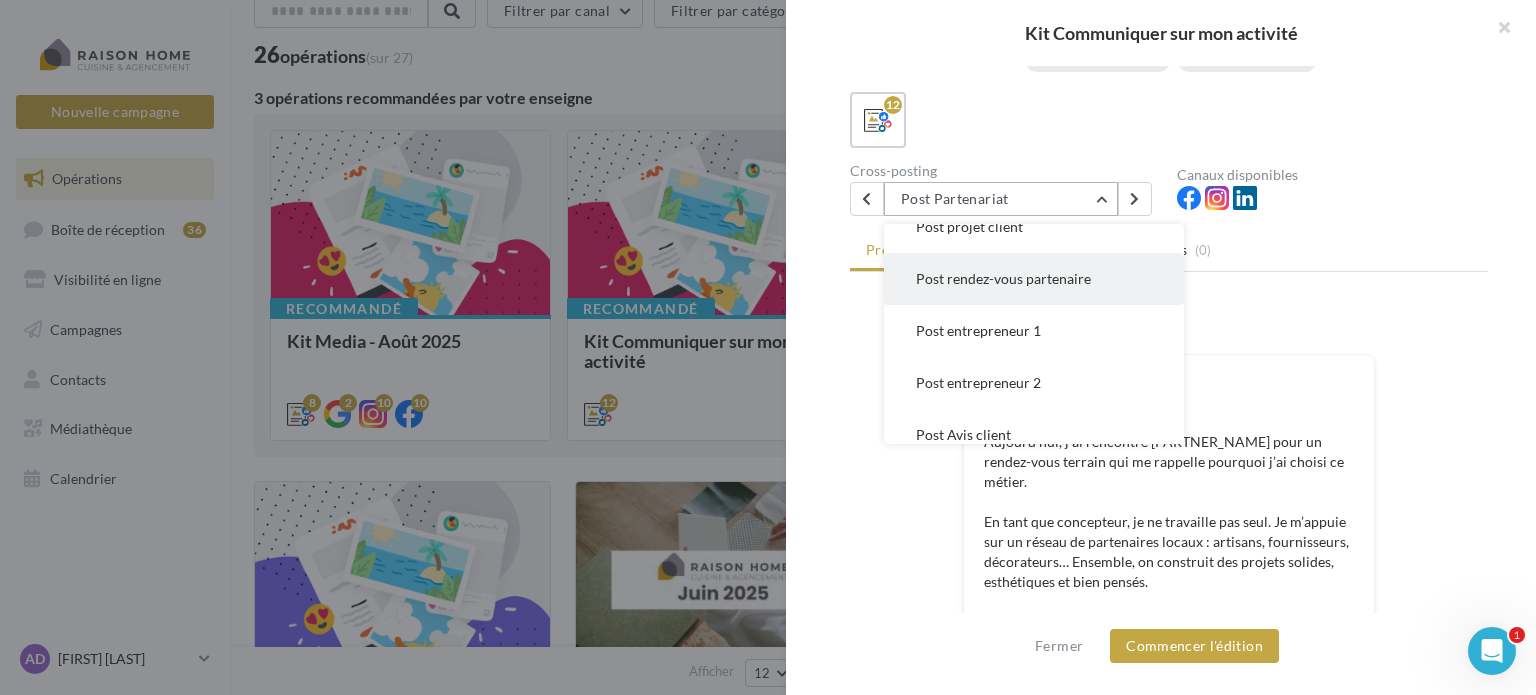 scroll, scrollTop: 404, scrollLeft: 0, axis: vertical 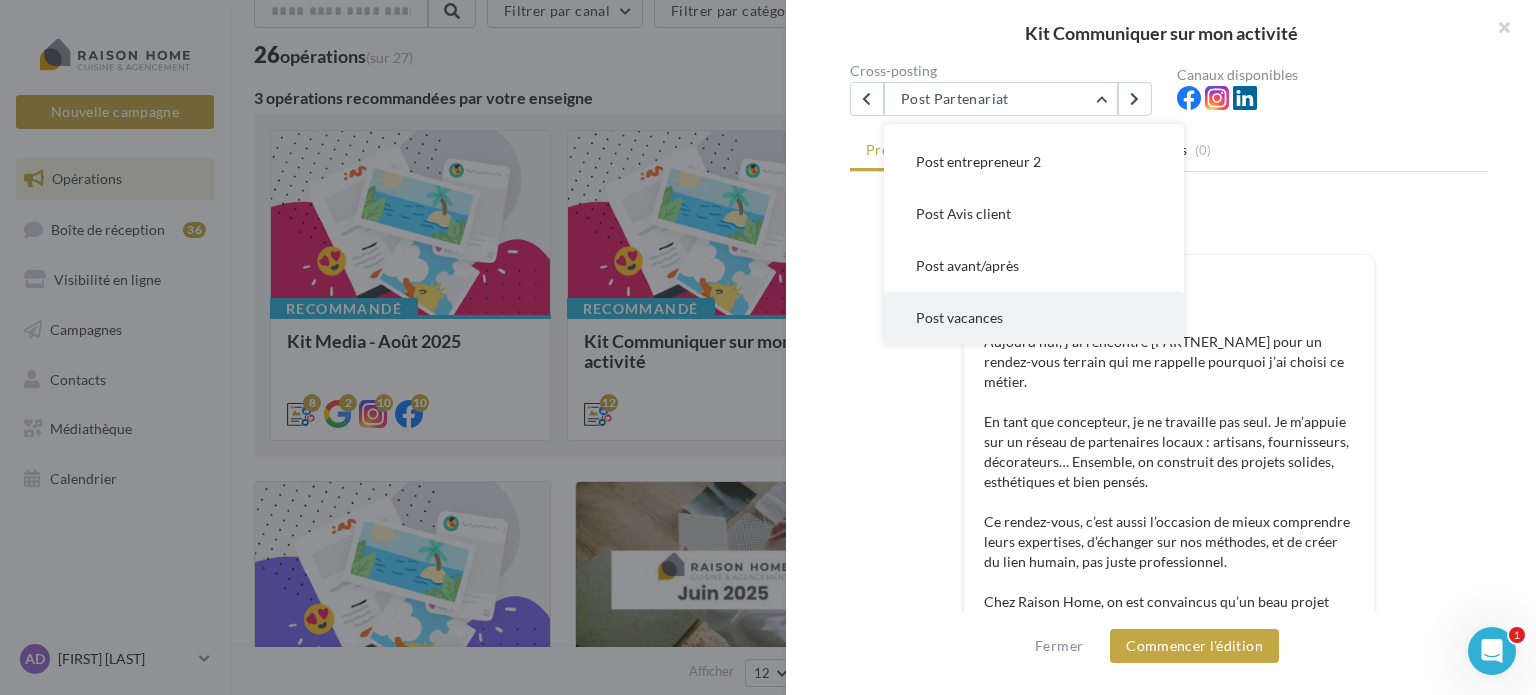 click on "Post vacances" at bounding box center [1034, 318] 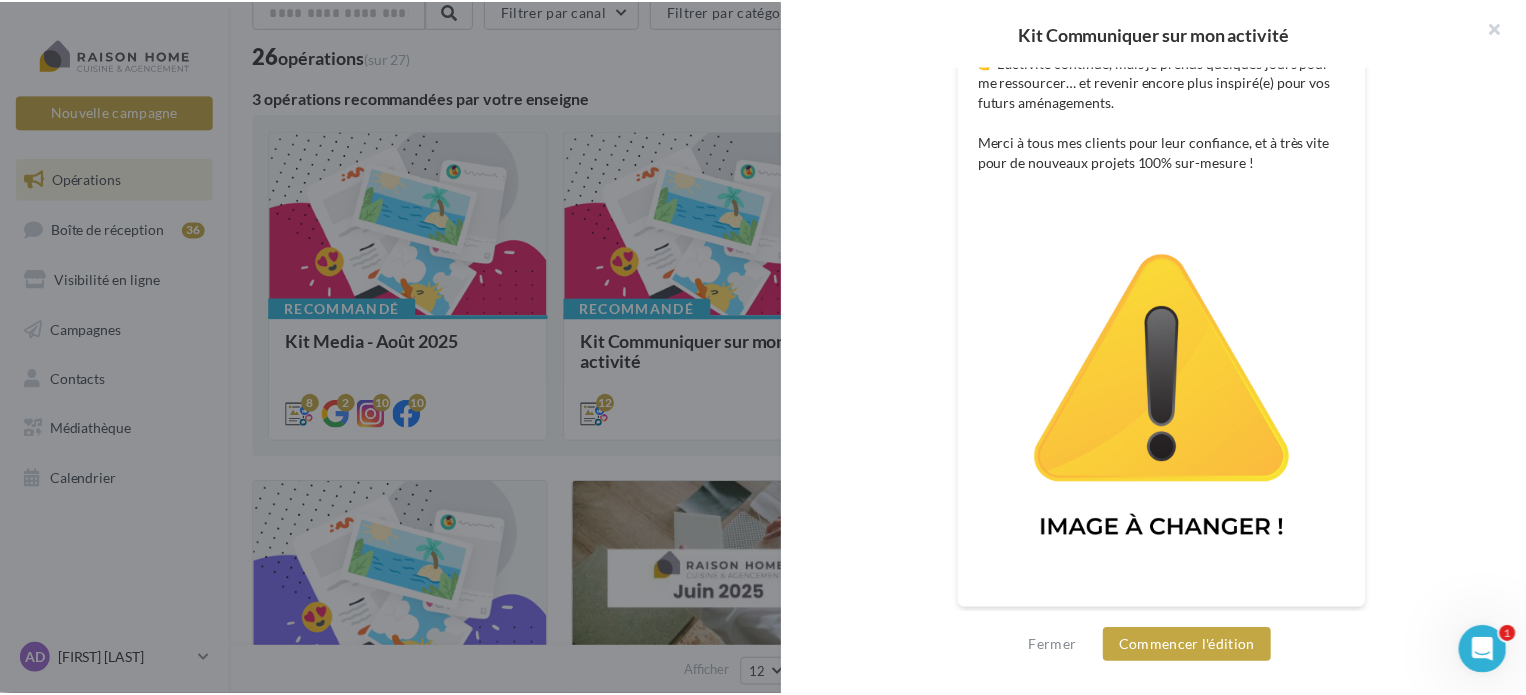 scroll, scrollTop: 601, scrollLeft: 0, axis: vertical 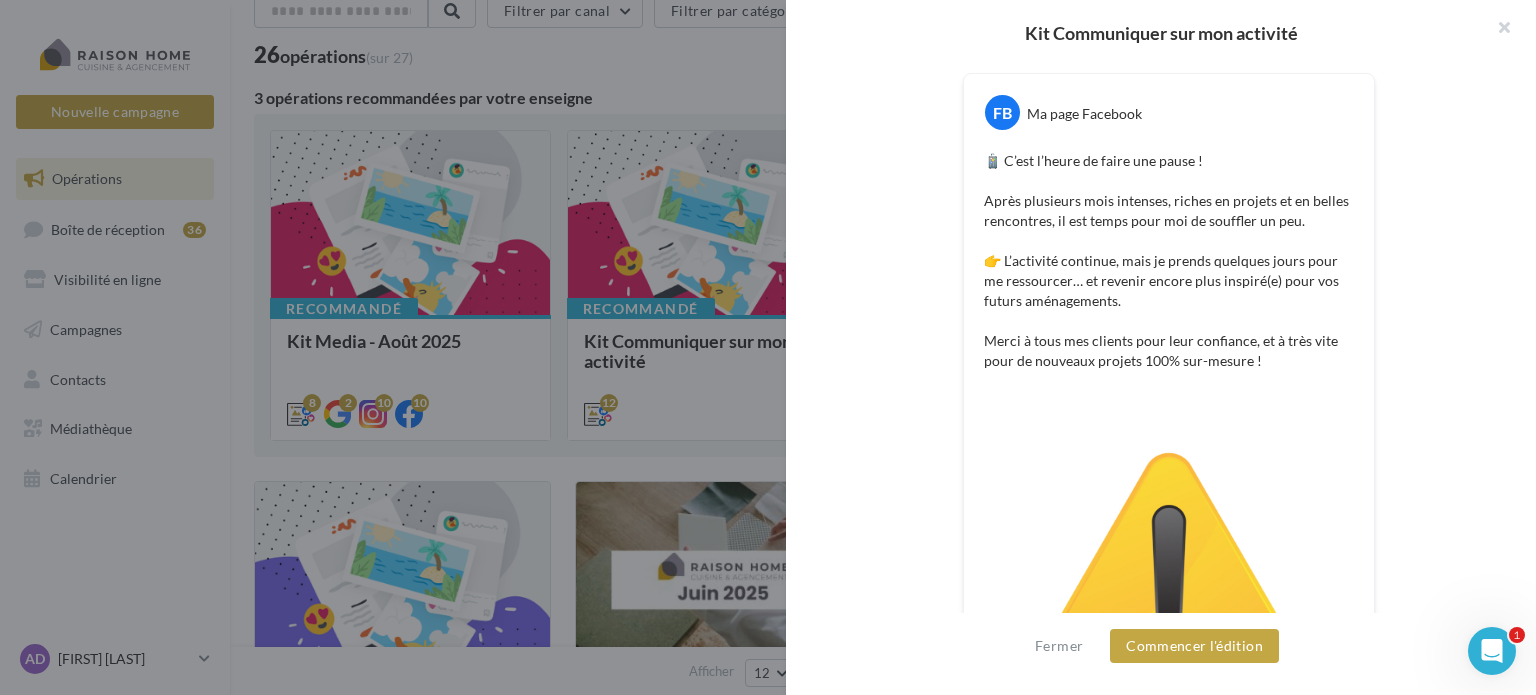 click on "Kit Communiquer sur mon activité
Description
Vous manquez d’inspiration pour vos réseaux sociaux ?
Utilisez notre  Kit Communiquer sur mon activité  : une sélection de publications prêtes à l’emploi pour valoriser votre quotidien de franchisé(e) Raison Home.
- Textes prêts à publier
- Idées de photos associées
- Conseils pour booster l’engagement
Utilisez le kit et commencez à communiquer plus simplement, plus efficacement !
réseaux sociaux
communication
personal branding
visibilité
publications
social media
Kit communication
Réseaux sociaux
Visibilité locale" at bounding box center (883, 1572) 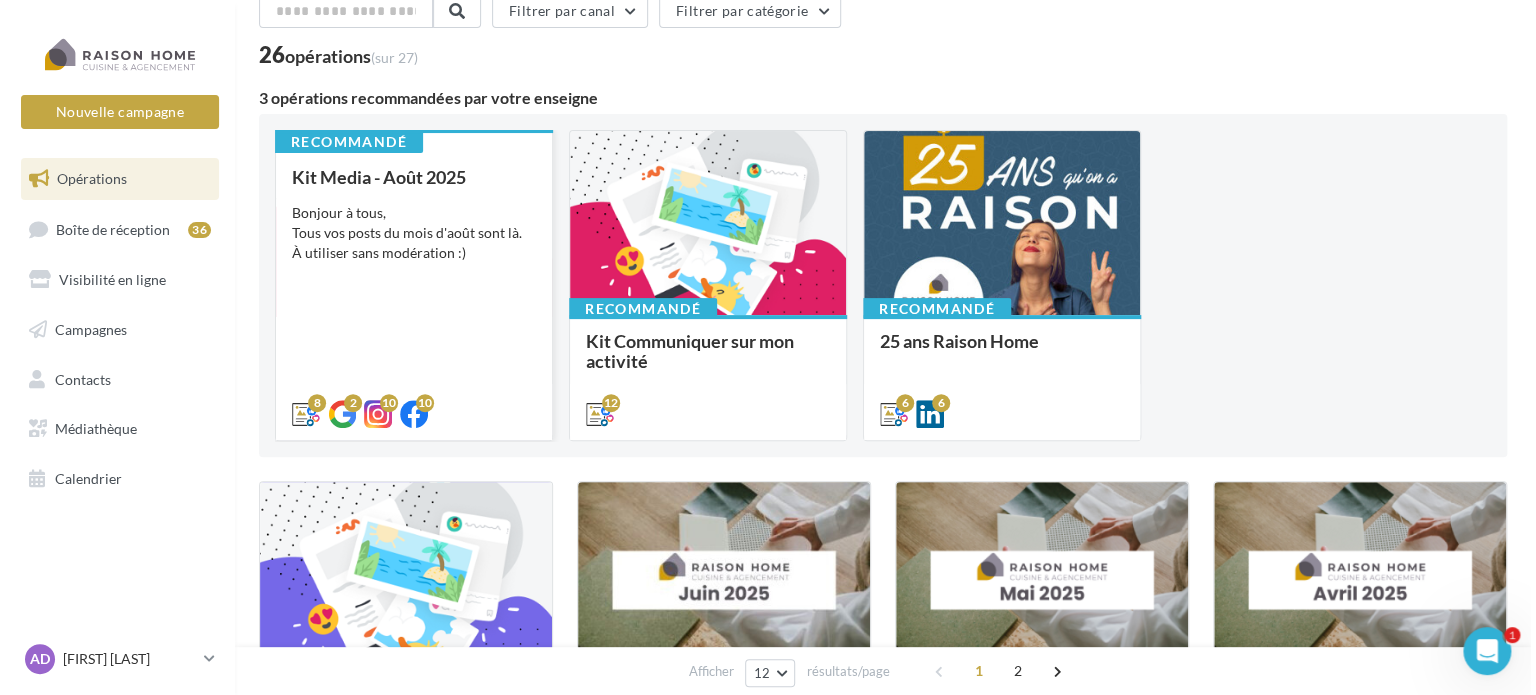 scroll, scrollTop: 300, scrollLeft: 0, axis: vertical 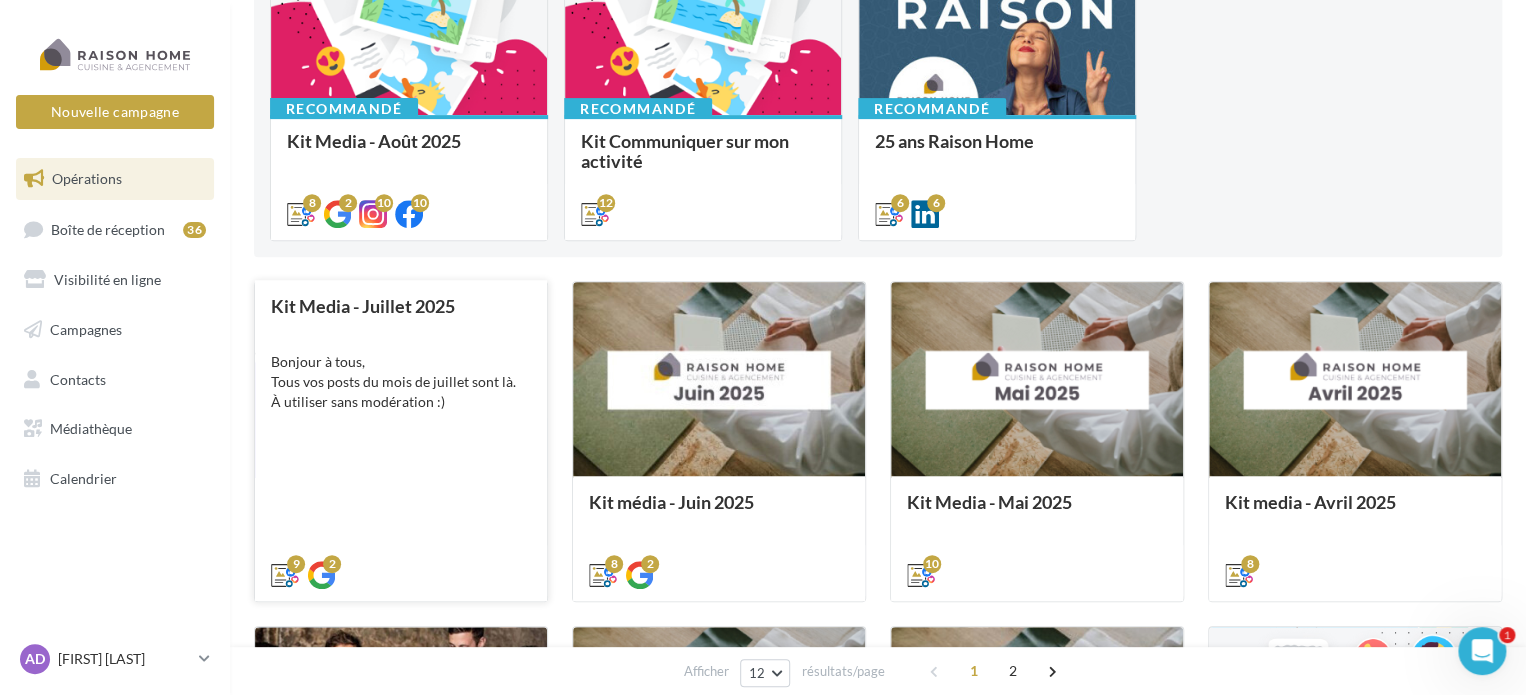 click on "Kit Media - Juillet 2025        Bonjour à tous,
Tous vos posts du mois de juillet sont là.
À utiliser sans modération :)" at bounding box center (401, 439) 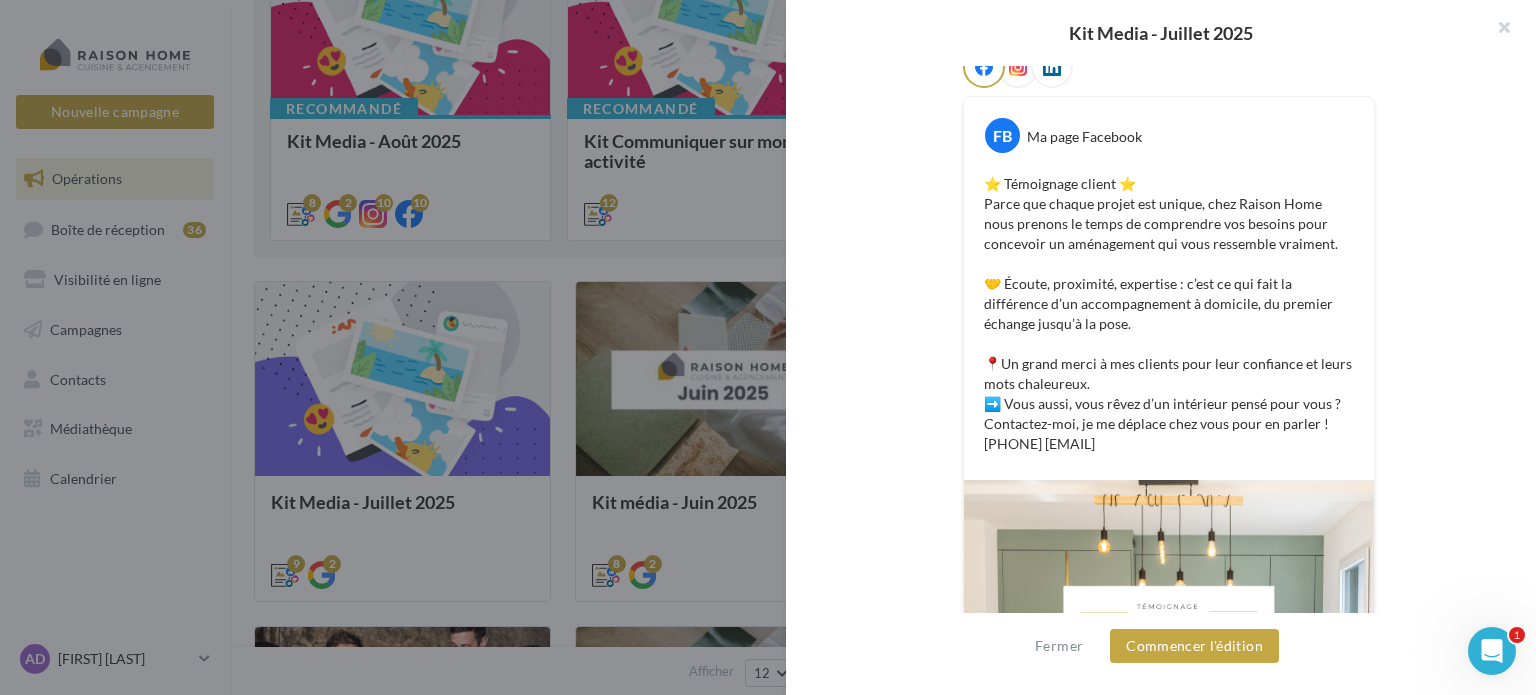 scroll, scrollTop: 102, scrollLeft: 0, axis: vertical 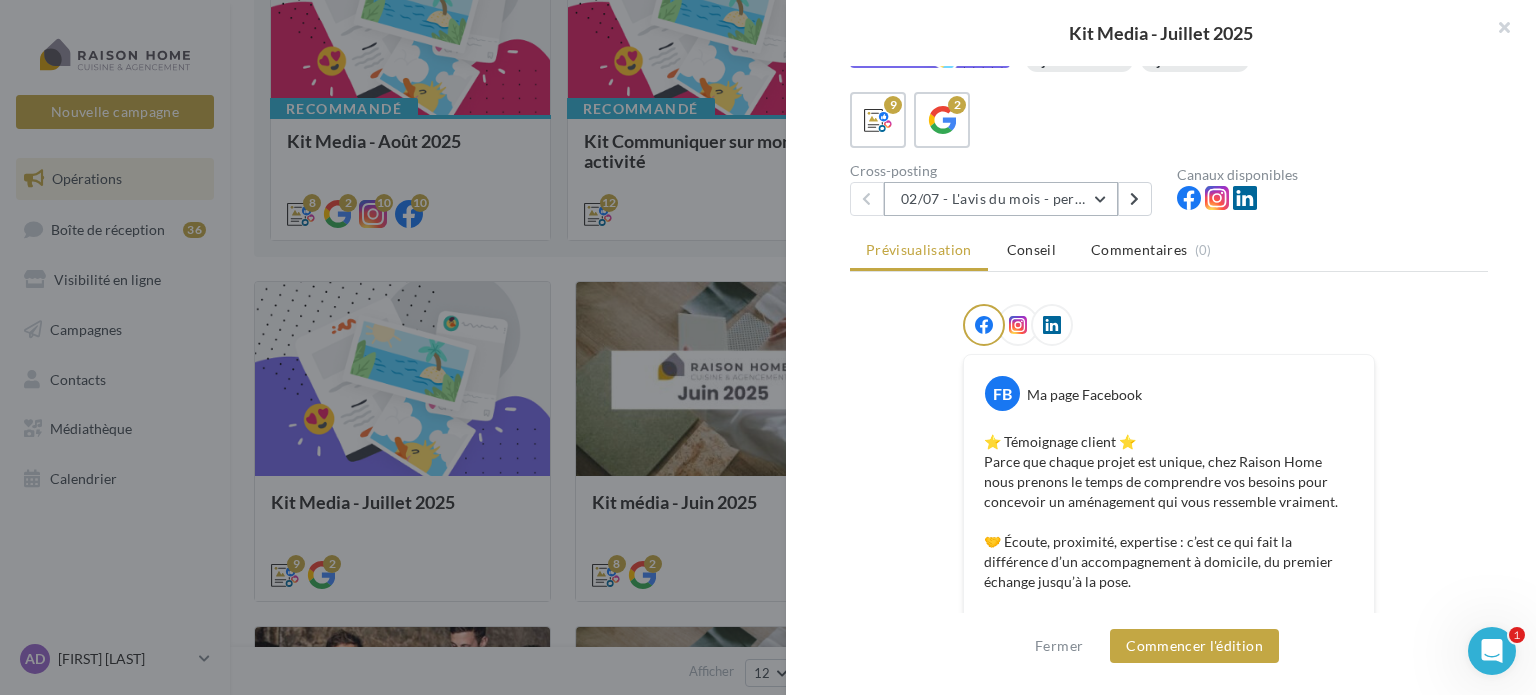 click on "02/07 - L'avis du mois - personnalisble" at bounding box center [1001, 199] 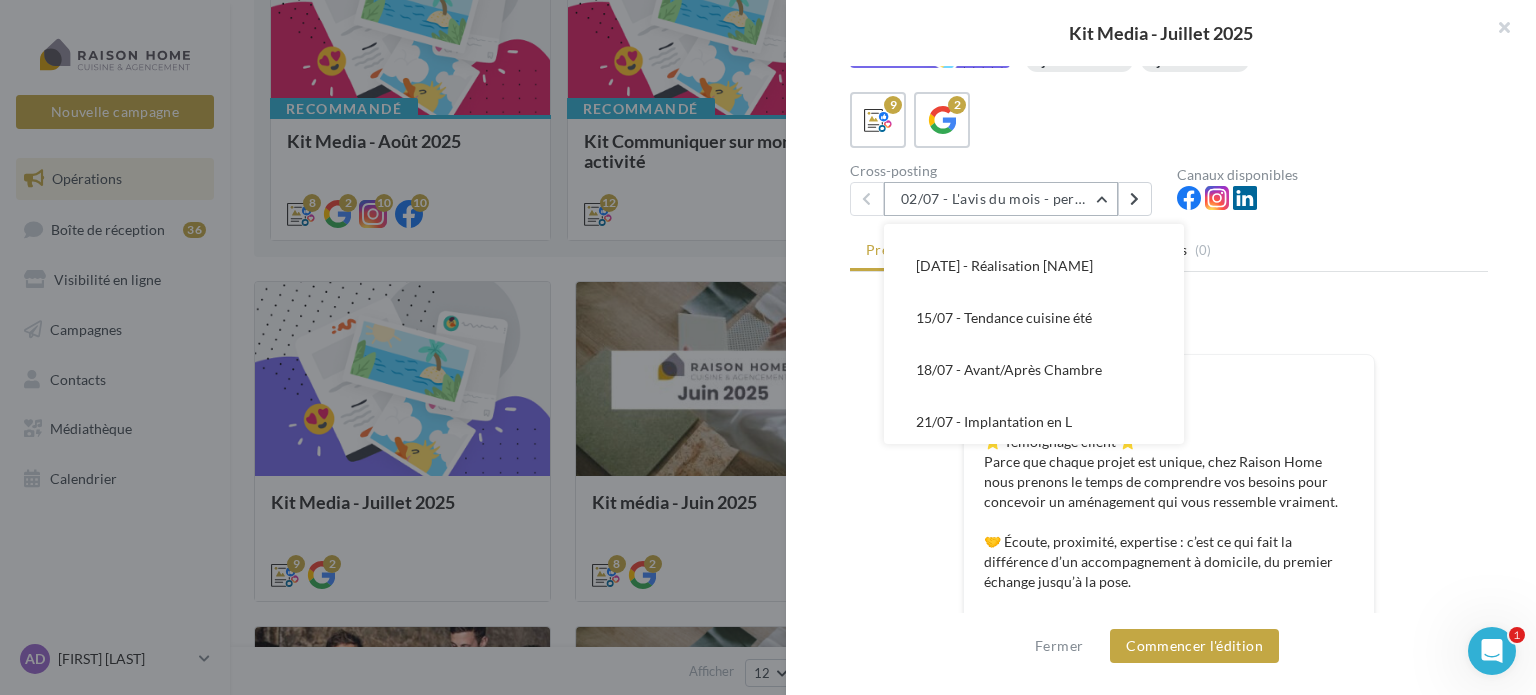 scroll, scrollTop: 288, scrollLeft: 0, axis: vertical 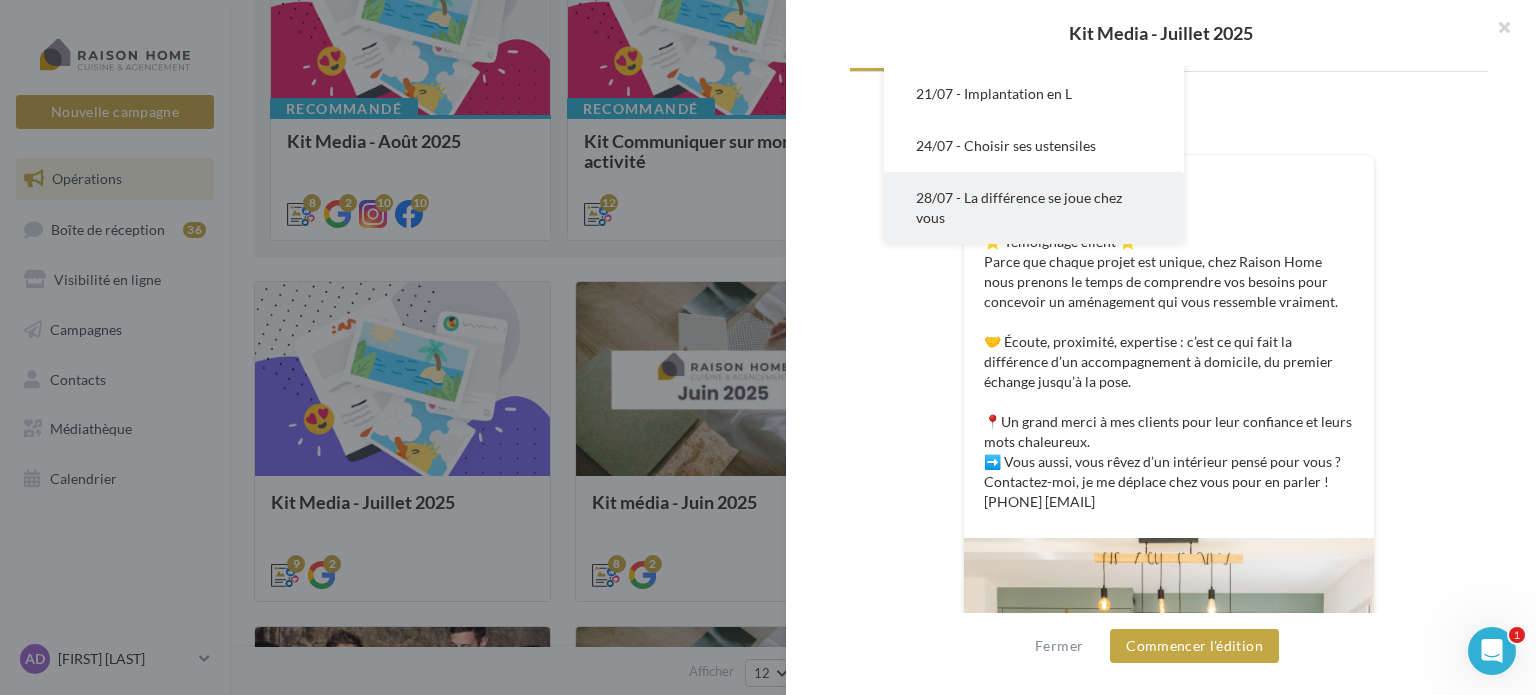 click on "28/07 - La différence se joue chez vous" at bounding box center (1034, 208) 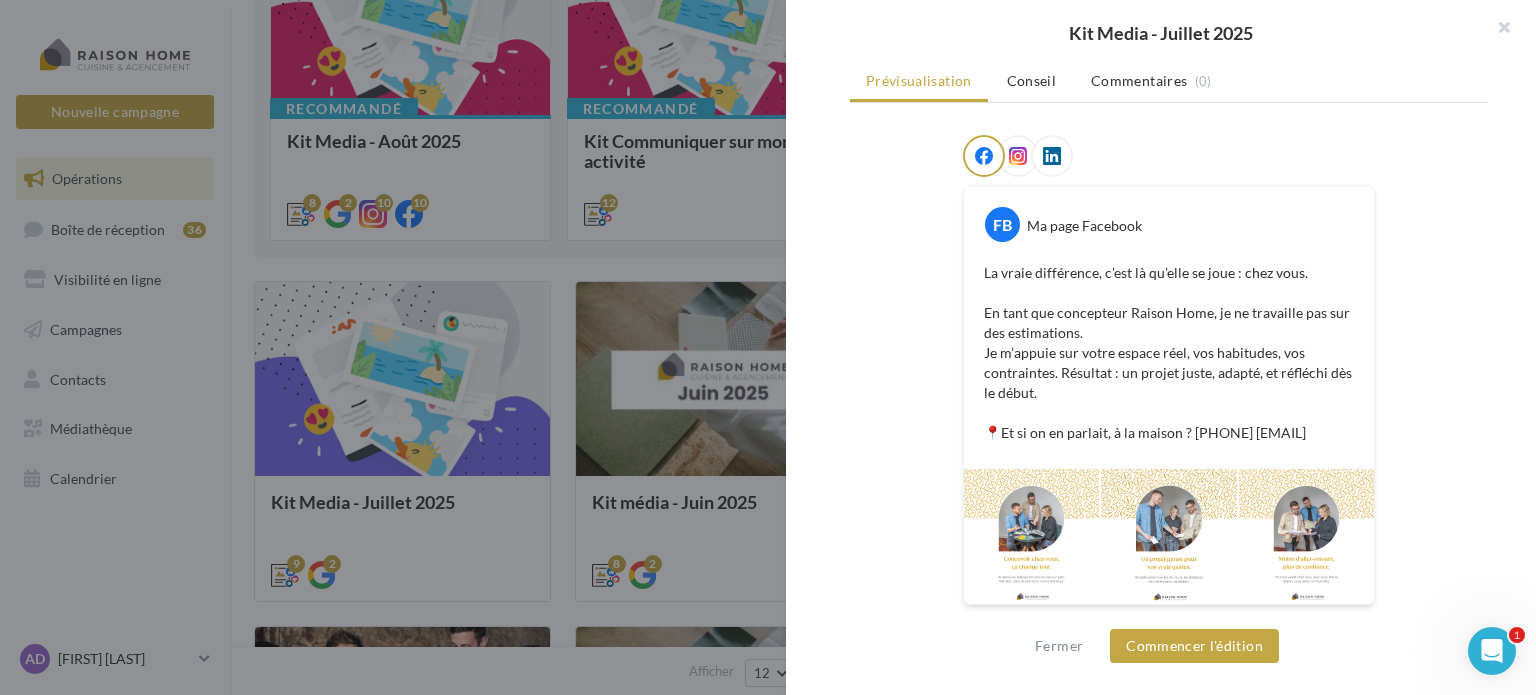 scroll, scrollTop: 88, scrollLeft: 0, axis: vertical 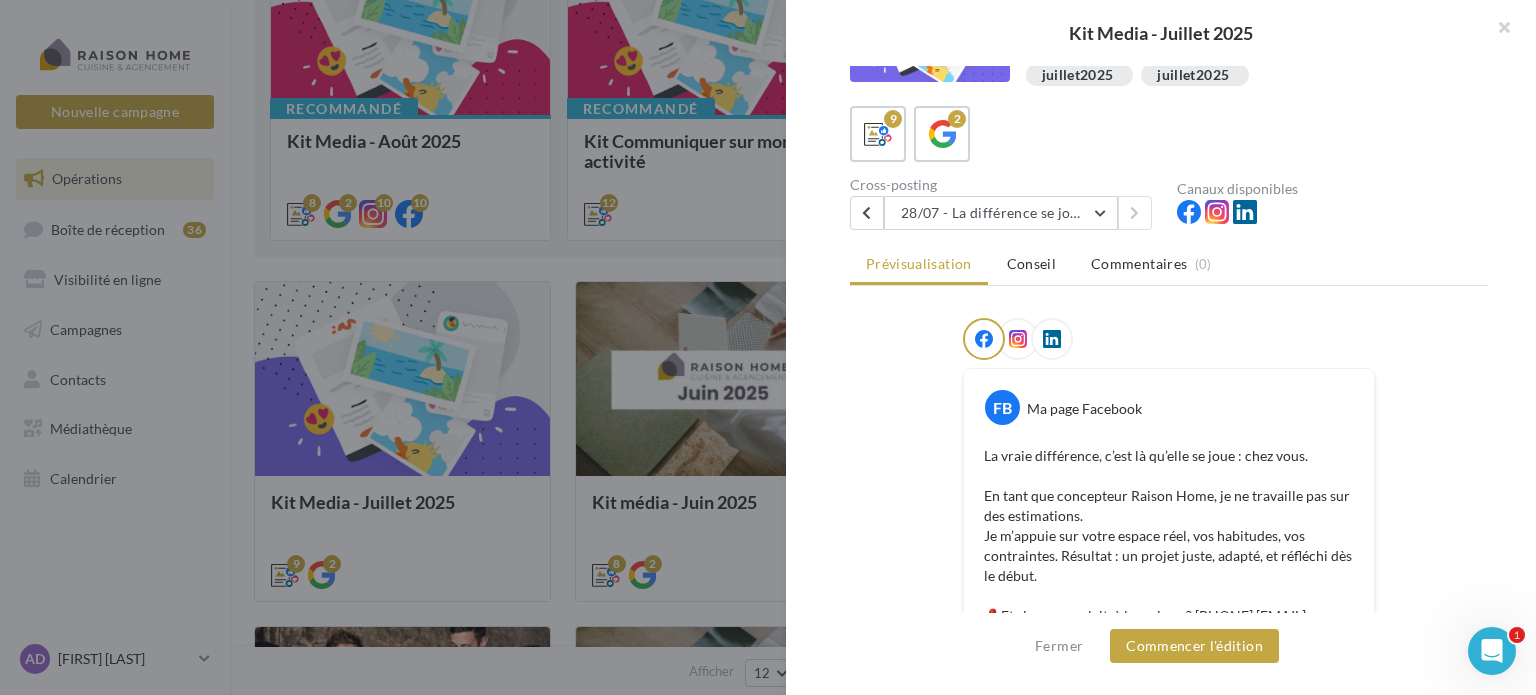 click on "Commentaires
(0)" at bounding box center (1151, 264) 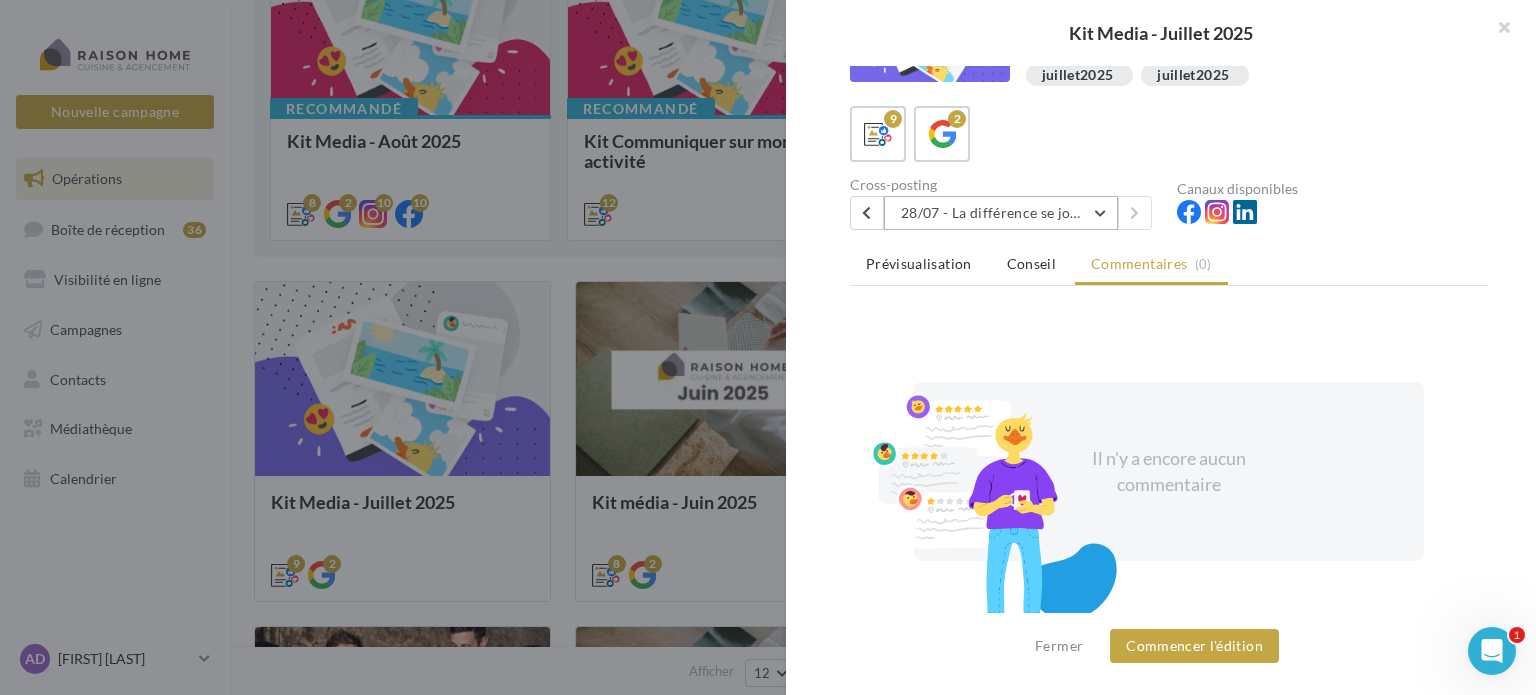 click on "28/07 - La différence se joue chez vous" at bounding box center [1001, 213] 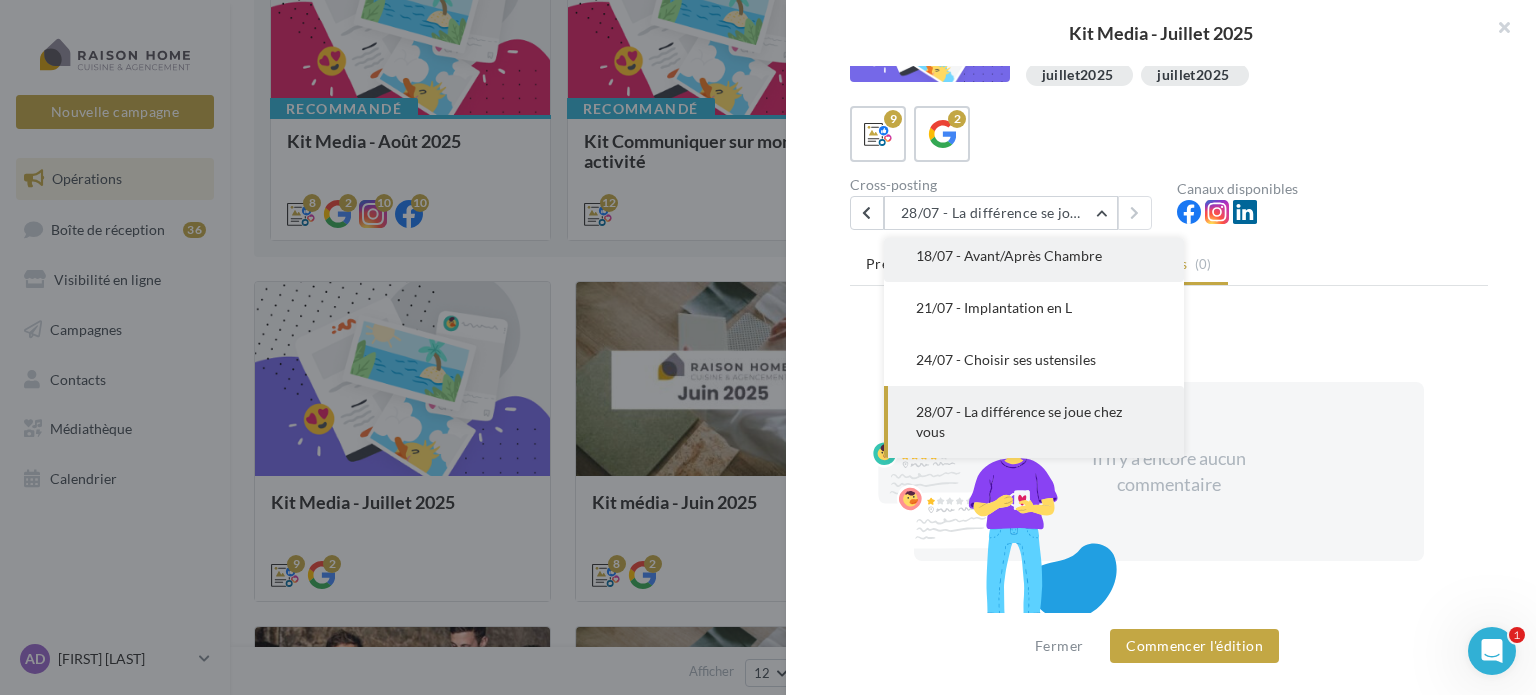 click on "18/07 - Avant/Après Chambre" at bounding box center [1009, 255] 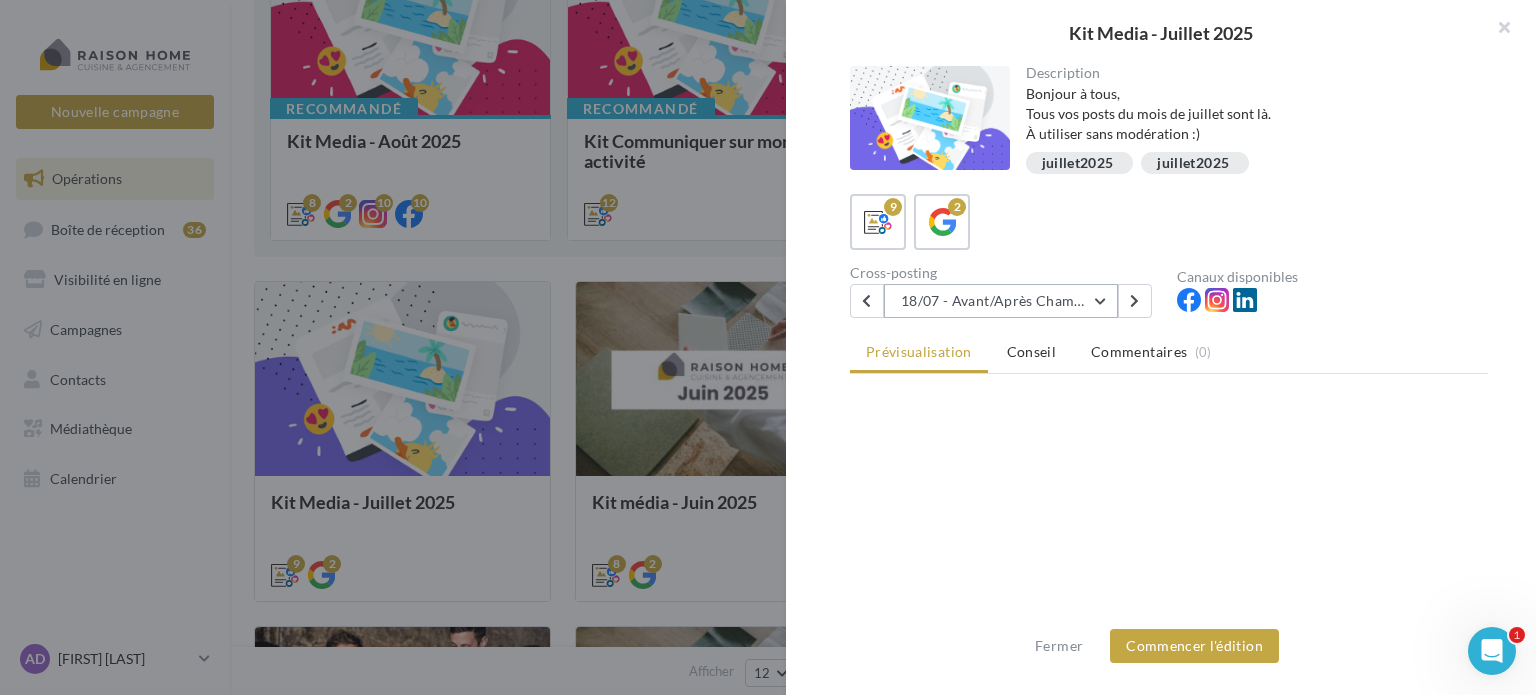 scroll, scrollTop: 0, scrollLeft: 0, axis: both 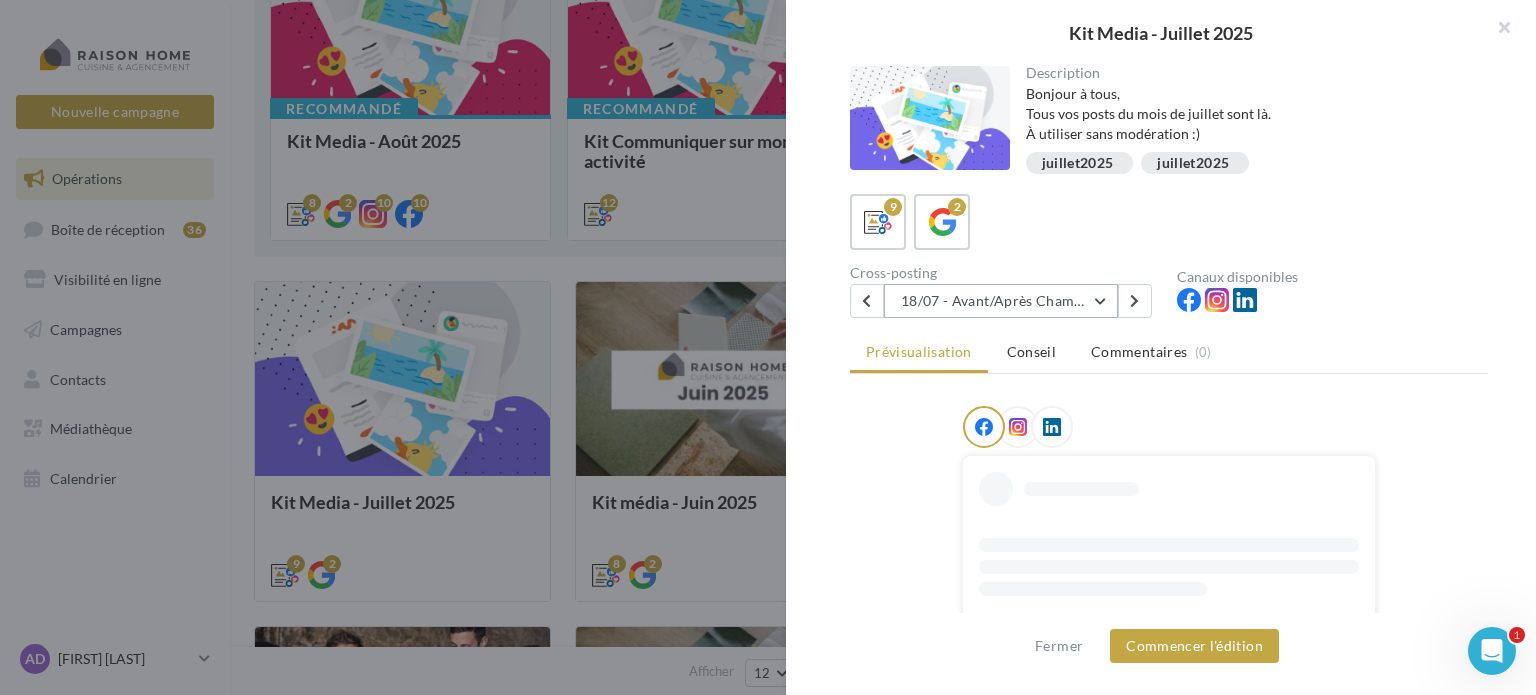 click on "18/07 - Avant/Après Chambre" at bounding box center (1001, 301) 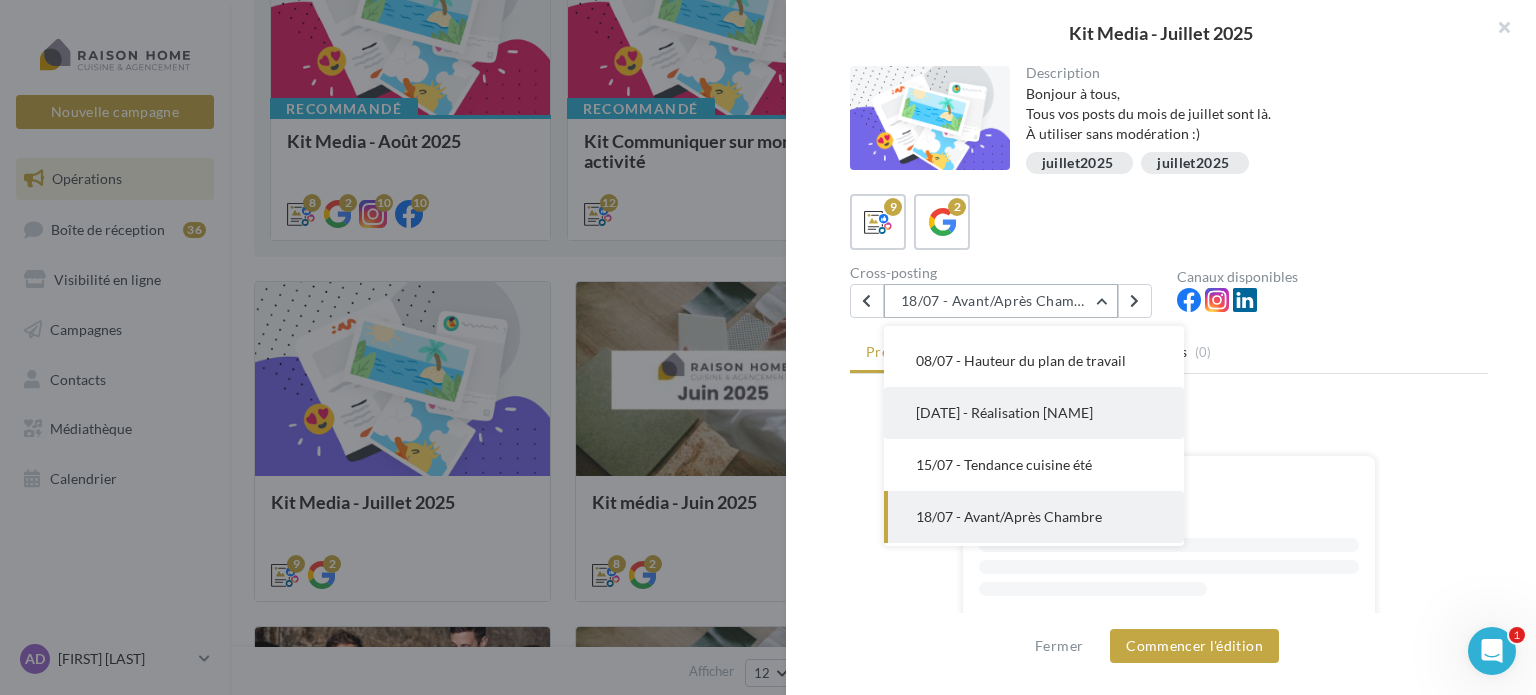scroll, scrollTop: 0, scrollLeft: 0, axis: both 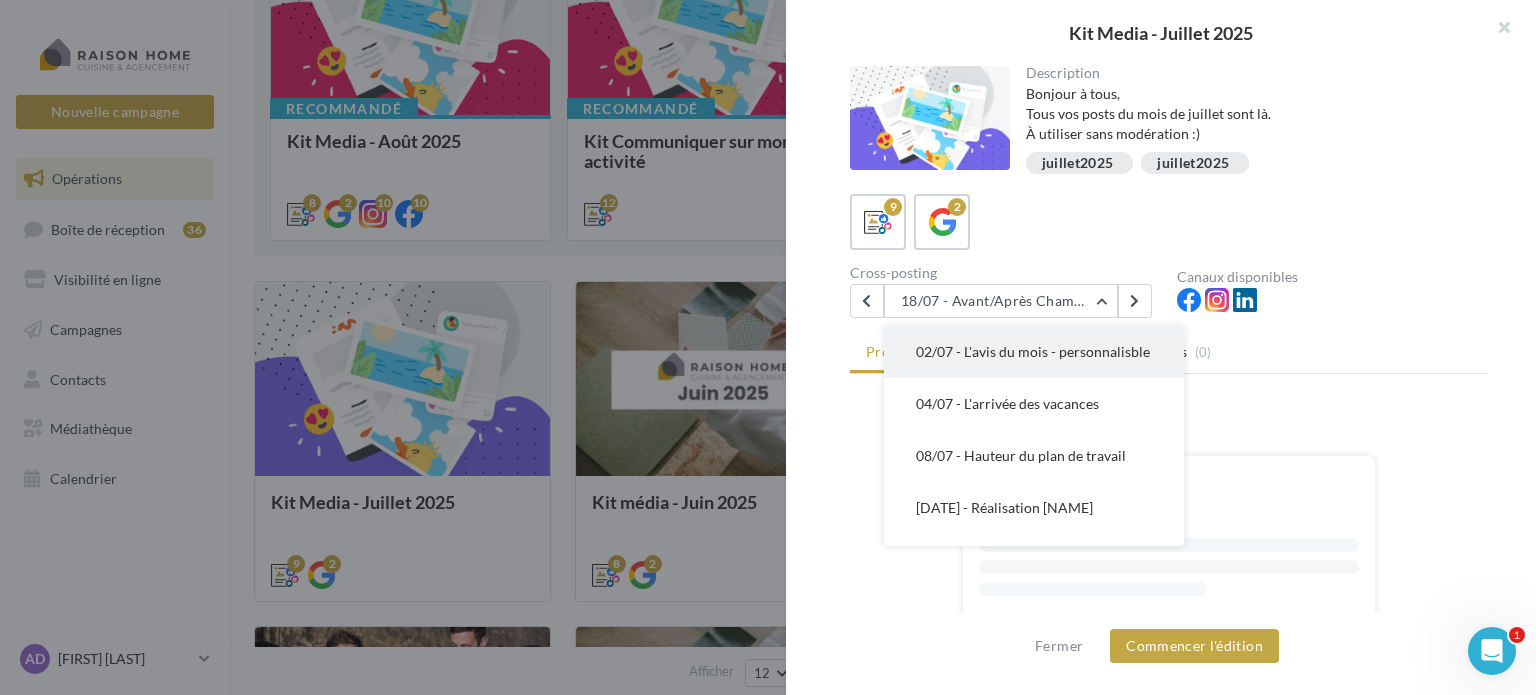 click on "02/07 - L'avis du mois - personnalisble" at bounding box center (1033, 351) 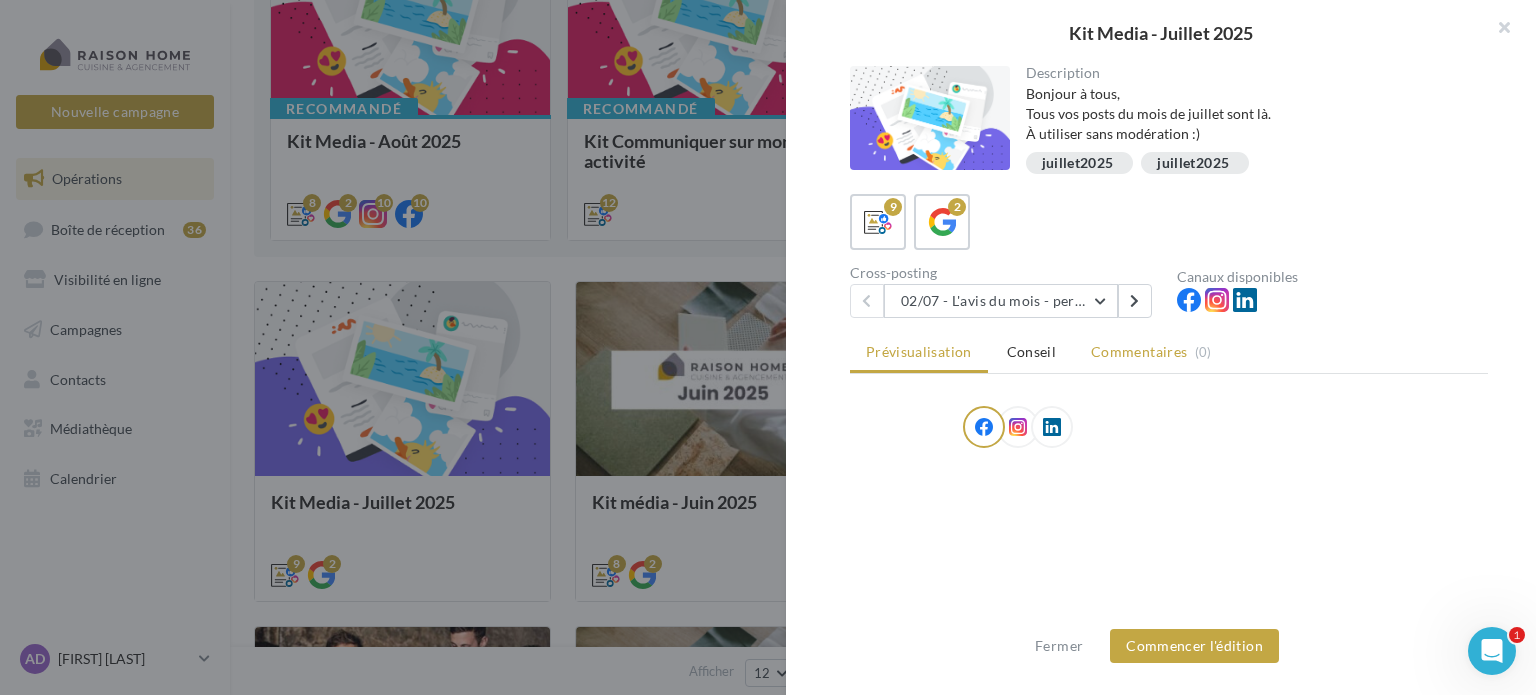 click on "Commentaires" at bounding box center [1139, 352] 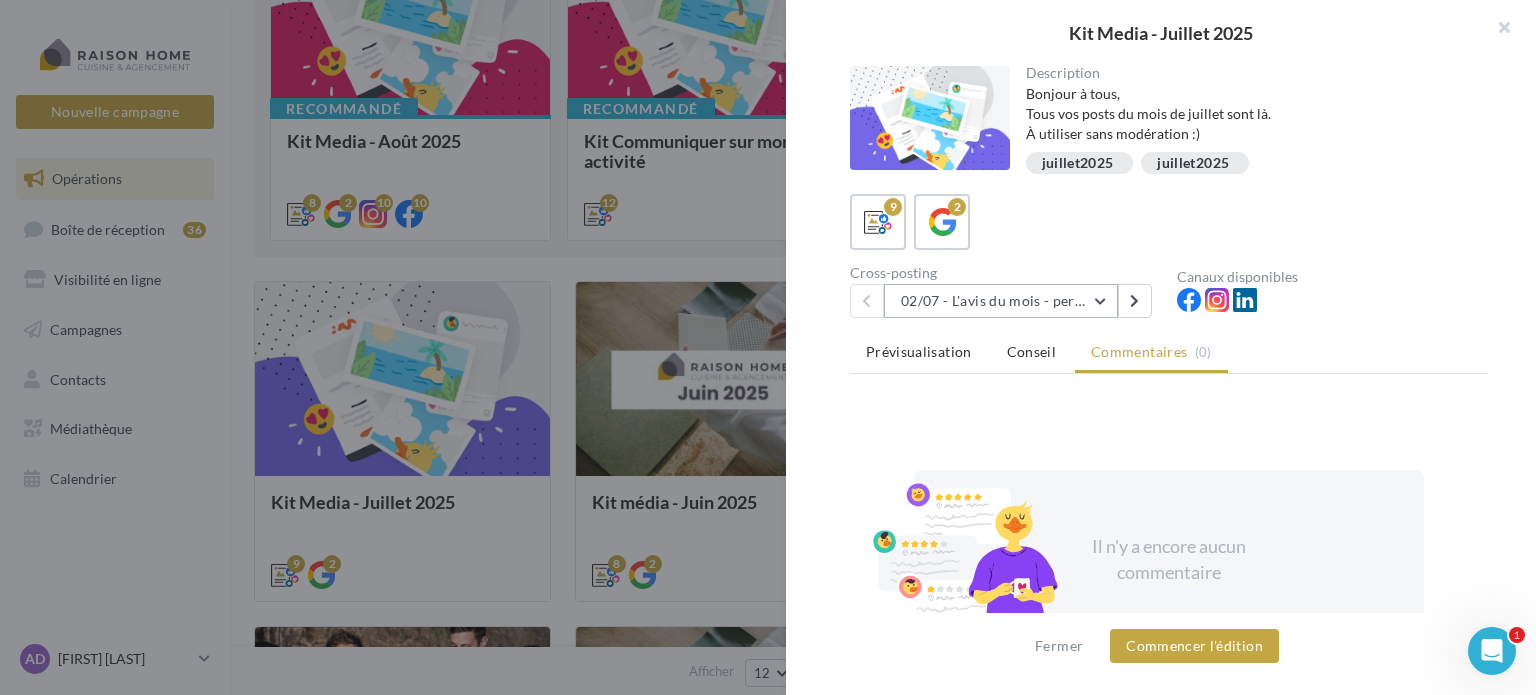 click on "02/07 - L'avis du mois - personnalisble" at bounding box center (1001, 301) 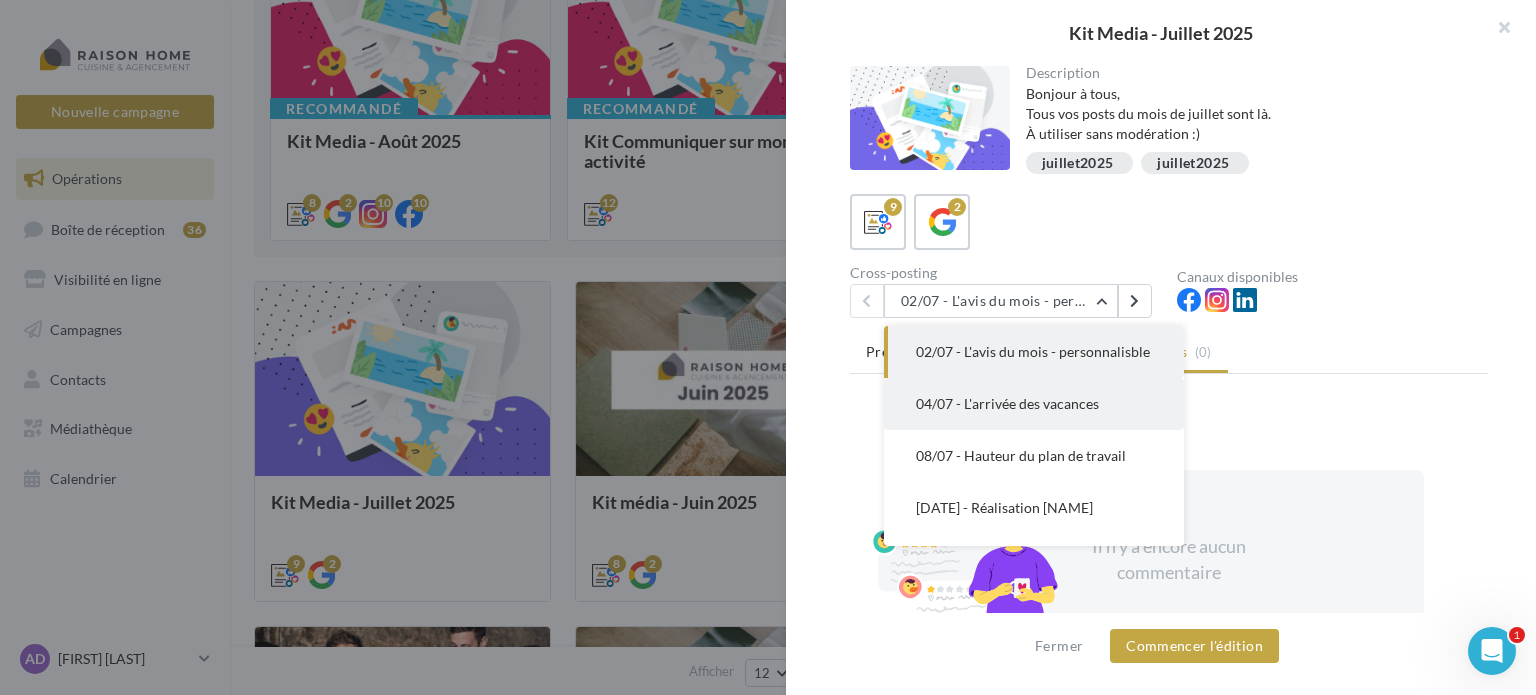 click on "04/07 - L'arrivée des vacances" at bounding box center [1007, 403] 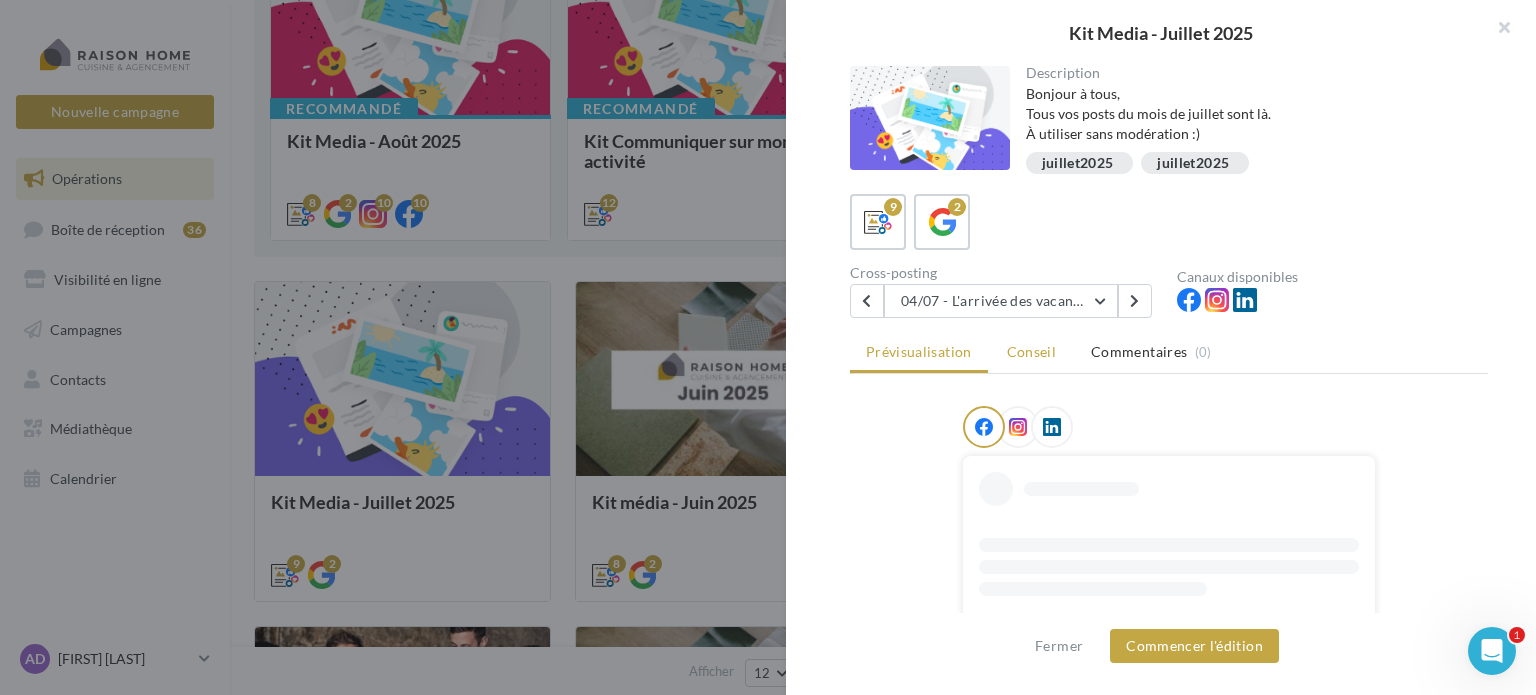 click on "Conseil" at bounding box center [1031, 351] 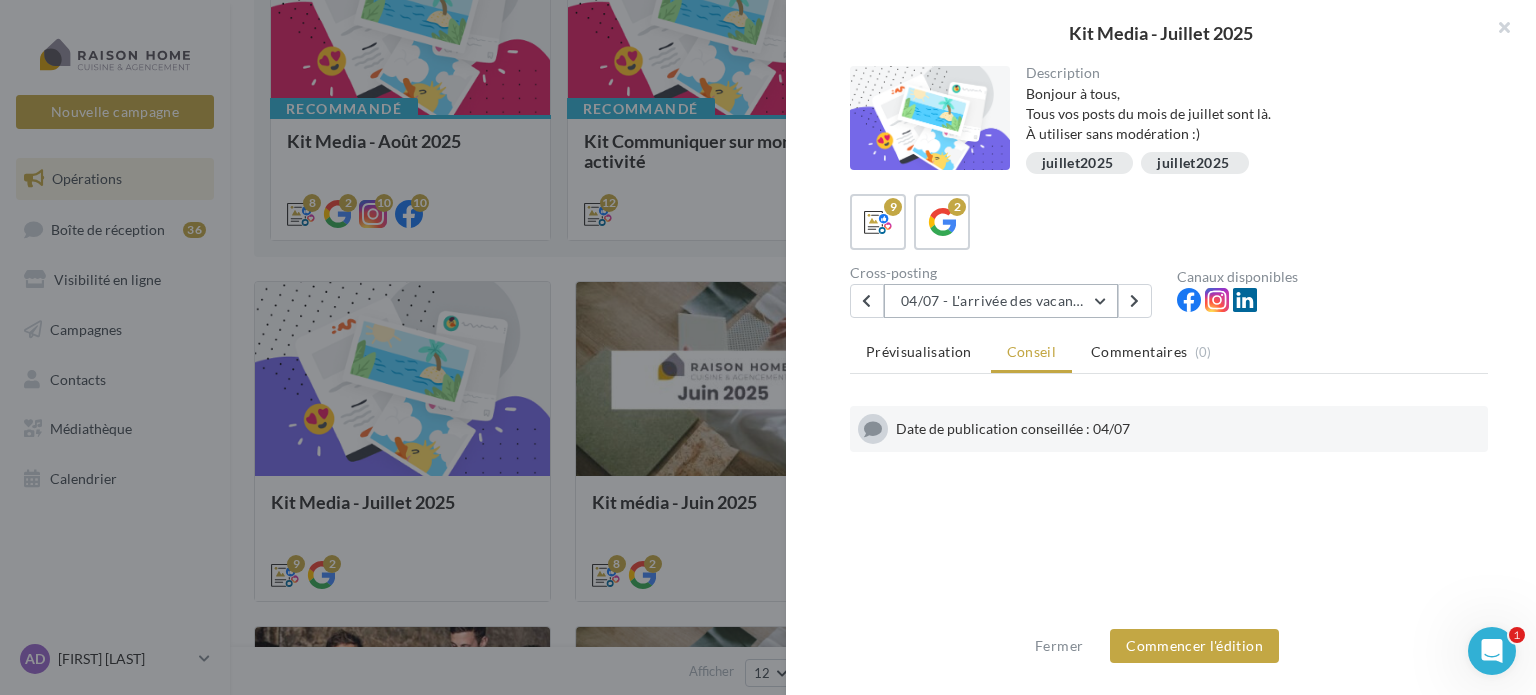 click on "04/07 - L'arrivée des vacances" at bounding box center (1001, 301) 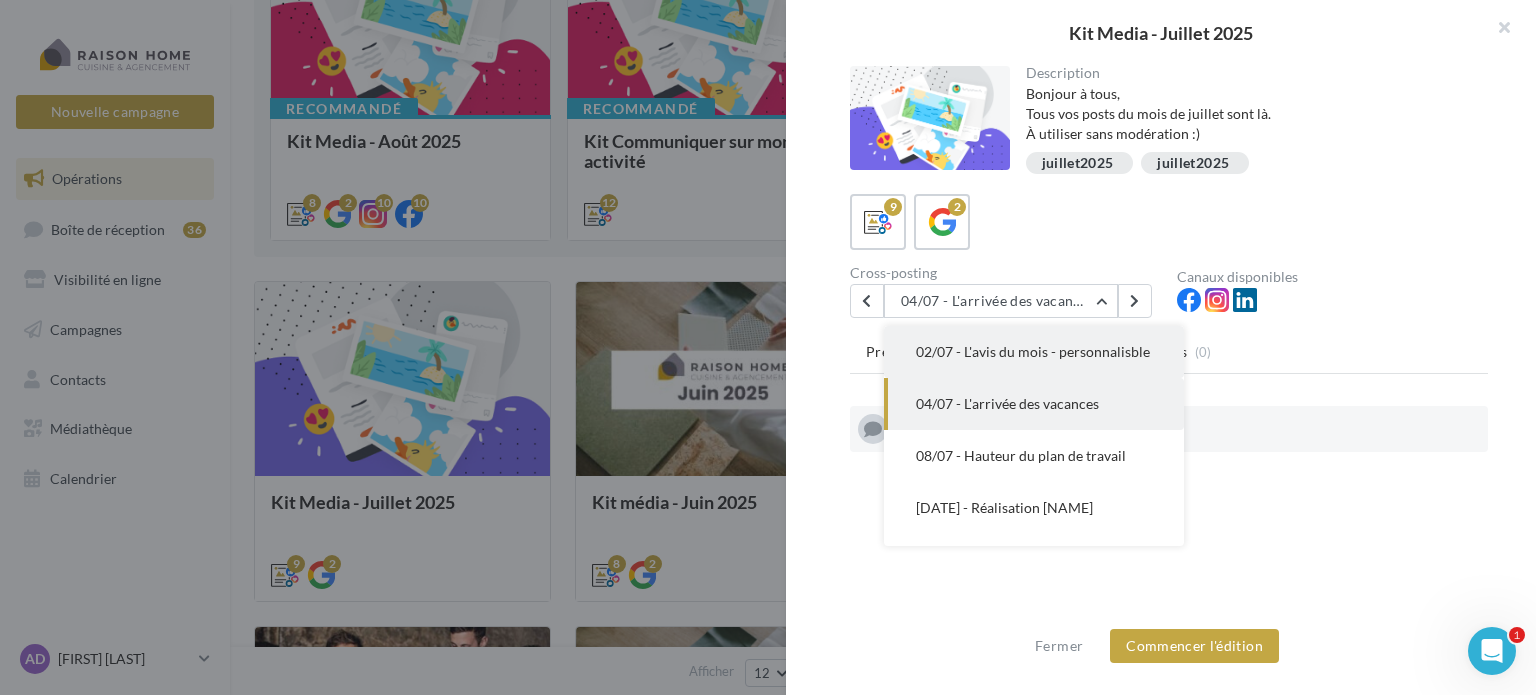 click on "02/07 - L'avis du mois - personnalisble" at bounding box center [1033, 351] 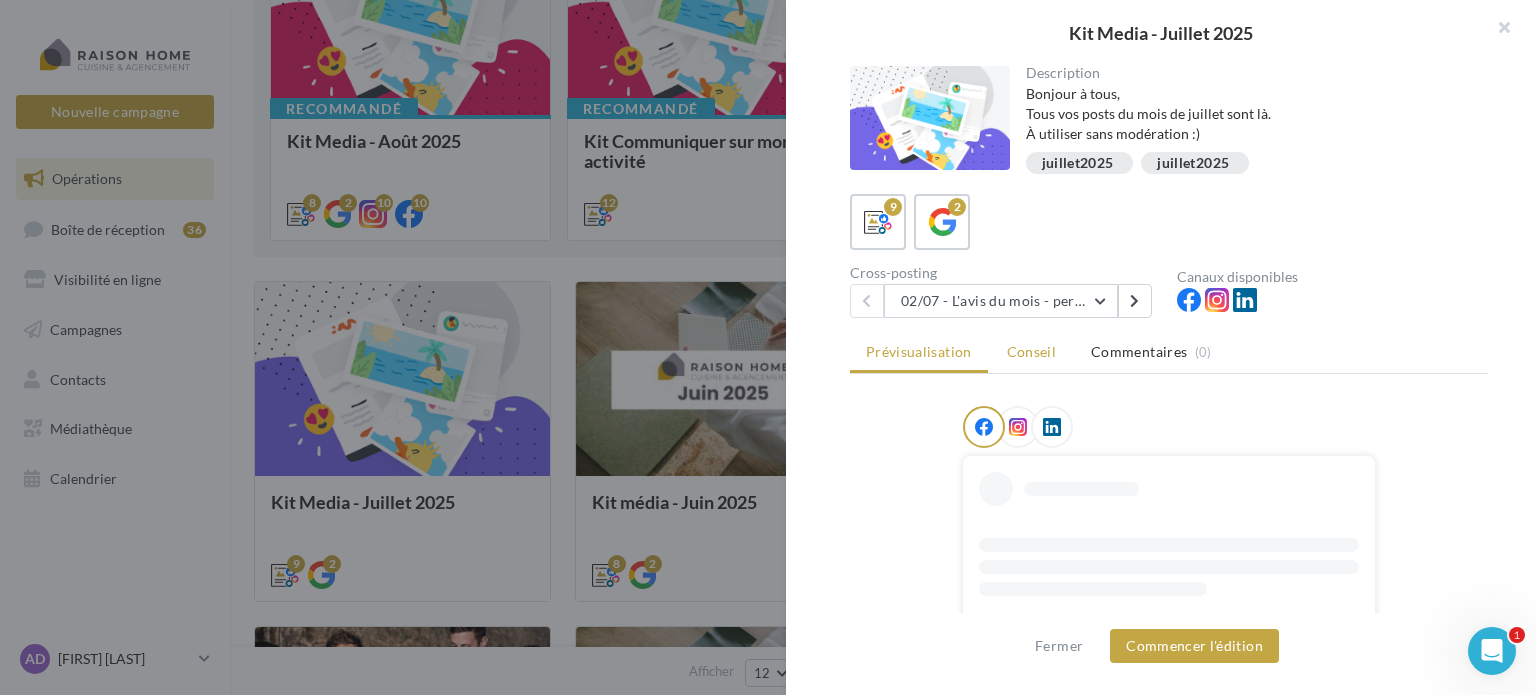 click on "Conseil" at bounding box center (1031, 351) 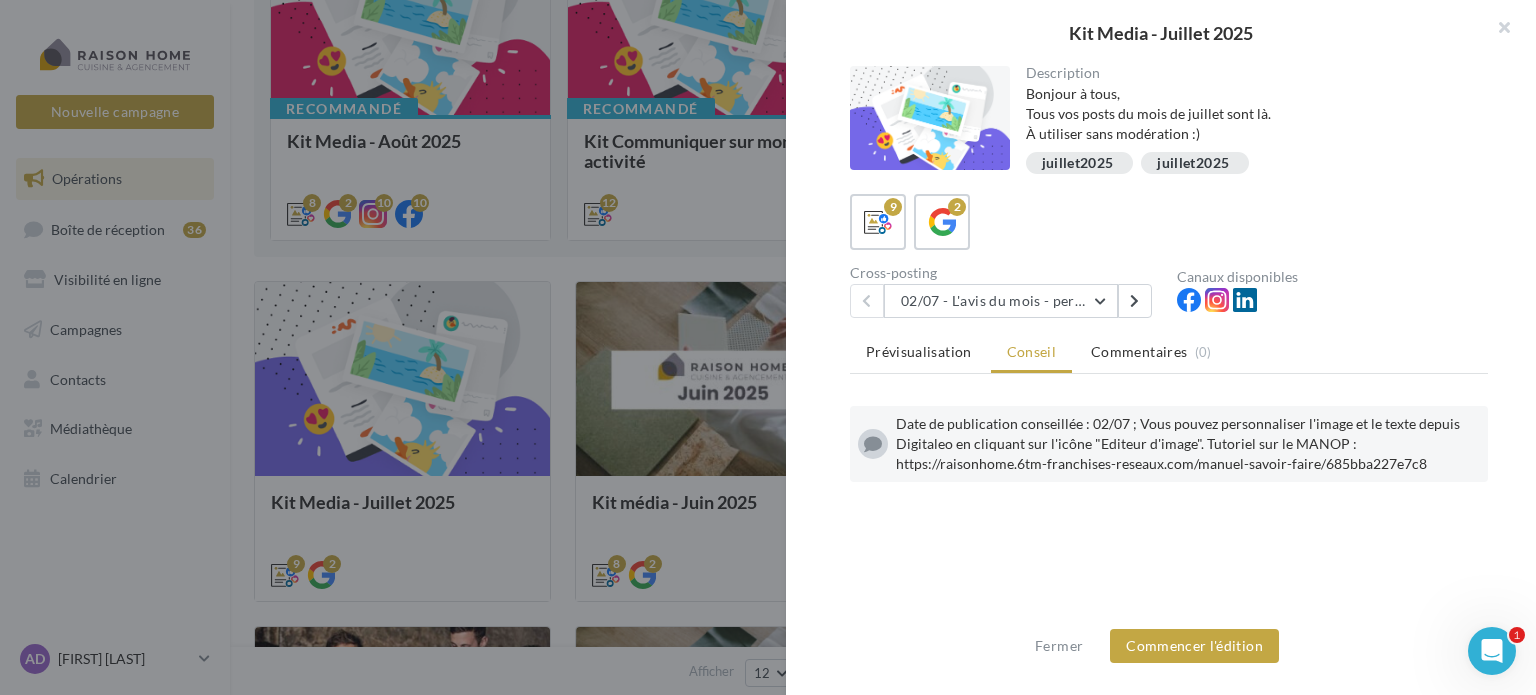 drag, startPoint x: 1434, startPoint y: 463, endPoint x: 899, endPoint y: 467, distance: 535.01495 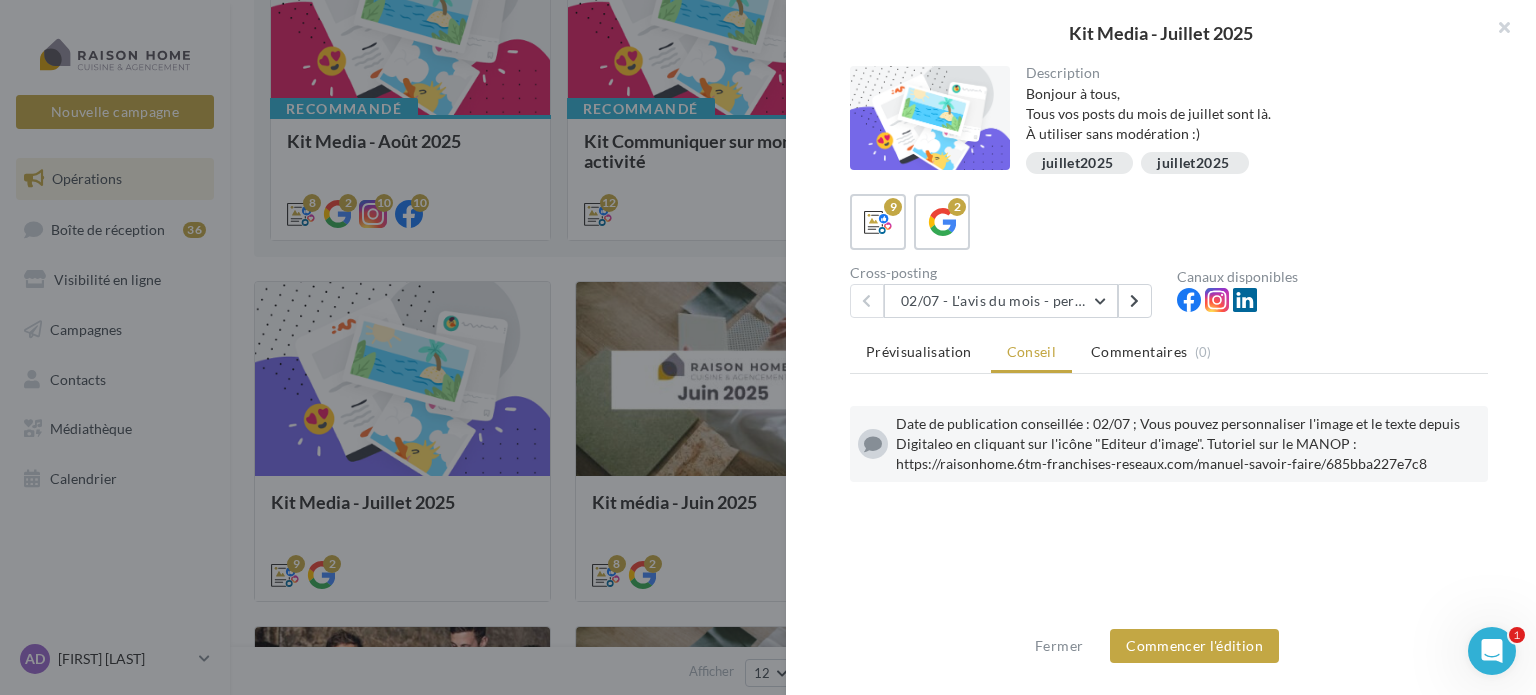 copy on "https://raisonhome.6tm-franchises-reseaux.com/manuel-savoir-faire/685bba227e7c8" 